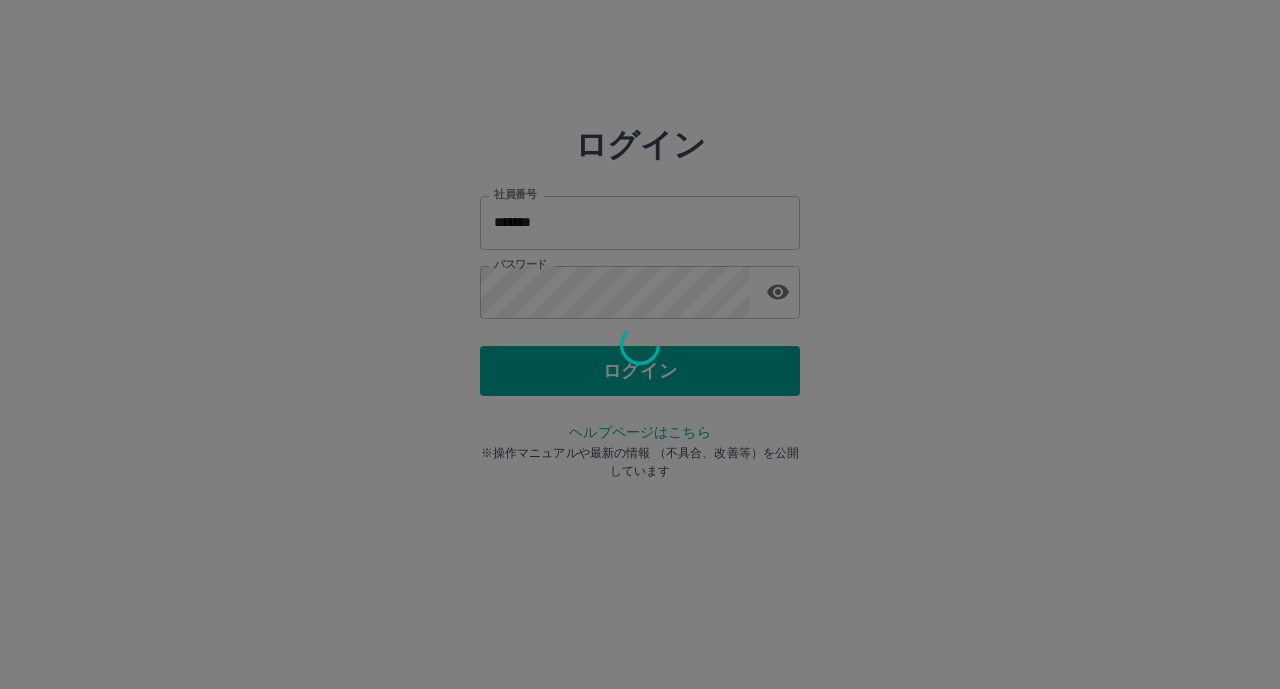 scroll, scrollTop: 0, scrollLeft: 0, axis: both 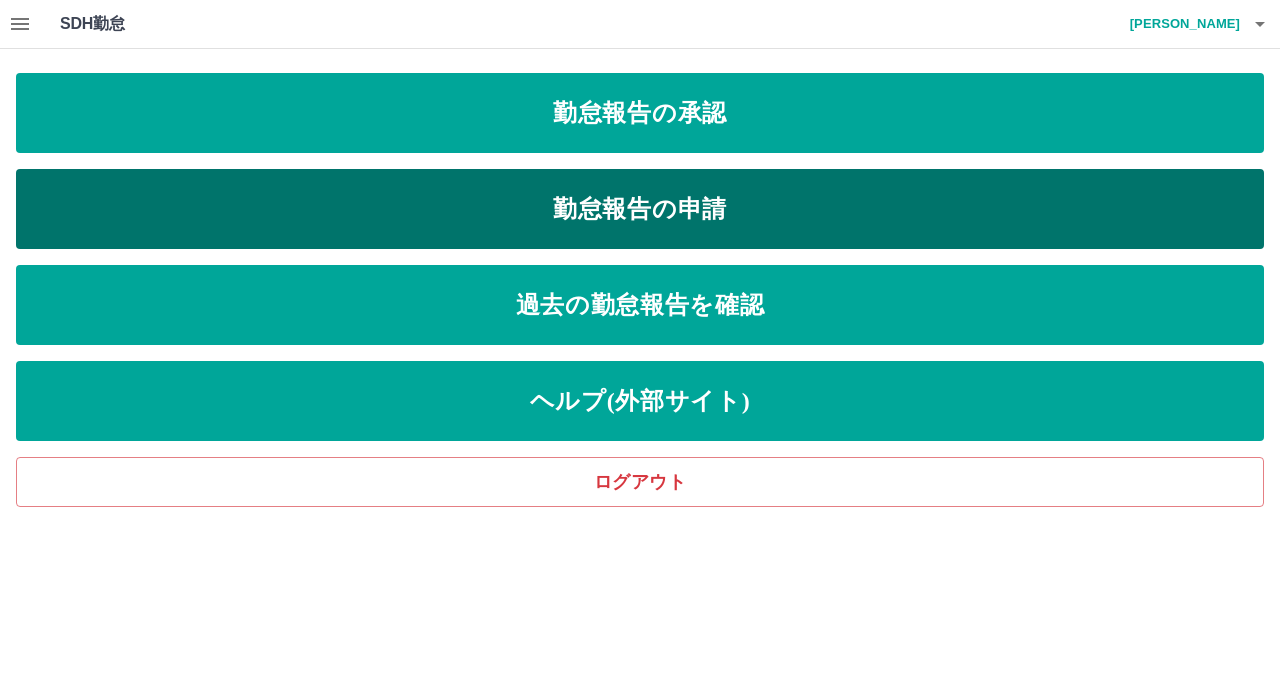 click on "勤怠報告の申請" at bounding box center (640, 209) 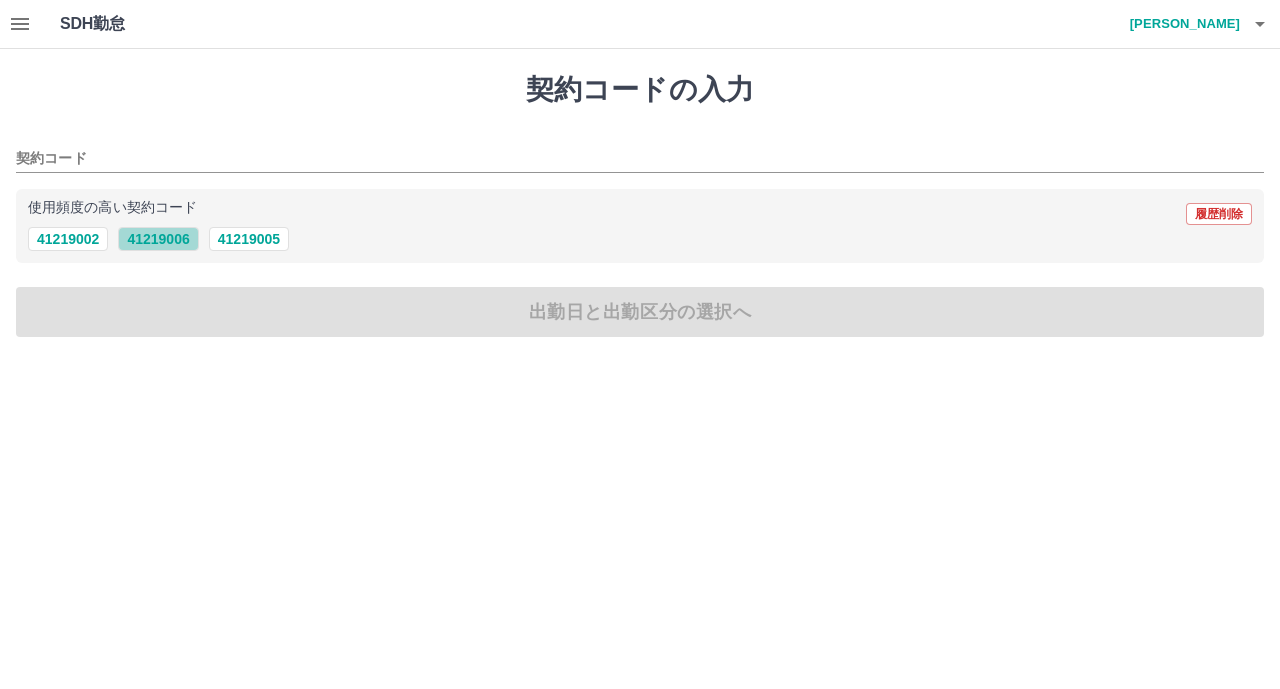 click on "41219006" at bounding box center (158, 239) 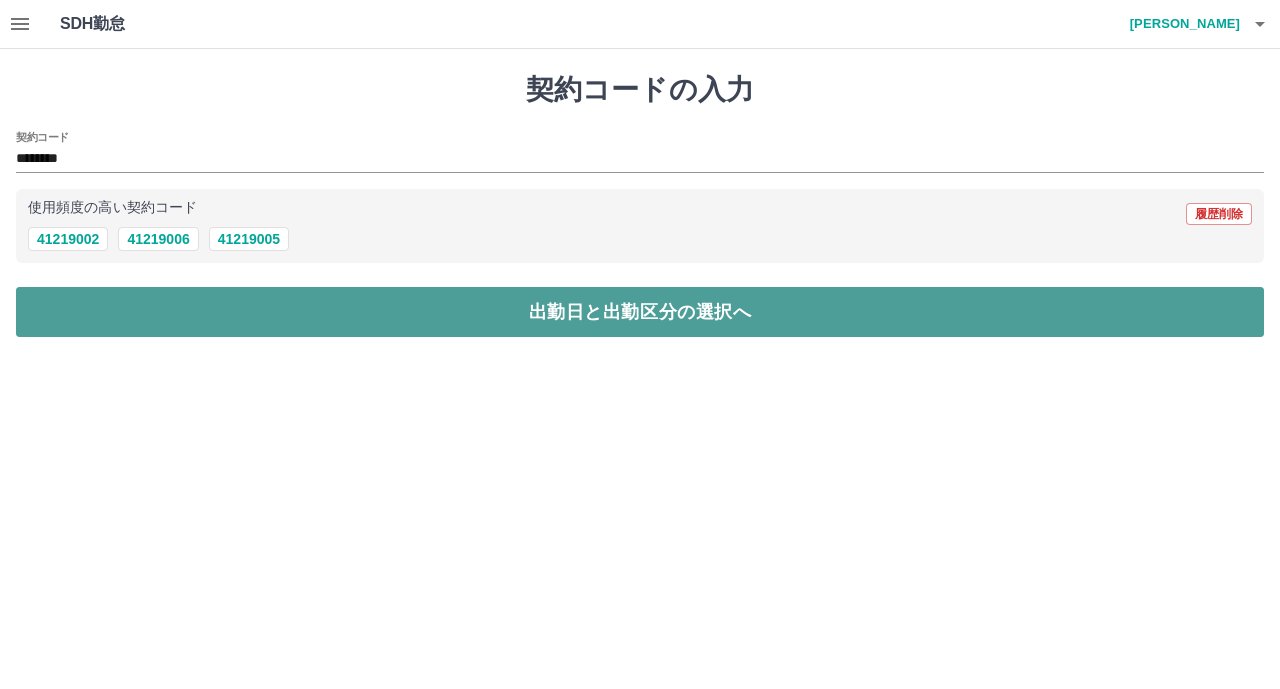 click on "出勤日と出勤区分の選択へ" at bounding box center (640, 312) 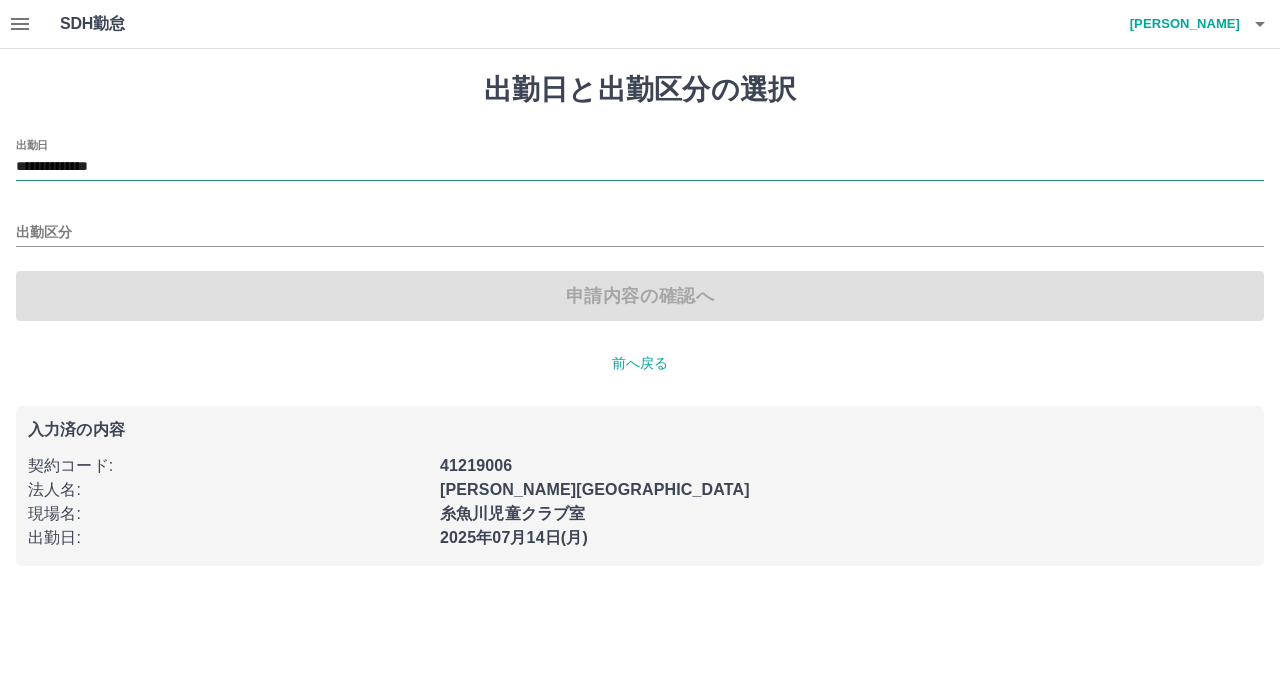 click on "**********" at bounding box center [640, 167] 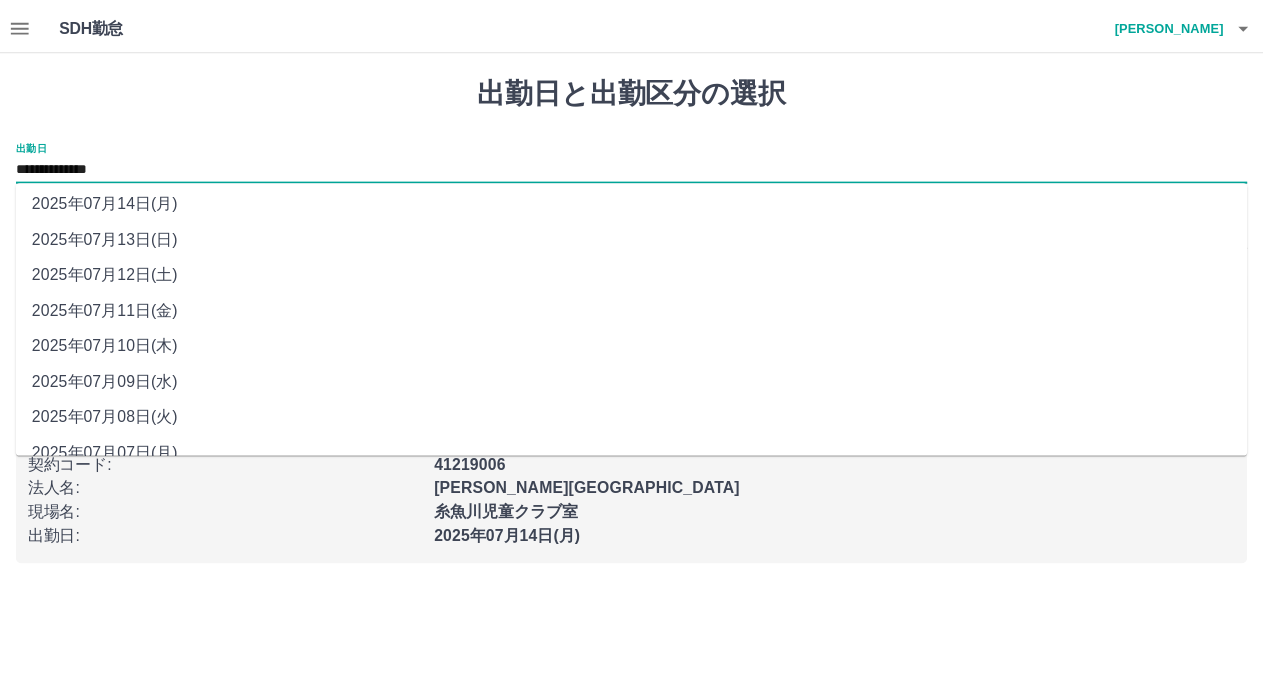 scroll, scrollTop: 64, scrollLeft: 0, axis: vertical 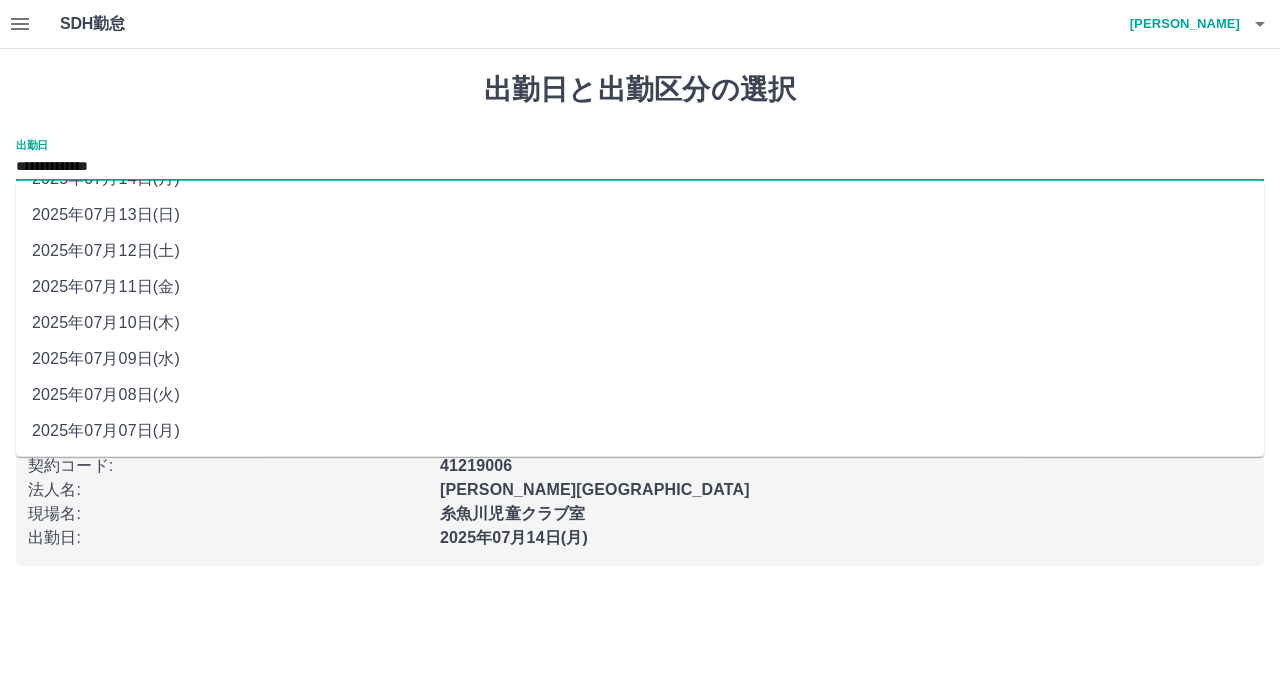 click on "2025年07月07日(月)" at bounding box center (640, 431) 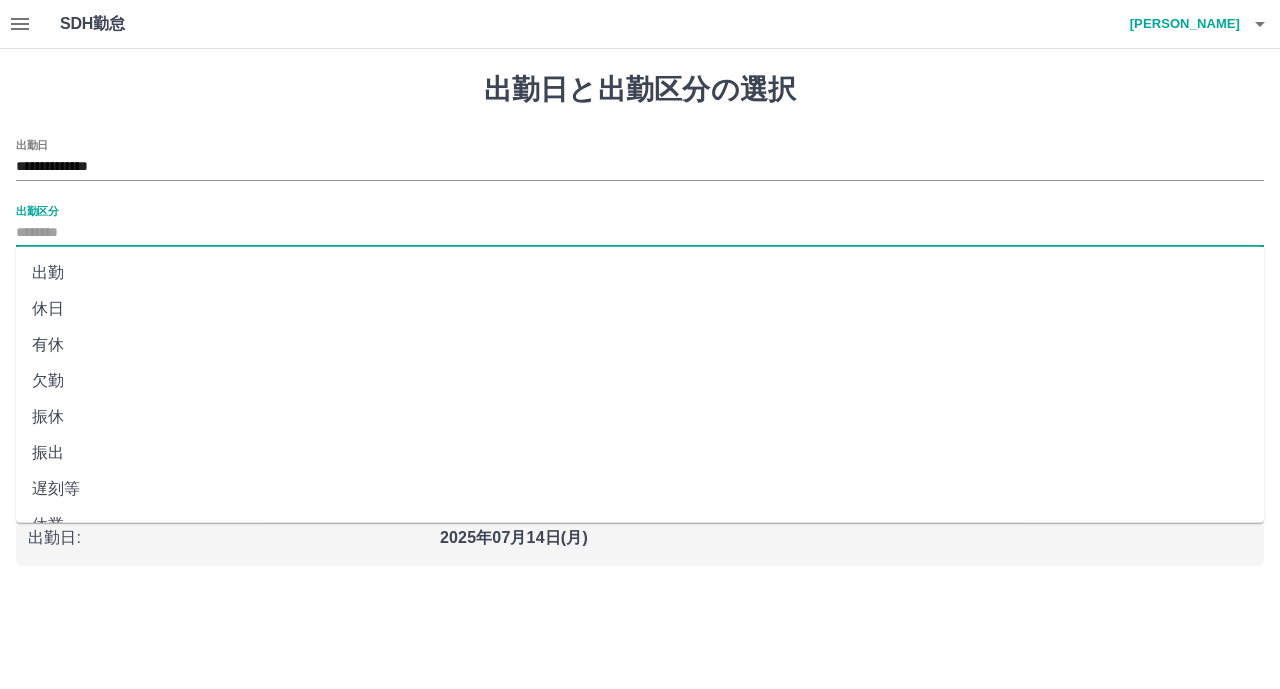 click on "出勤区分" at bounding box center [640, 233] 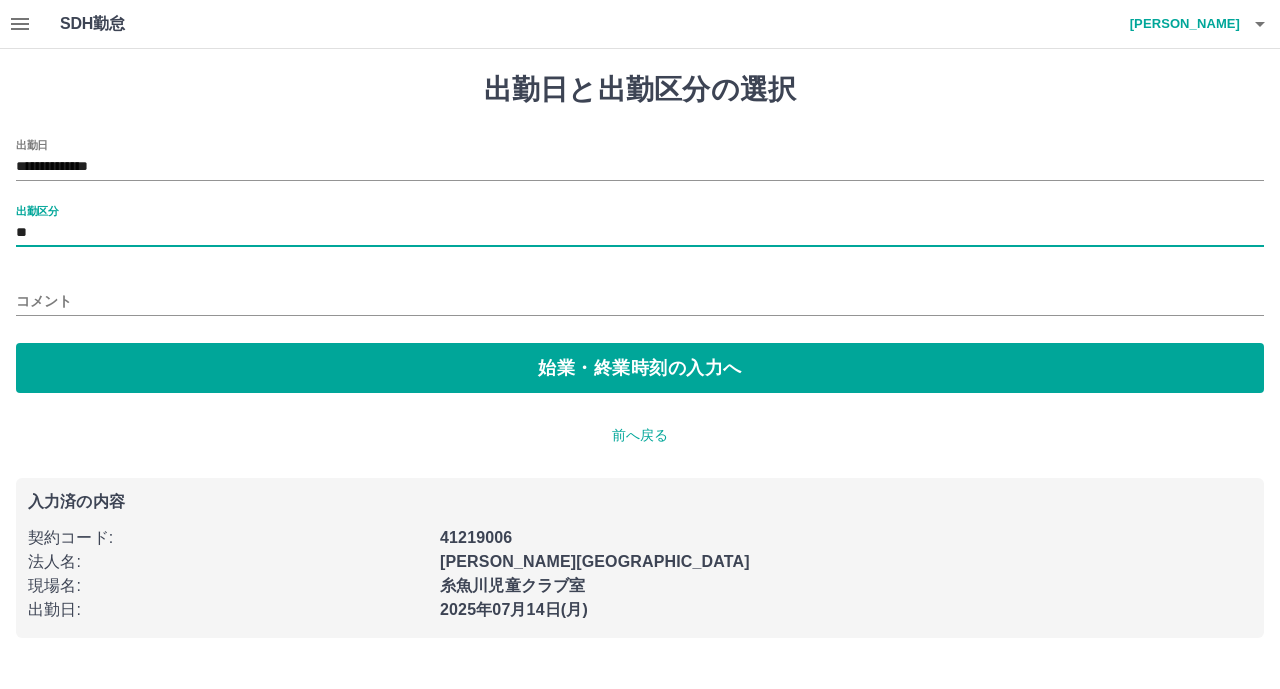 click on "コメント" at bounding box center (640, 301) 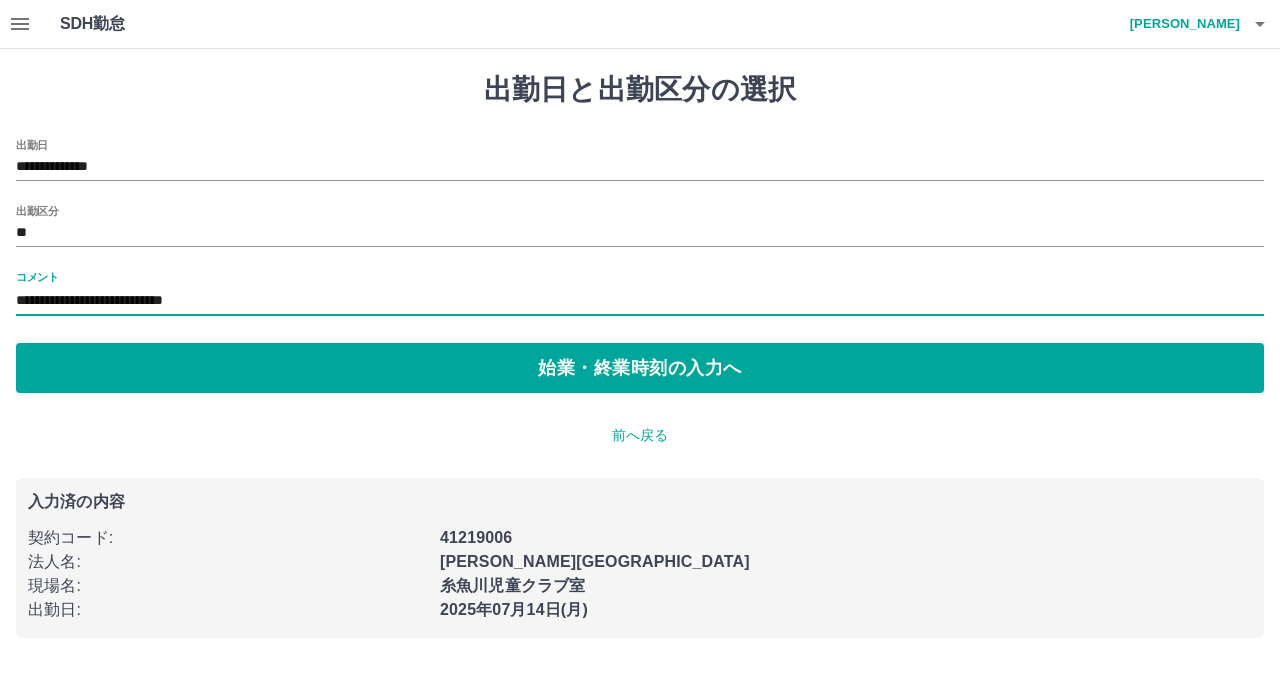 click on "**********" at bounding box center (640, 301) 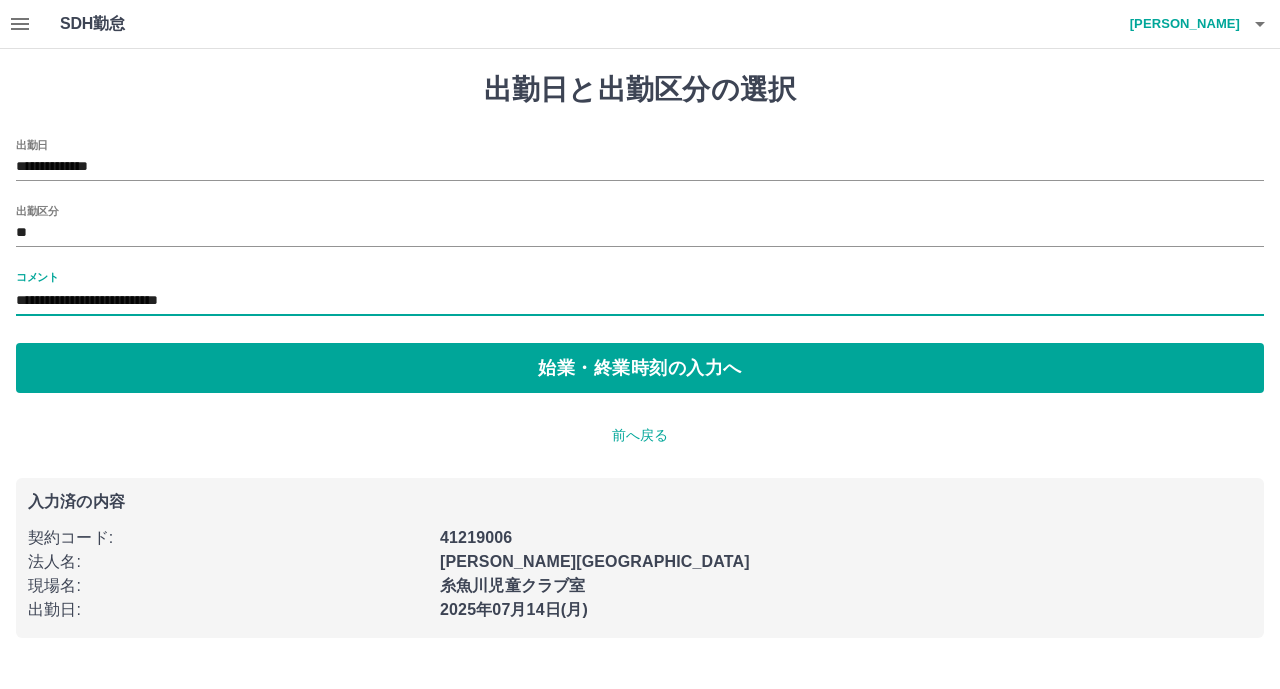 click on "**********" at bounding box center [640, 301] 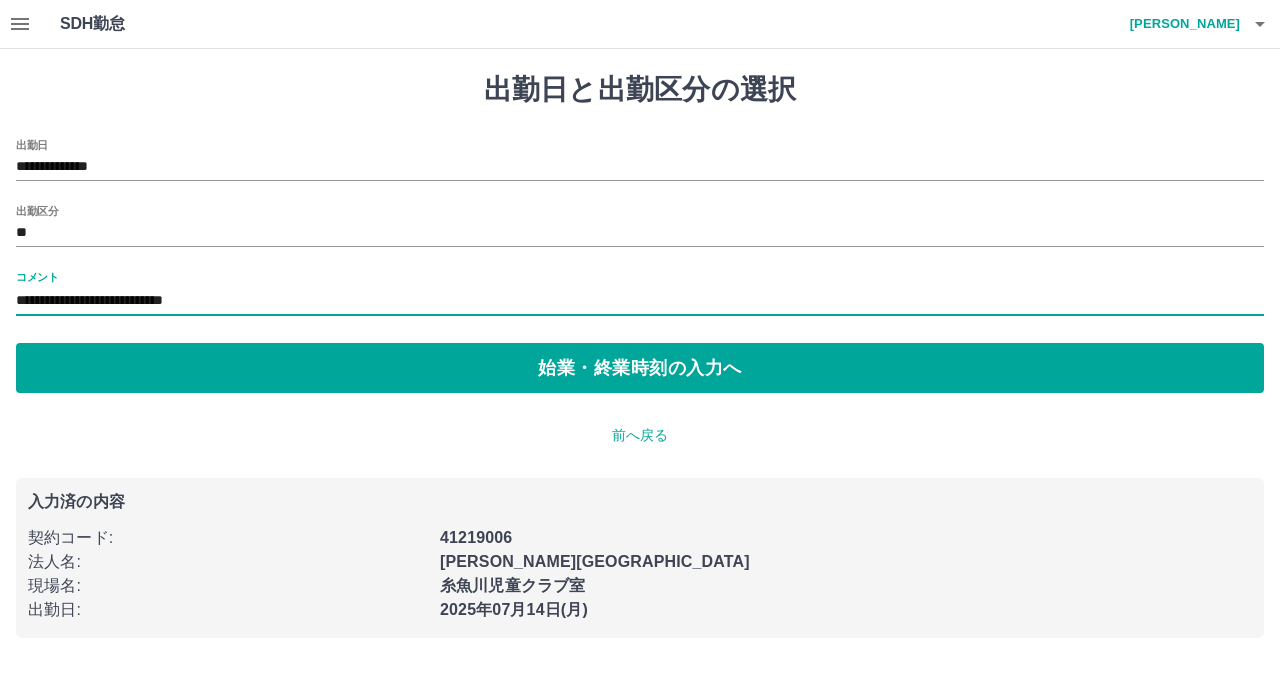 click on "**********" at bounding box center (640, 301) 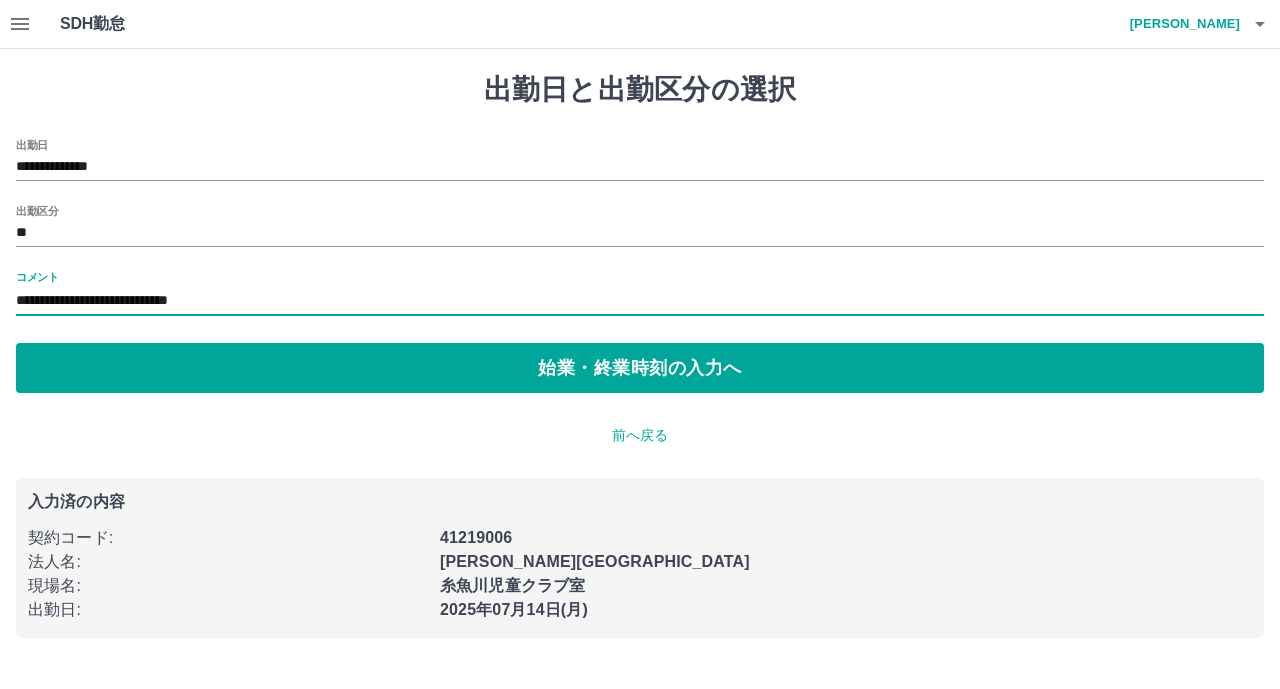 type on "**********" 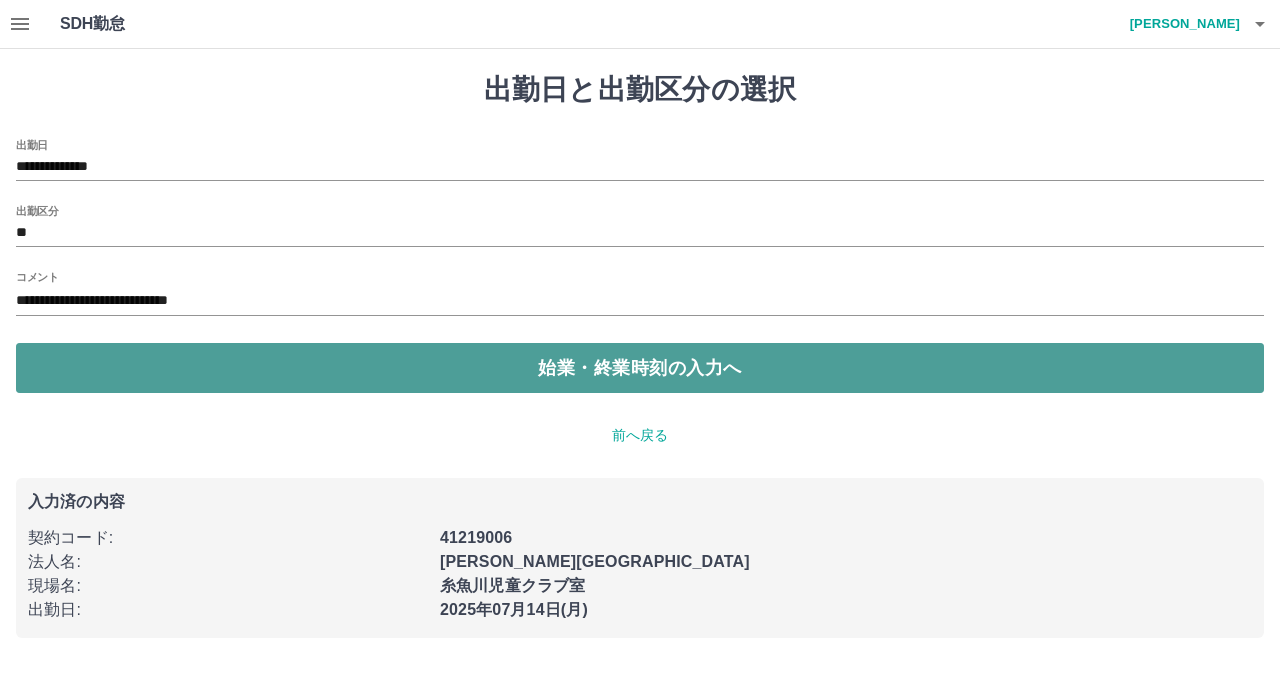 click on "始業・終業時刻の入力へ" at bounding box center [640, 368] 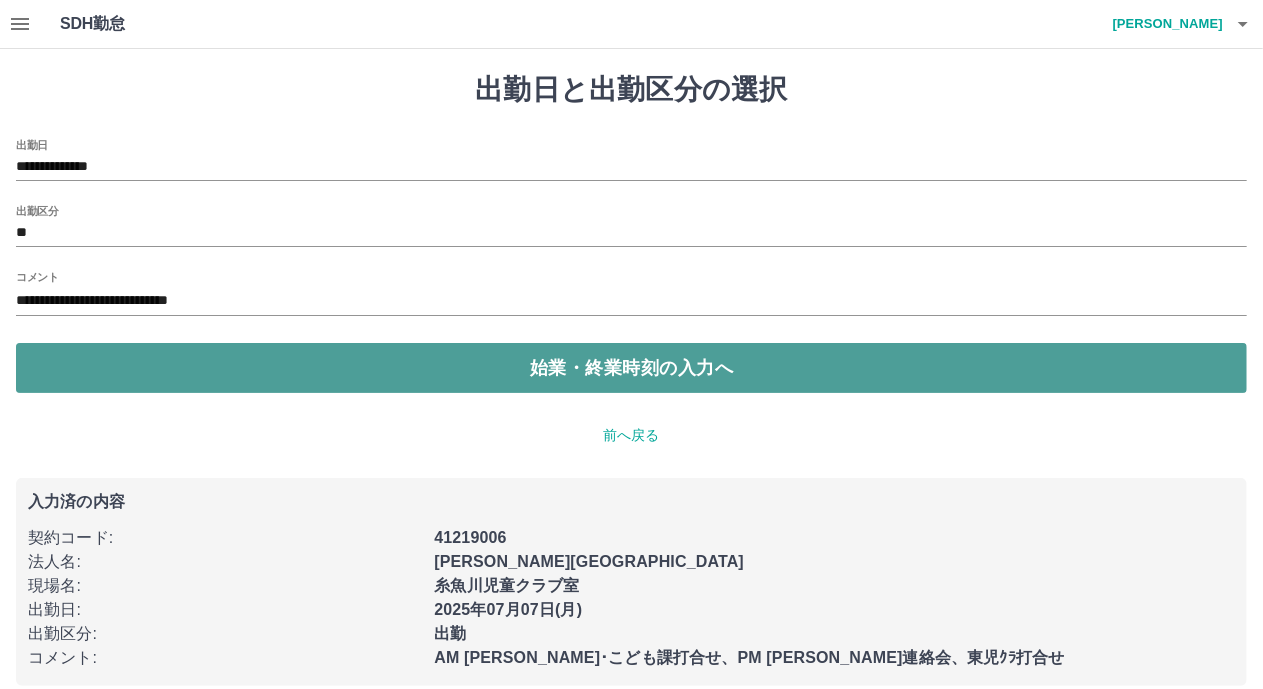 click on "始業・終業時刻の入力へ" at bounding box center (631, 368) 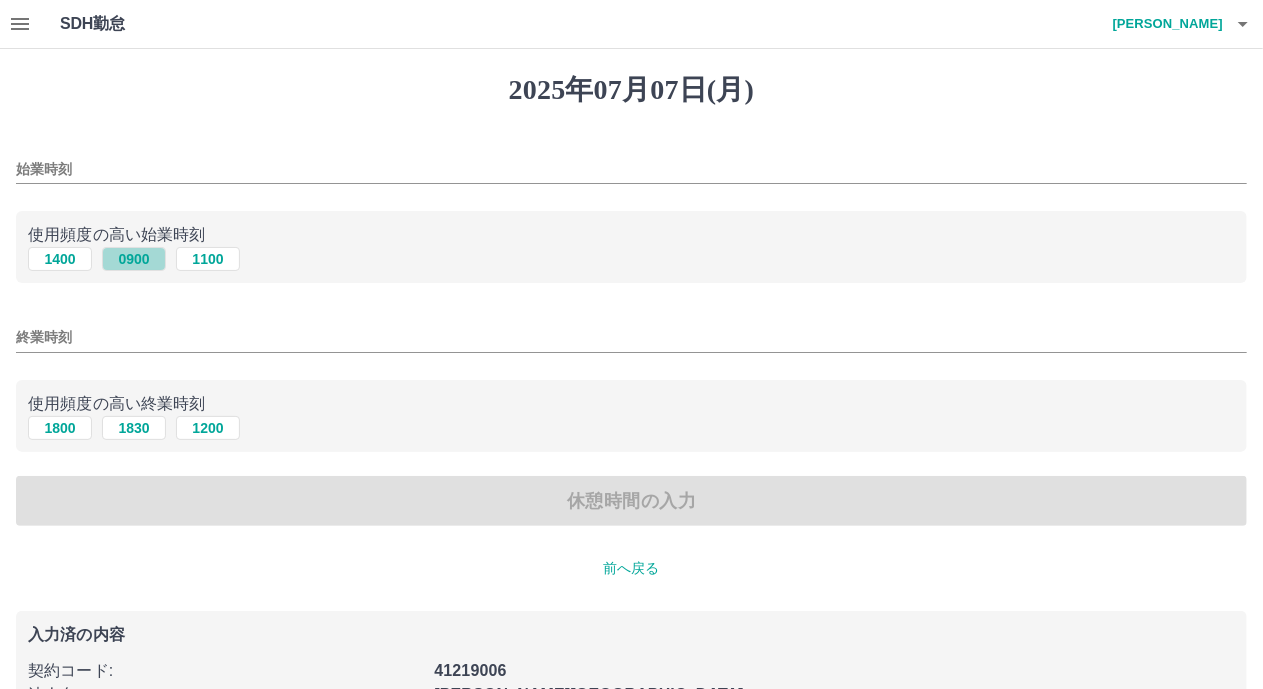 click on "0900" at bounding box center (134, 259) 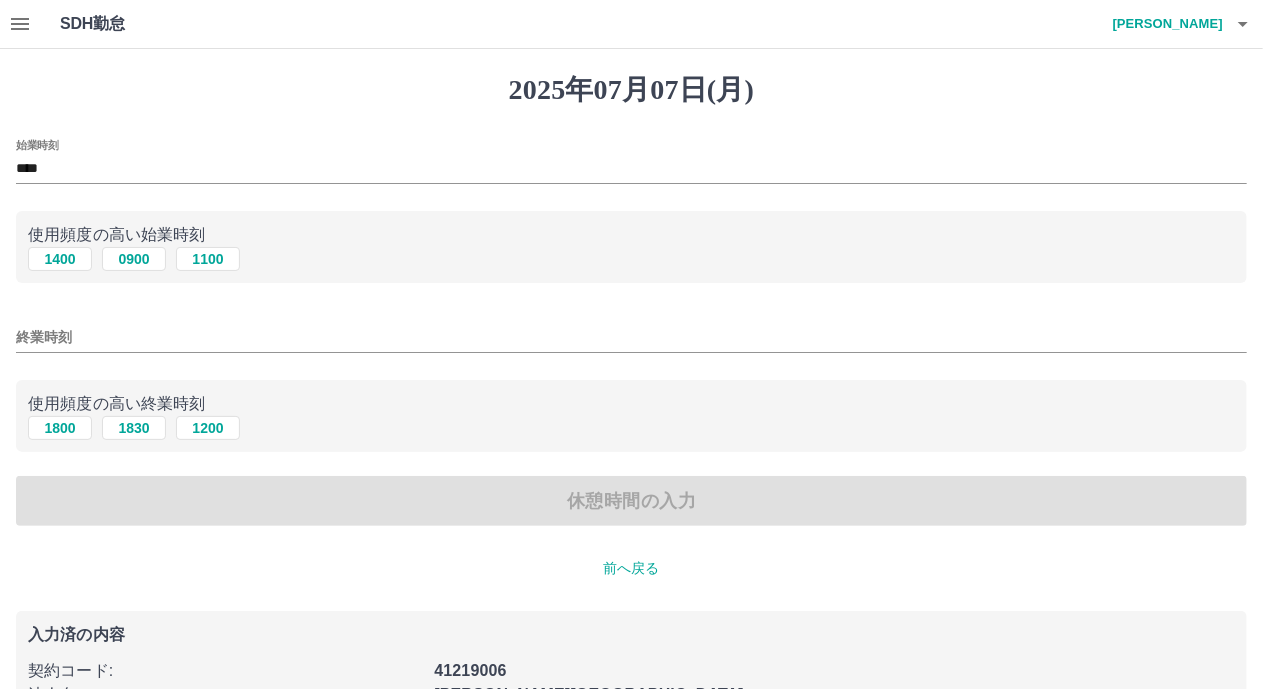 click on "終業時刻" at bounding box center [631, 337] 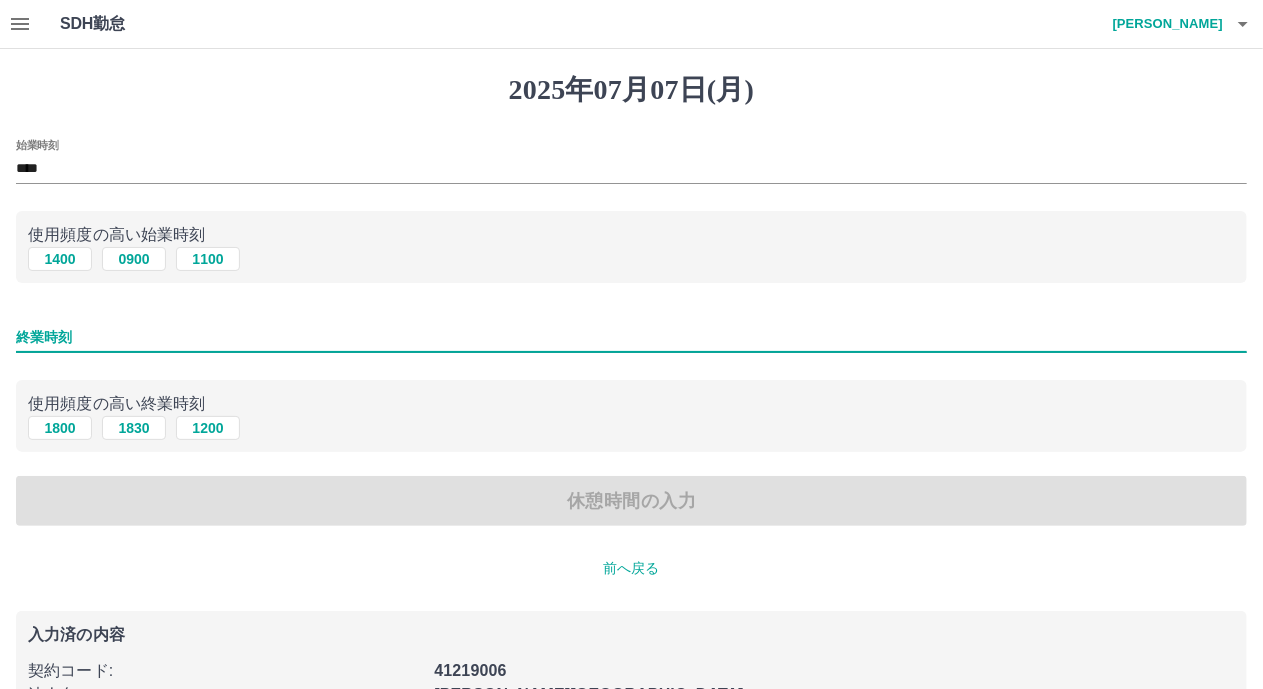 type on "****" 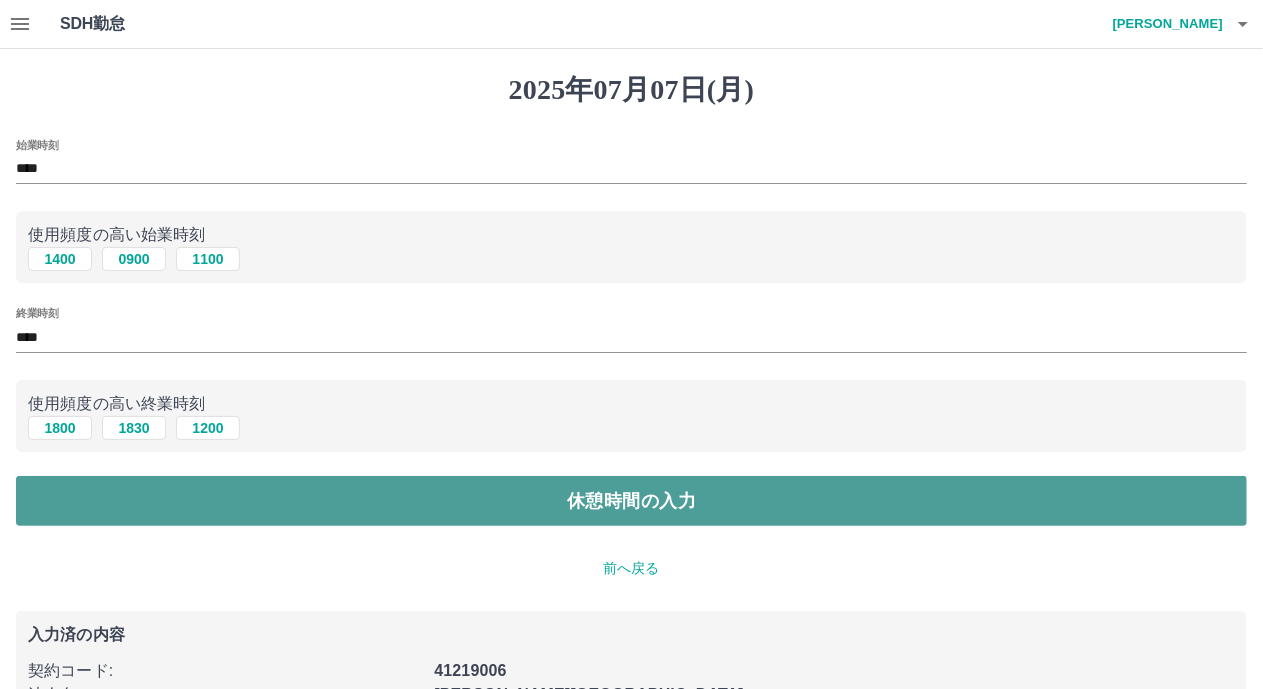 click on "休憩時間の入力" at bounding box center [631, 501] 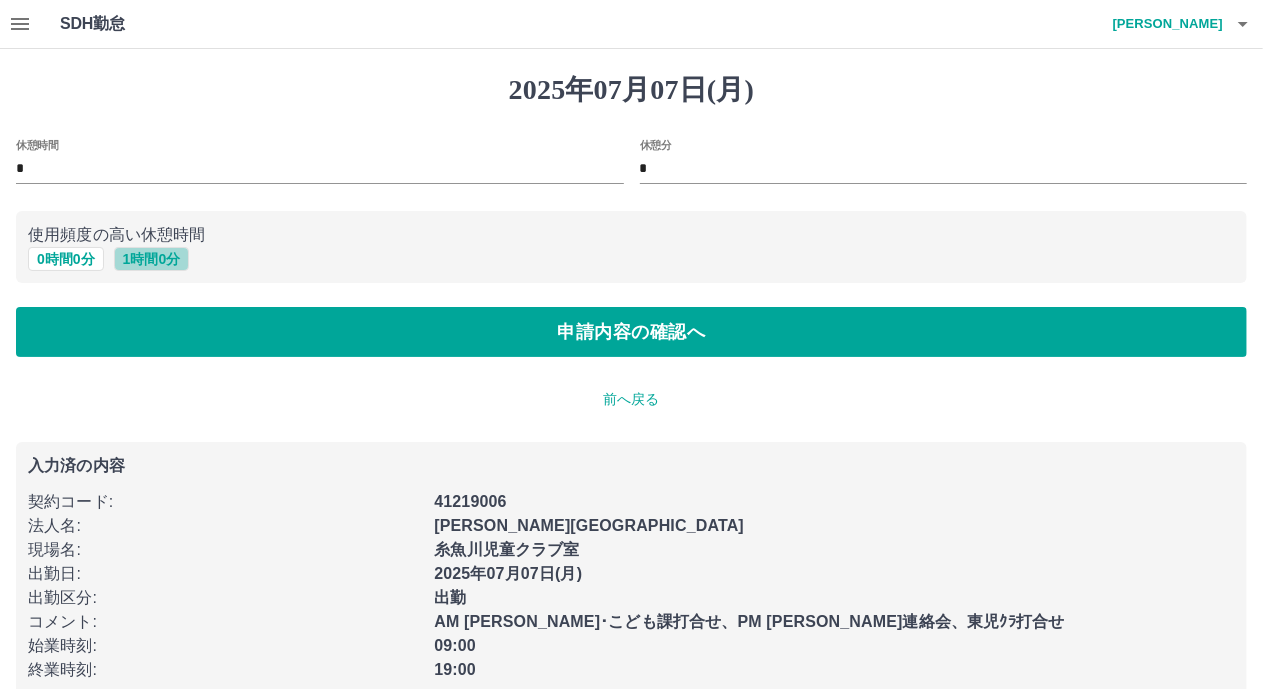click on "1 時間 0 分" at bounding box center [152, 259] 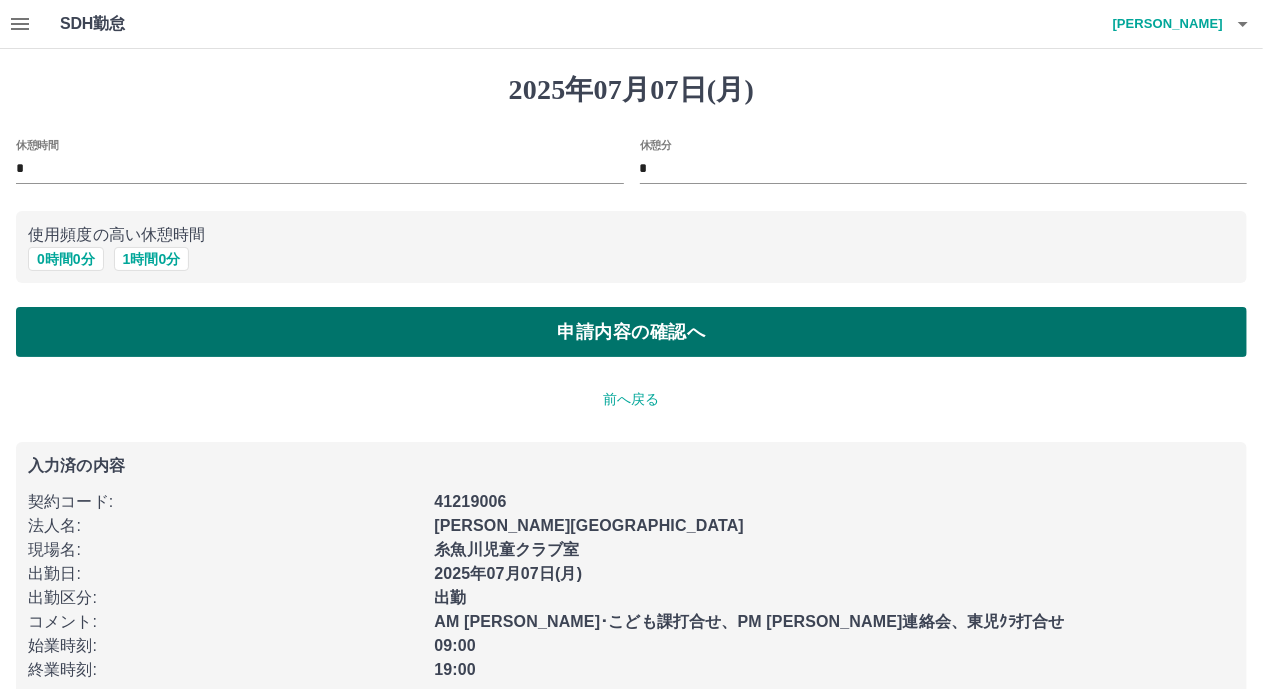 click on "申請内容の確認へ" at bounding box center (631, 332) 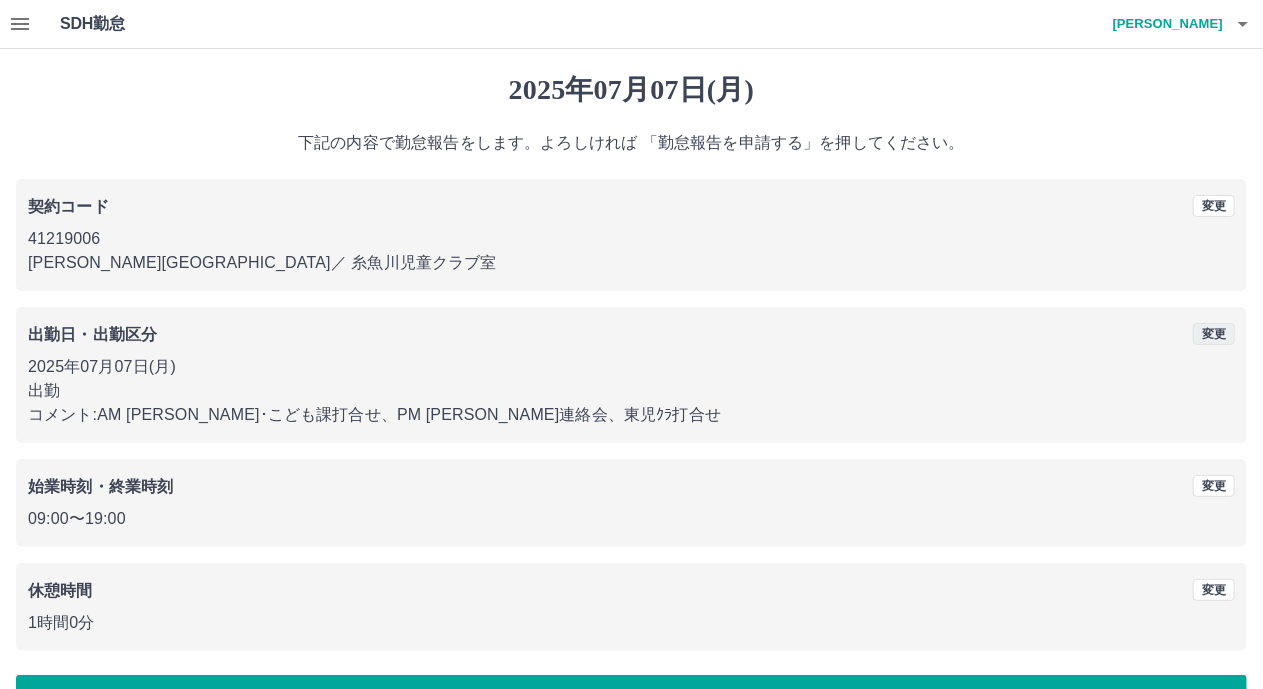 click on "変更" at bounding box center [1214, 334] 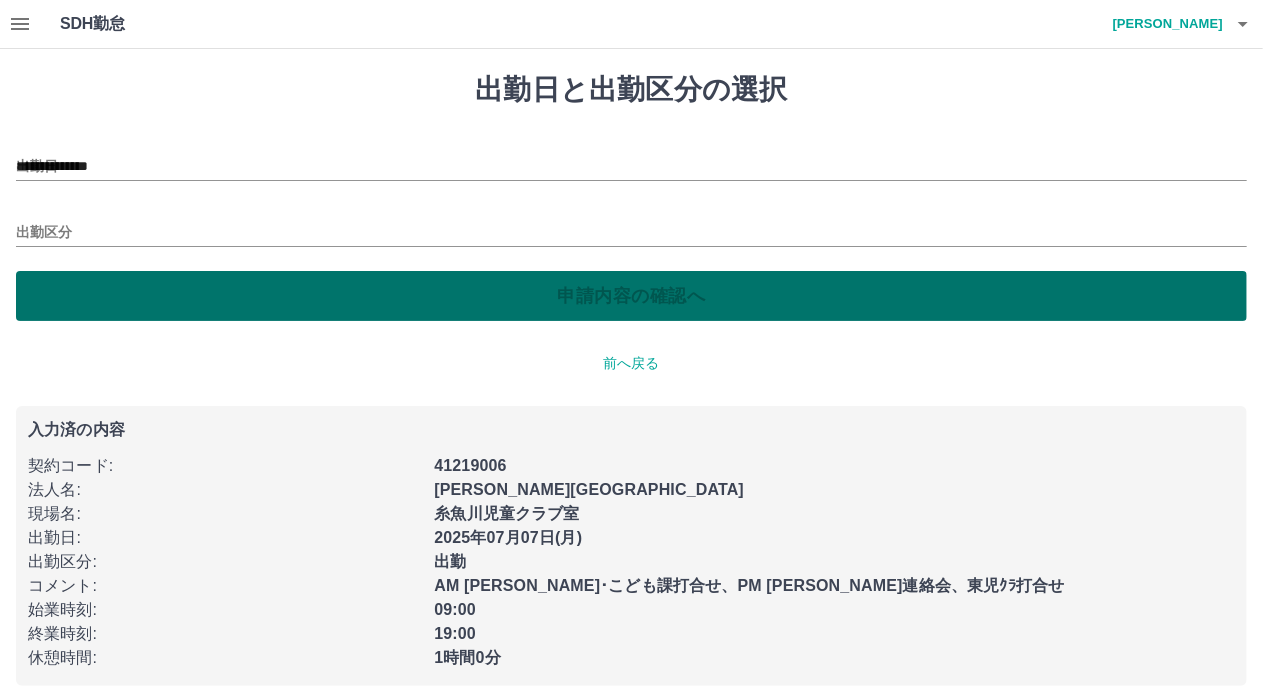 type on "**********" 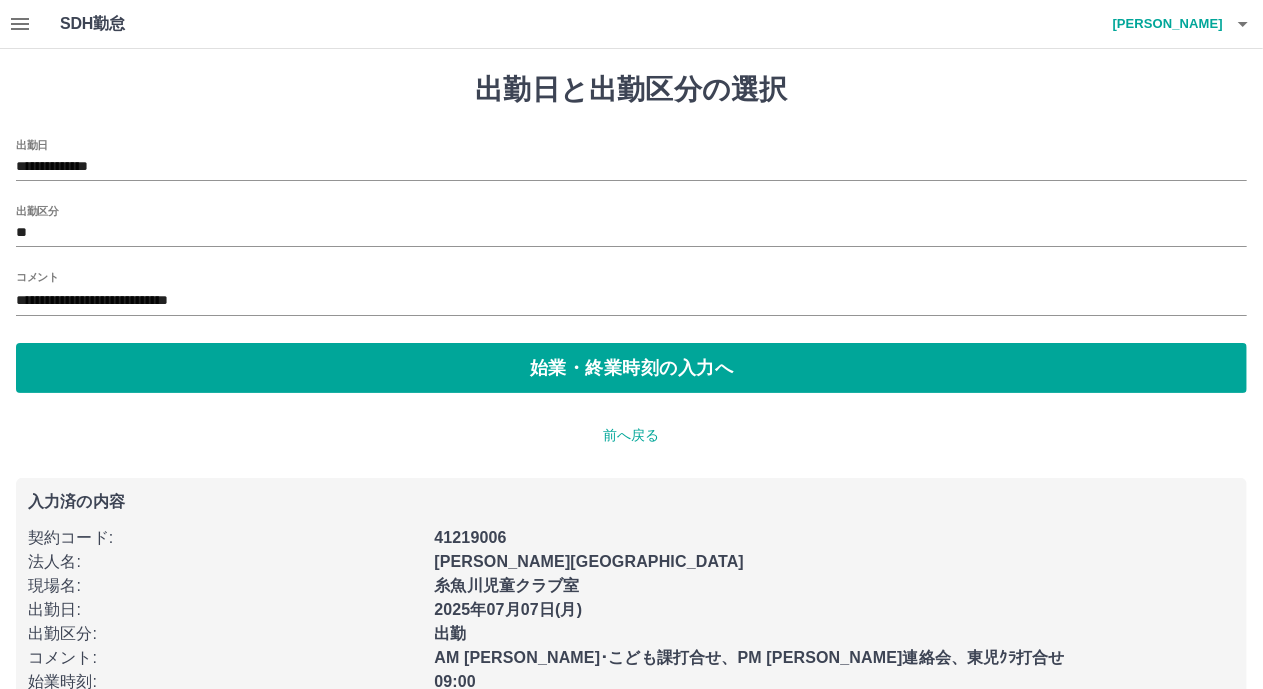 click on "**********" at bounding box center (631, 301) 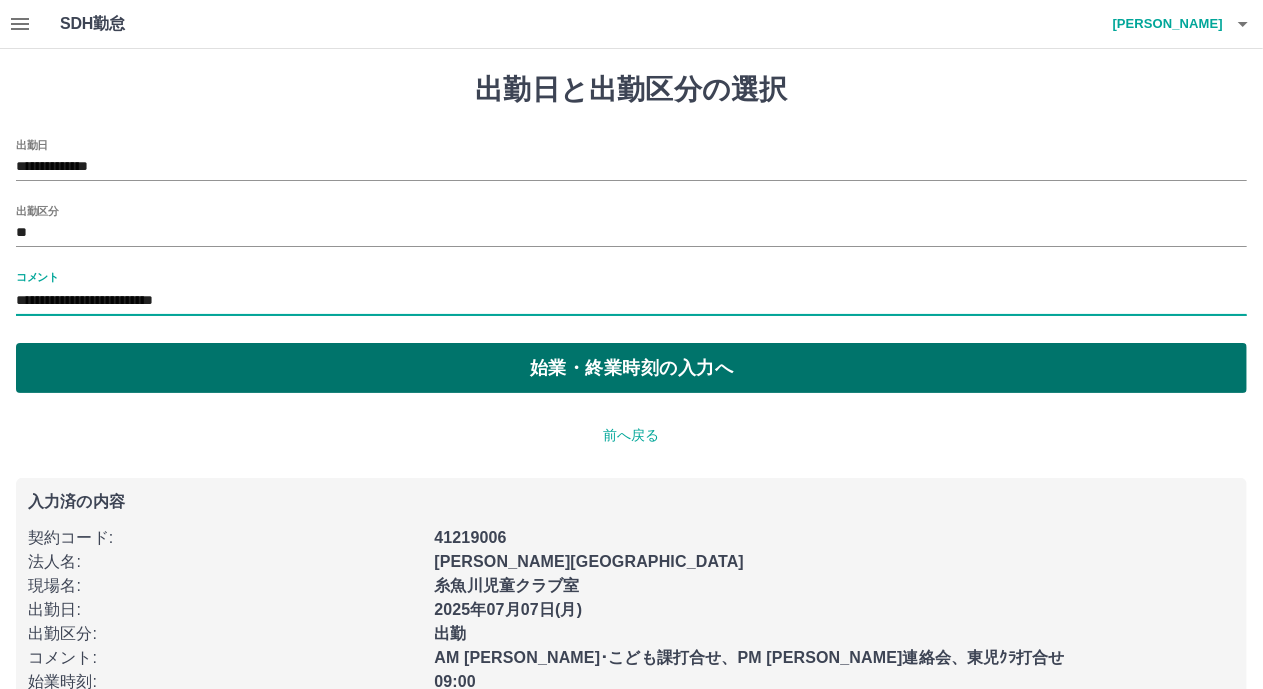 type on "**********" 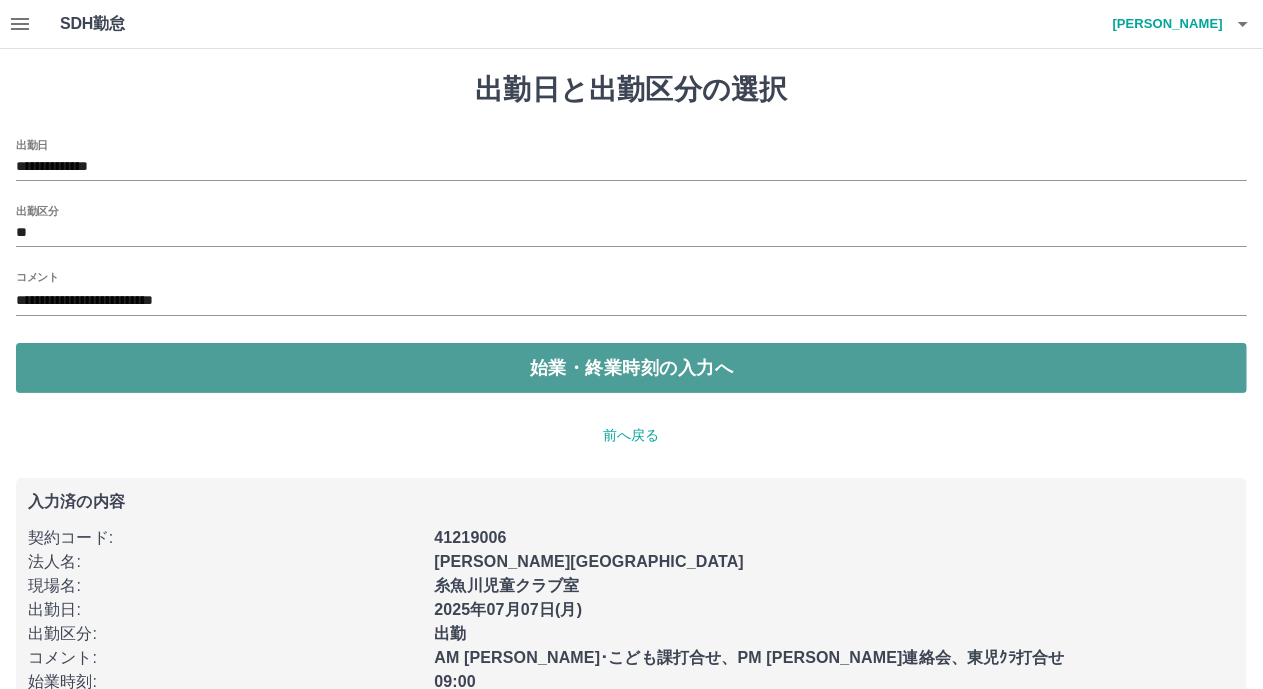 click on "始業・終業時刻の入力へ" at bounding box center [631, 368] 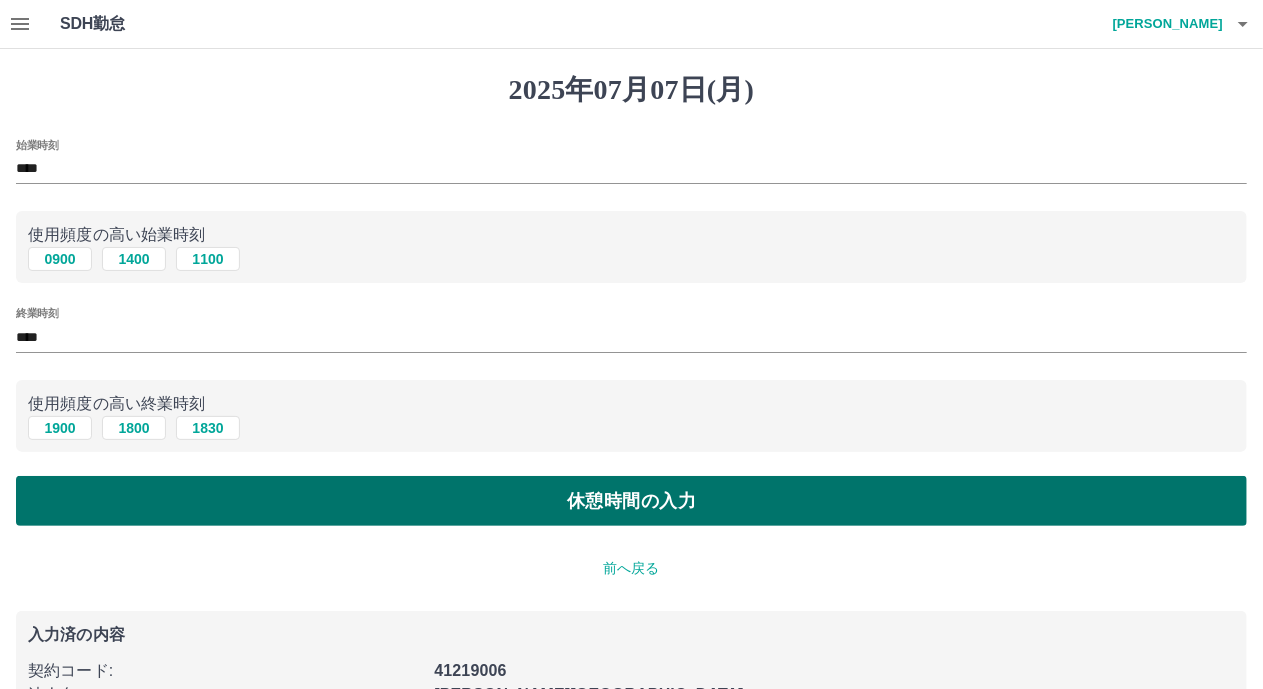 click on "休憩時間の入力" at bounding box center (631, 501) 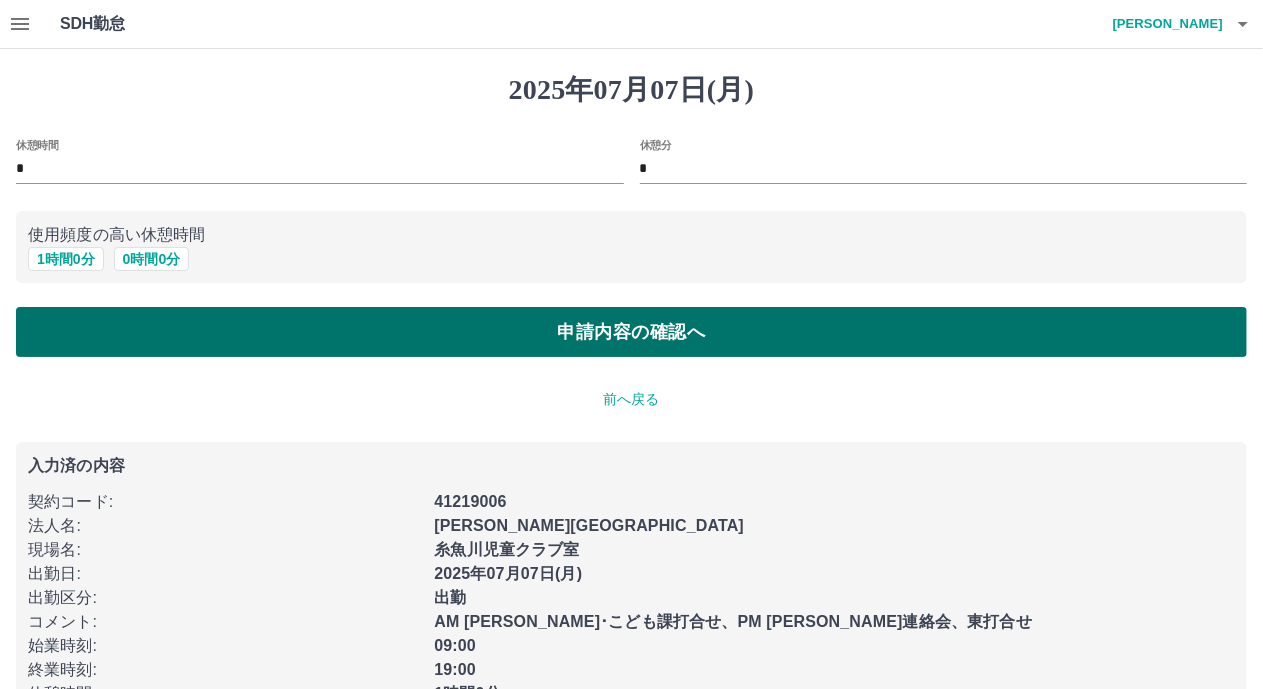 click on "申請内容の確認へ" at bounding box center [631, 332] 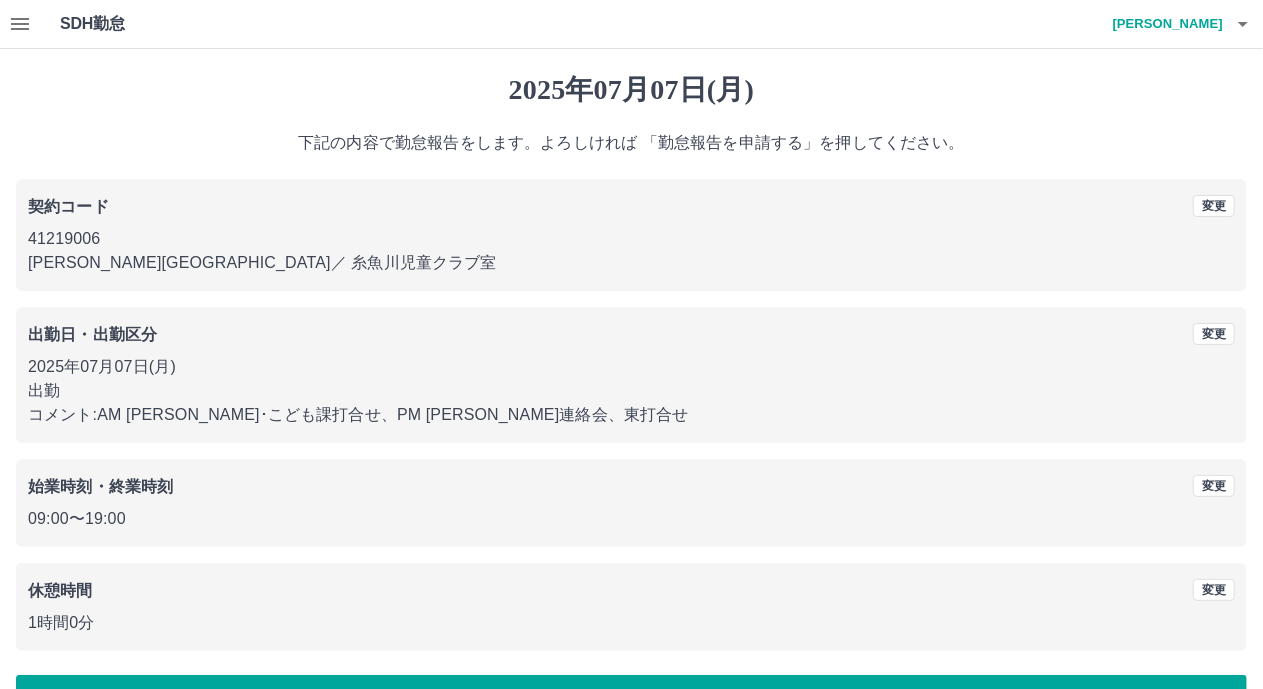 scroll, scrollTop: 59, scrollLeft: 0, axis: vertical 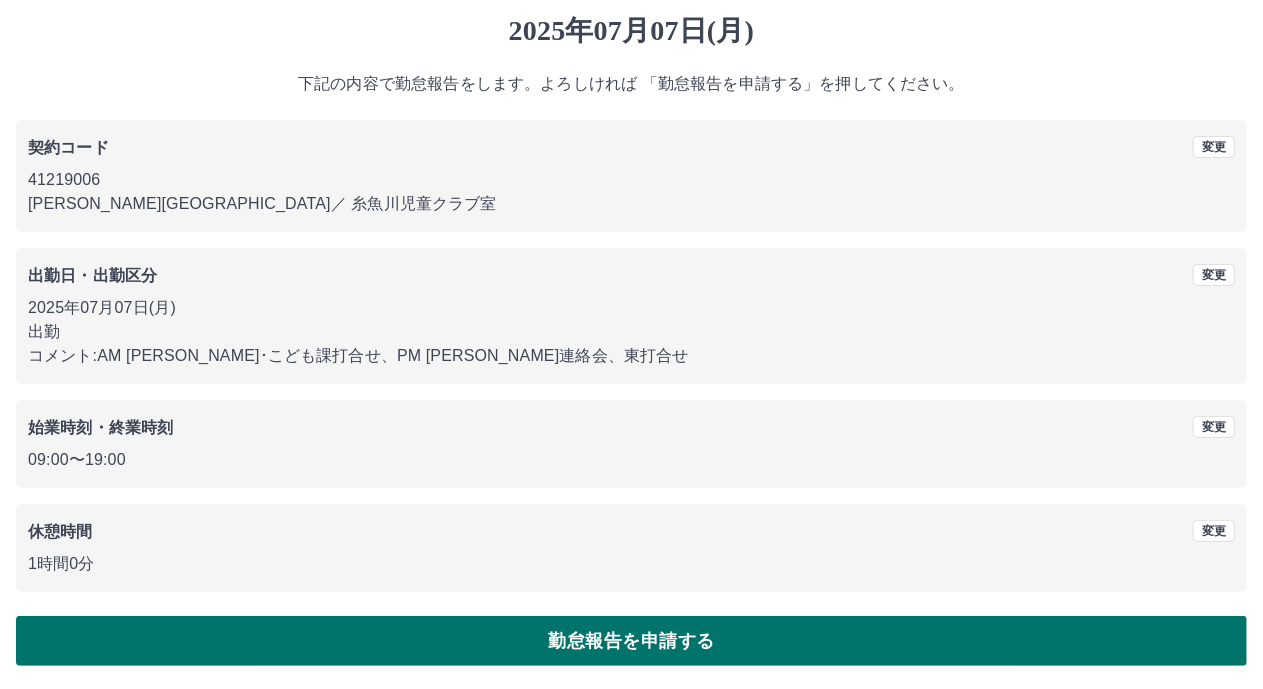 click on "勤怠報告を申請する" at bounding box center [631, 641] 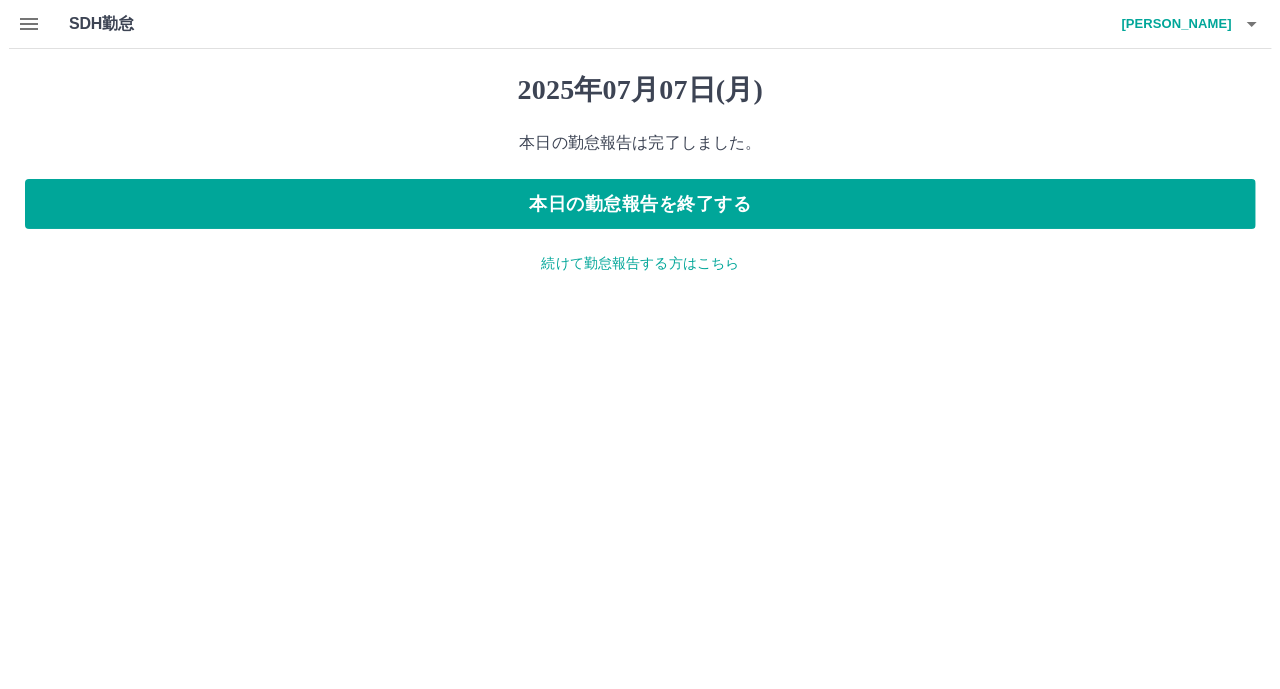 scroll, scrollTop: 0, scrollLeft: 0, axis: both 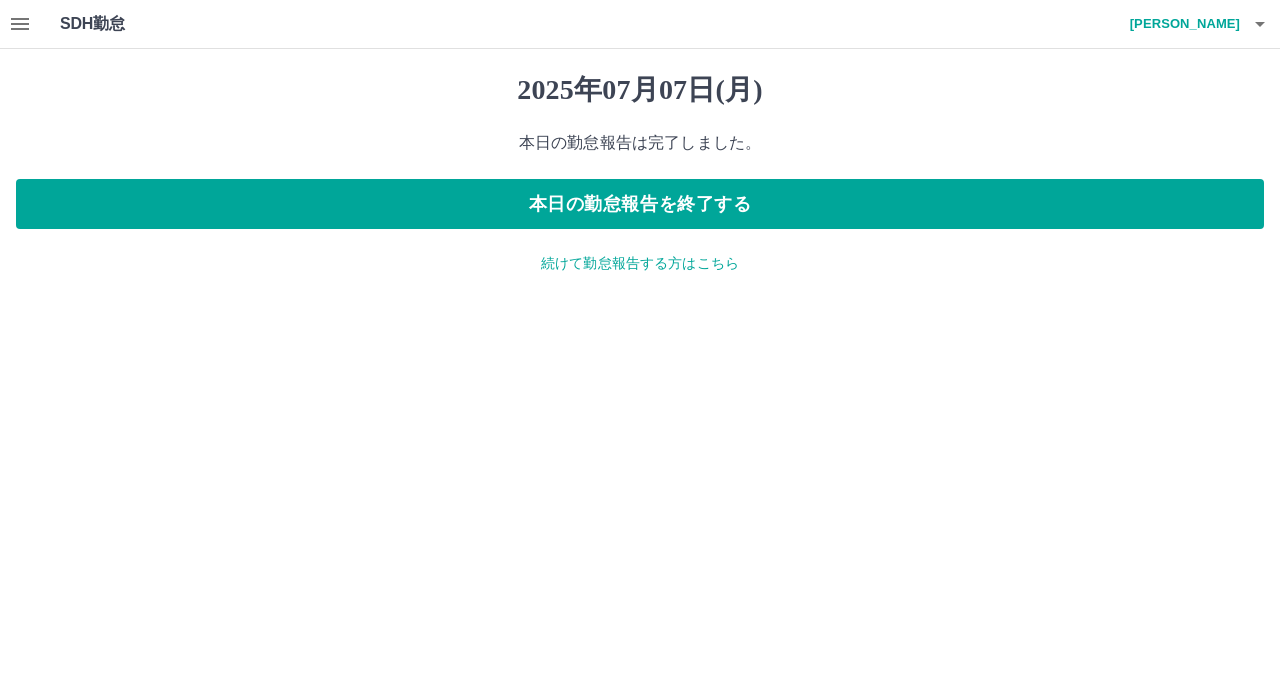 click on "続けて勤怠報告する方はこちら" at bounding box center [640, 263] 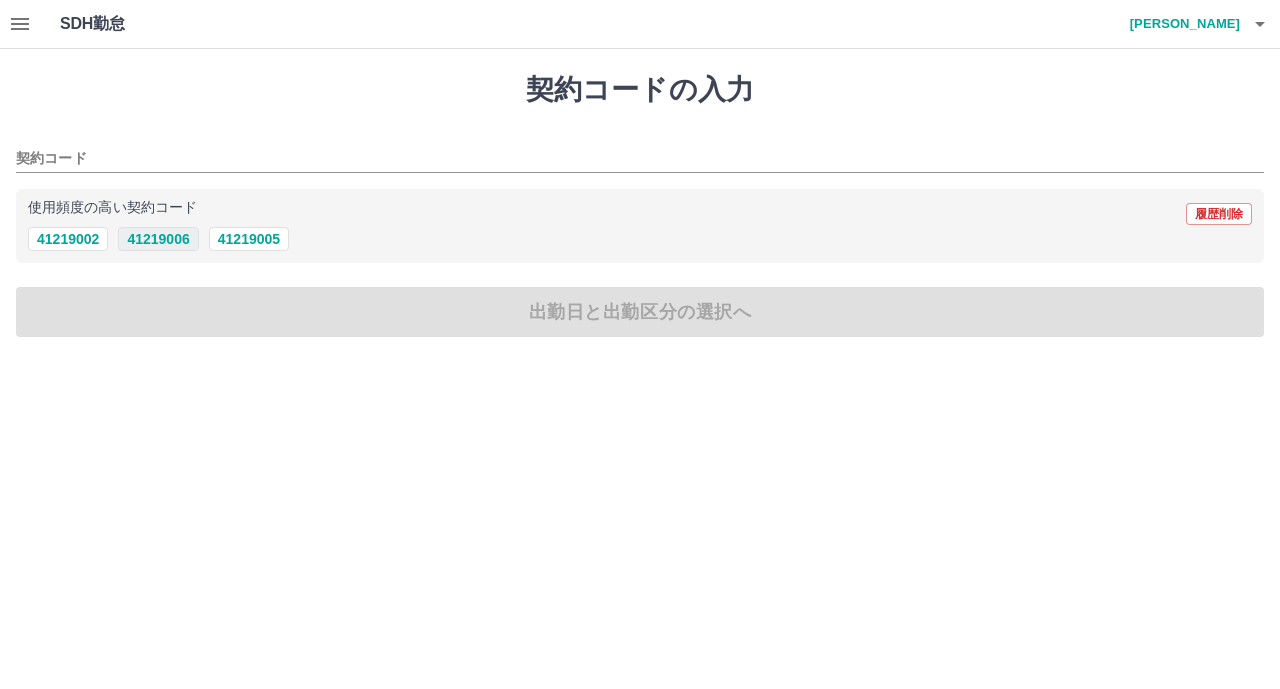 click on "41219006" at bounding box center [158, 239] 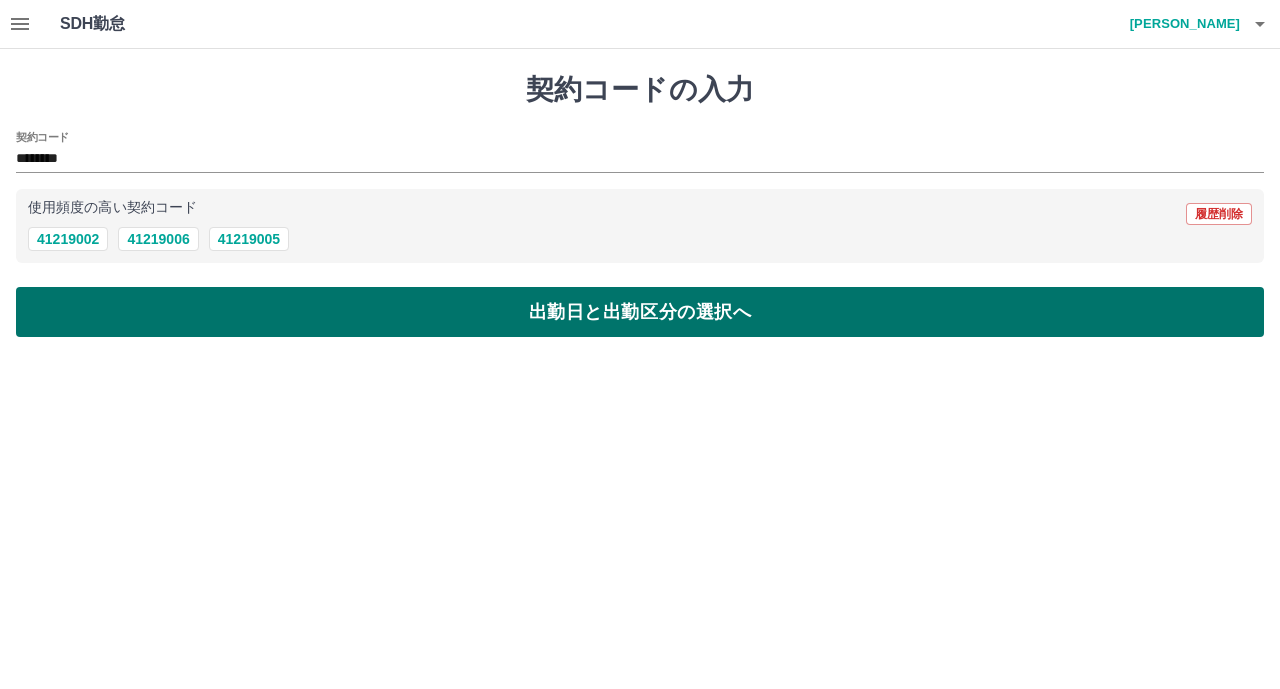 click on "出勤日と出勤区分の選択へ" at bounding box center [640, 312] 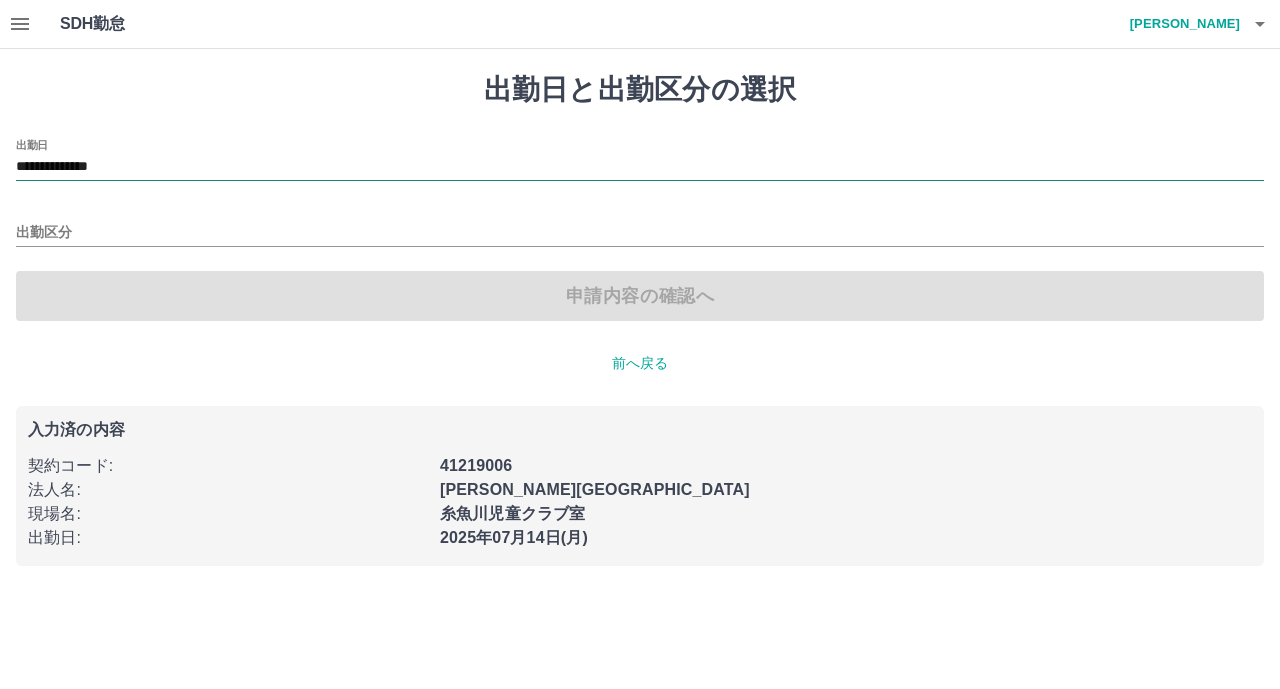 click on "**********" at bounding box center [640, 167] 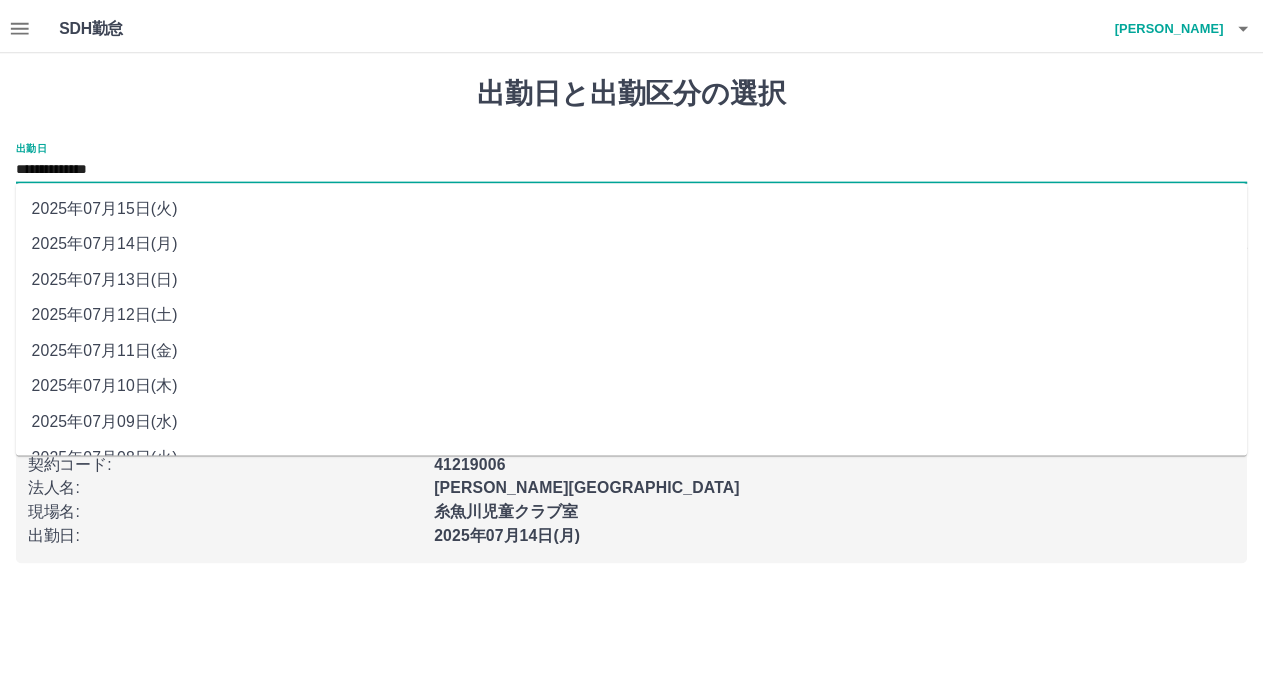 scroll, scrollTop: 64, scrollLeft: 0, axis: vertical 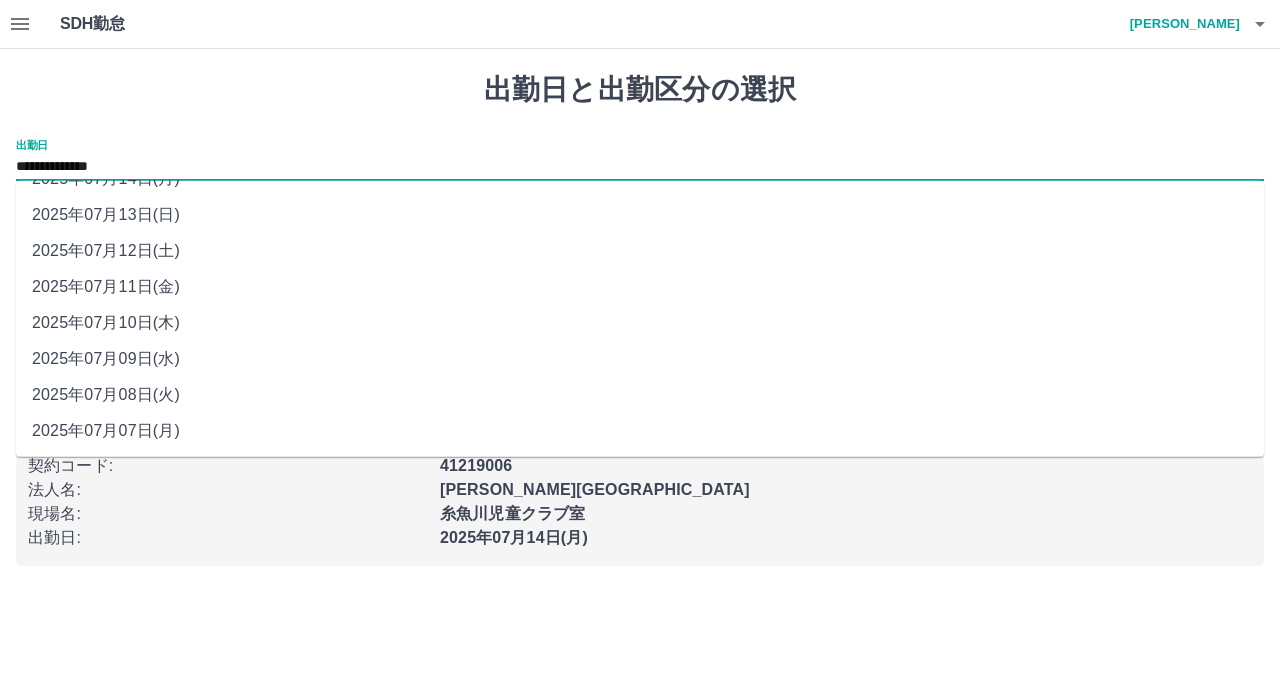 click on "2025年07月08日(火)" at bounding box center [640, 395] 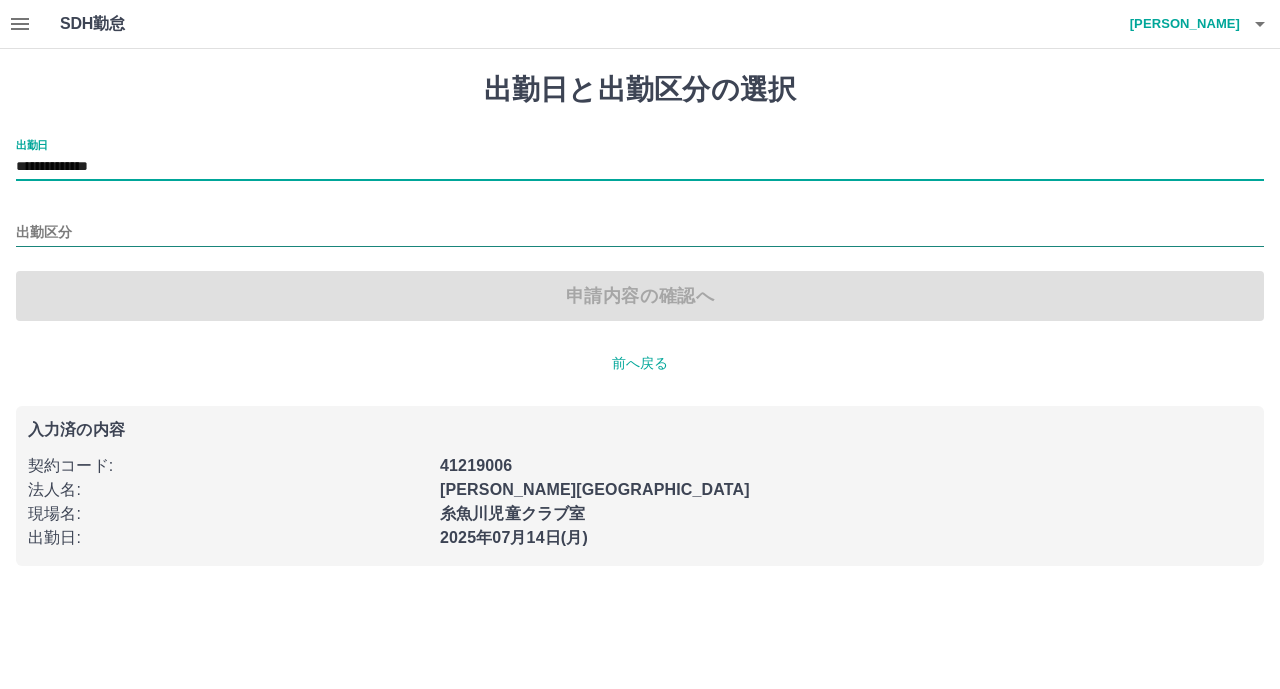 click on "出勤区分" at bounding box center (640, 233) 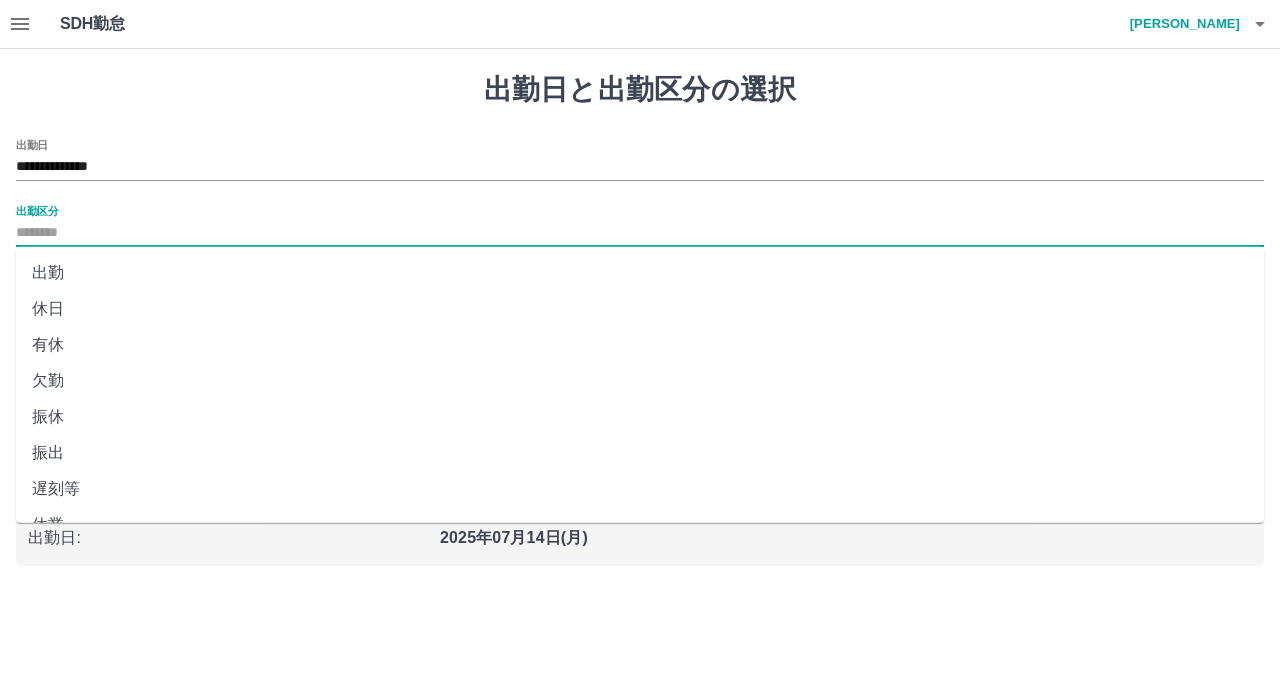 click on "出勤" at bounding box center (640, 273) 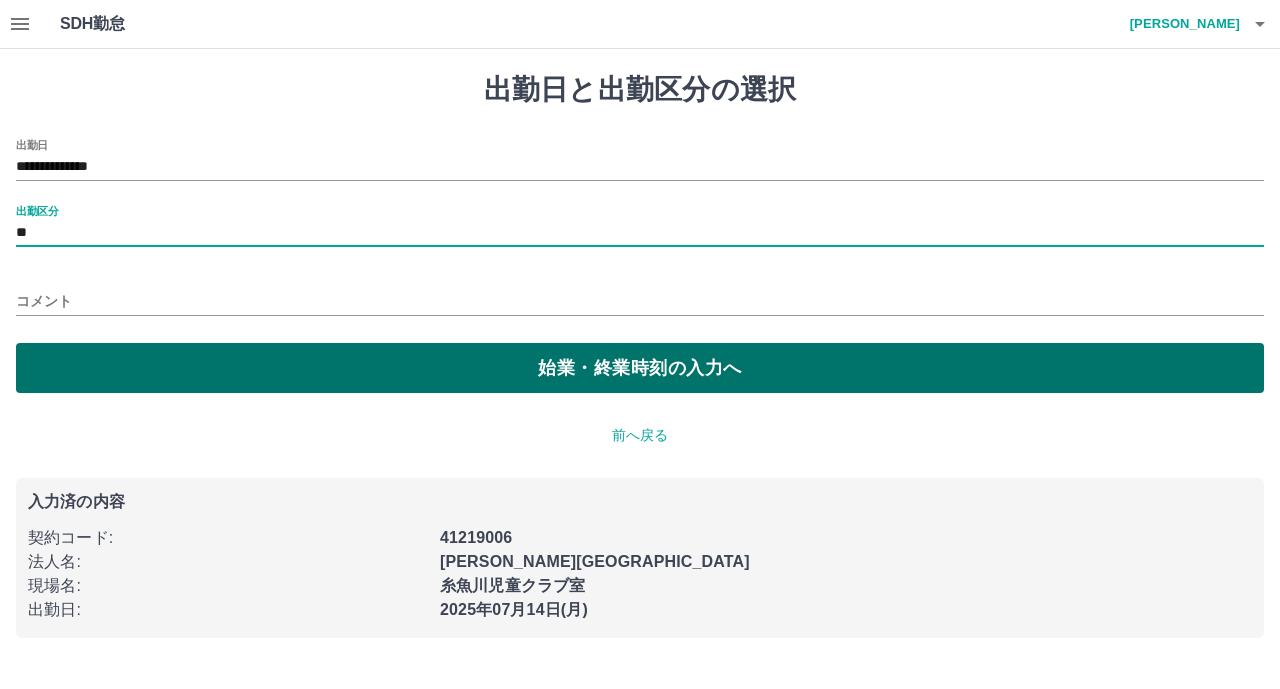 click on "始業・終業時刻の入力へ" at bounding box center (640, 368) 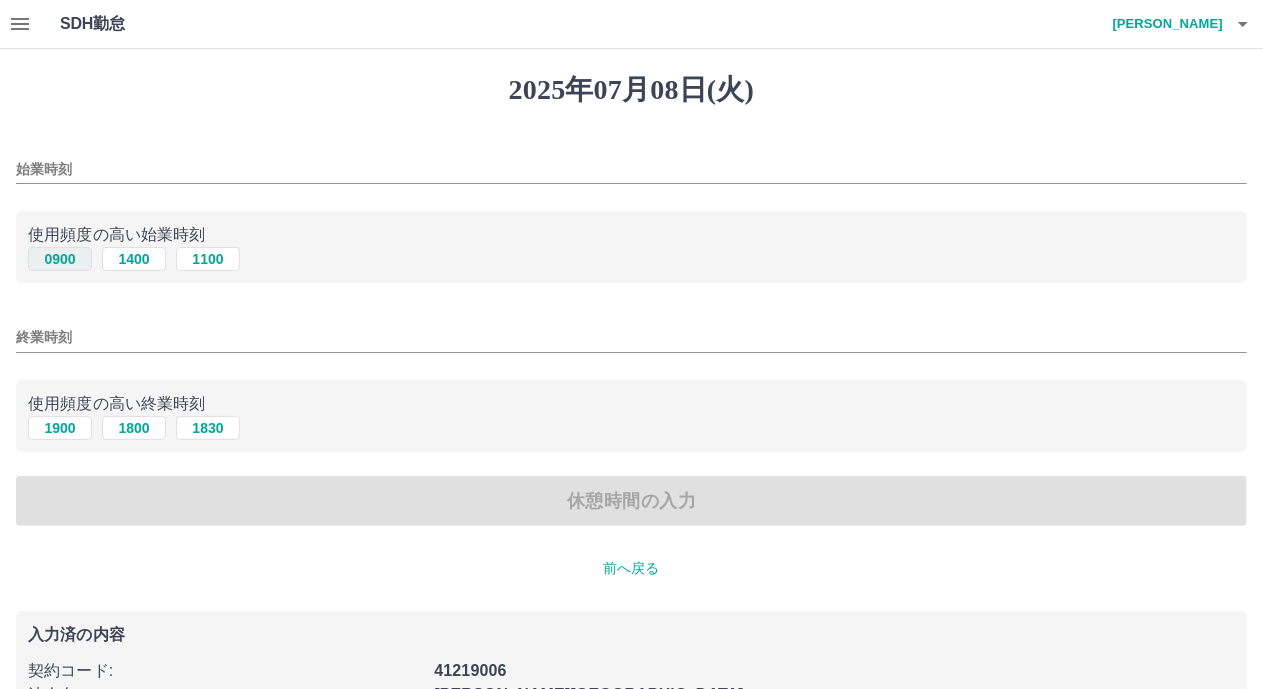 click on "0900" at bounding box center [60, 259] 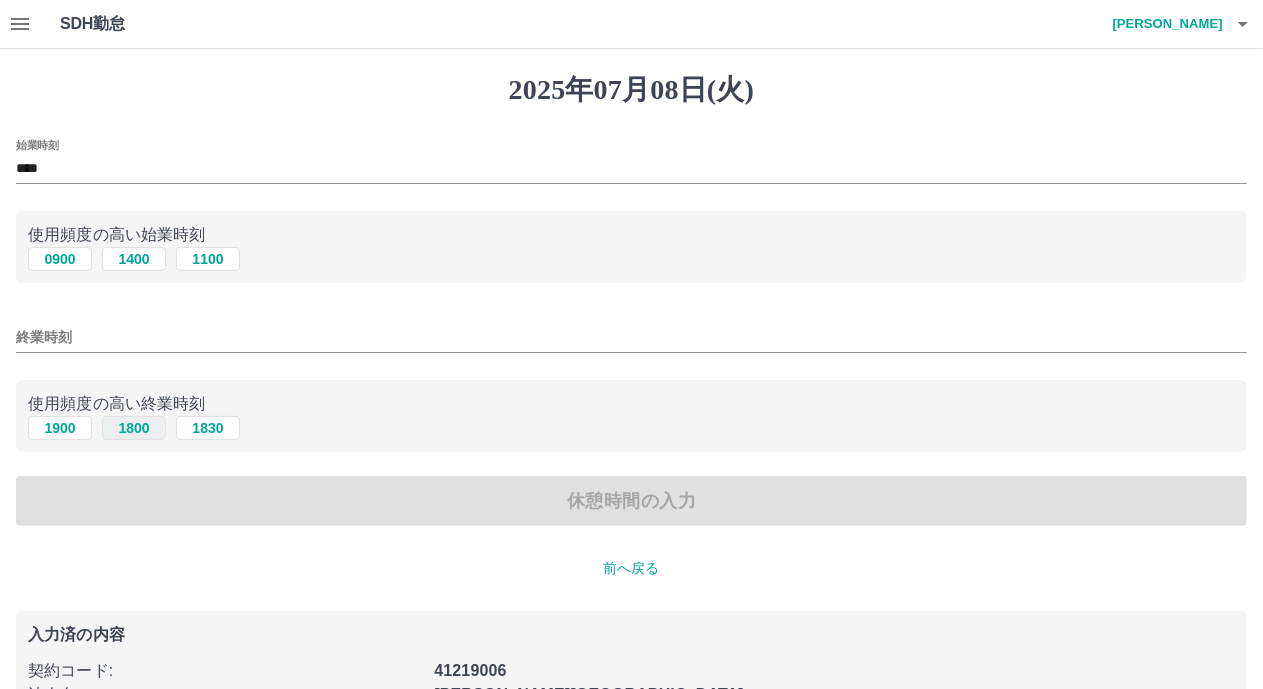 click on "1800" at bounding box center [134, 428] 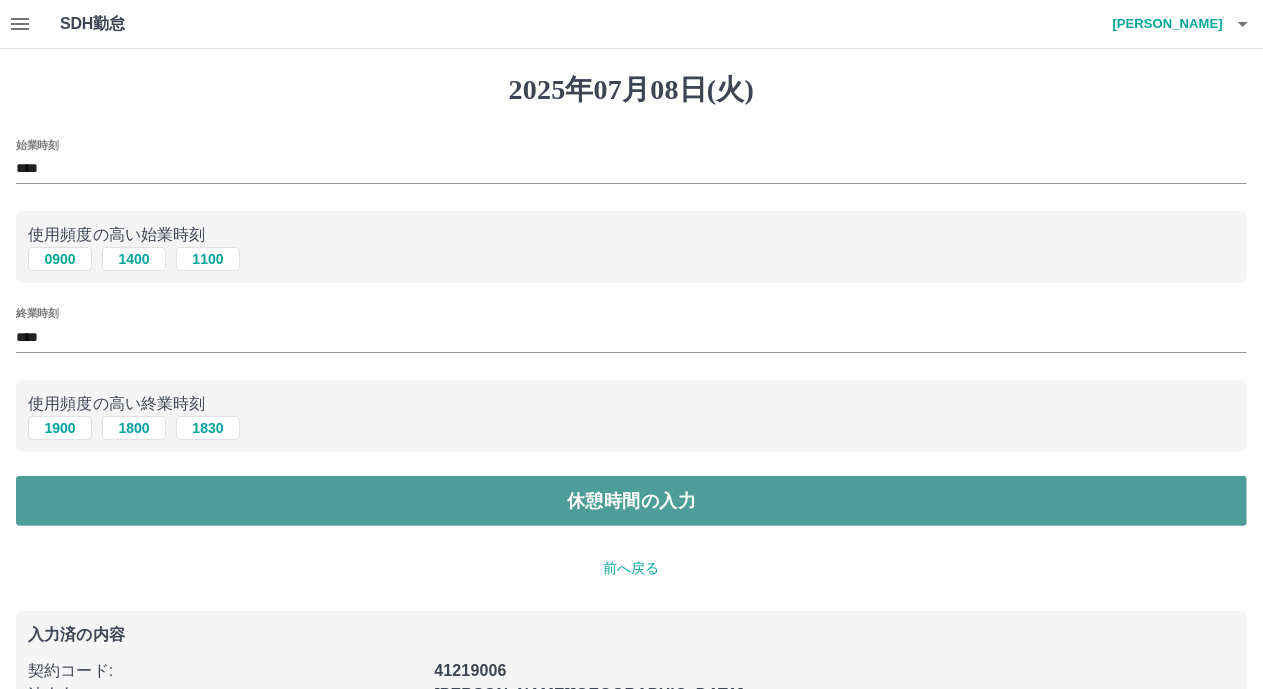 click on "休憩時間の入力" at bounding box center [631, 501] 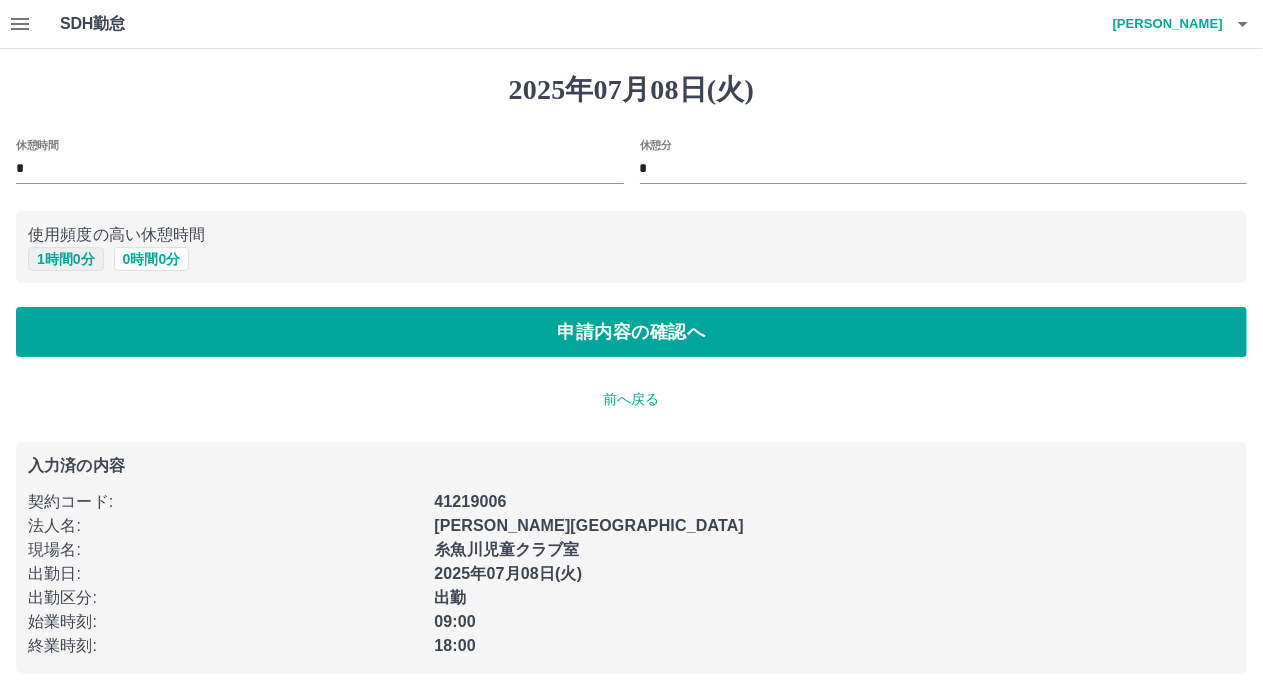 click on "1 時間 0 分" at bounding box center [66, 259] 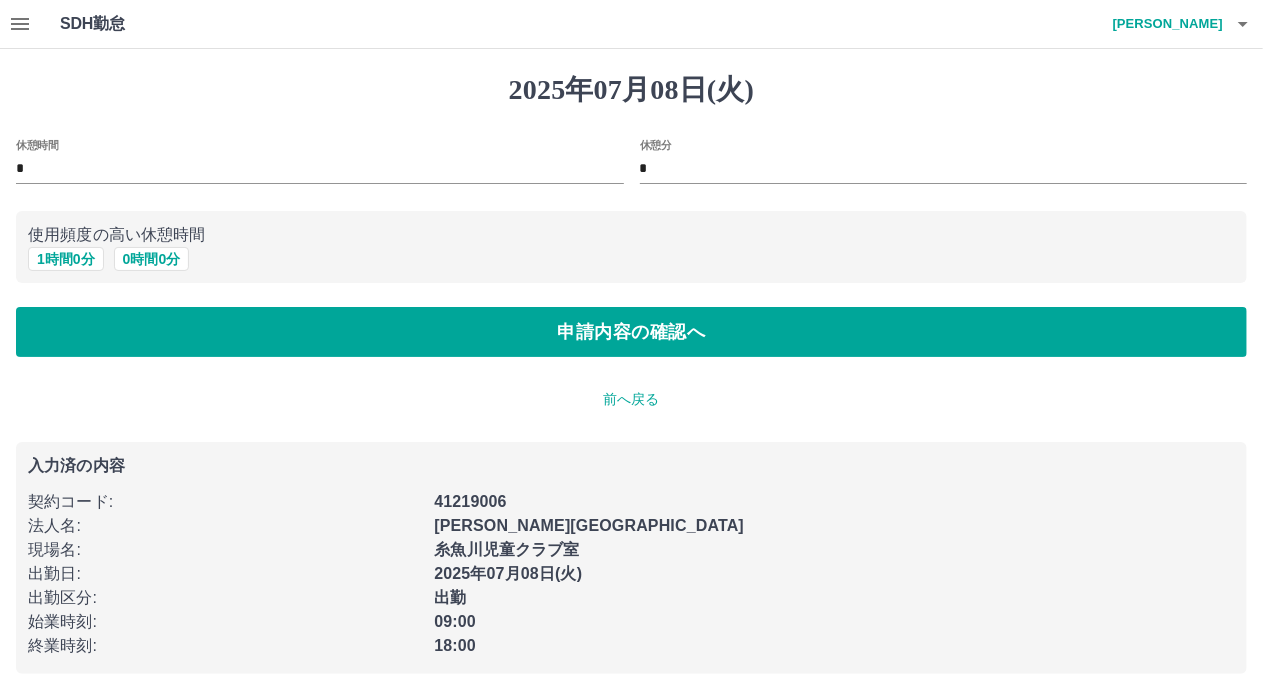 type on "*" 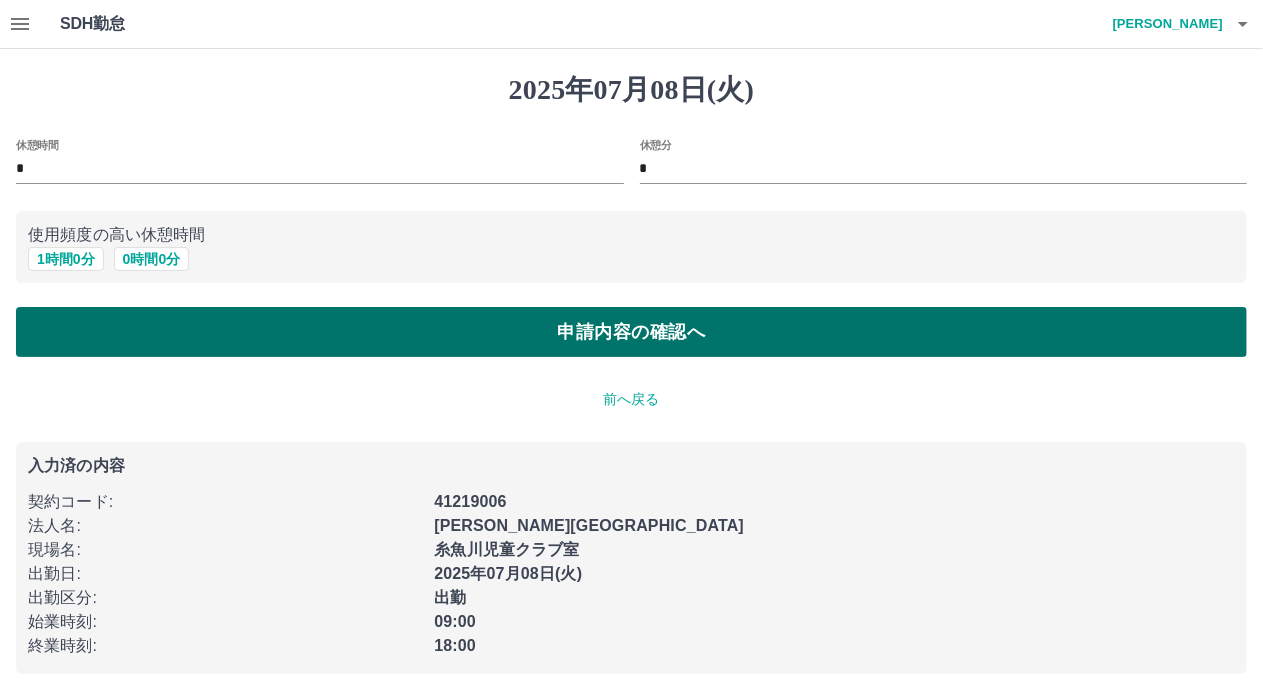 click on "申請内容の確認へ" at bounding box center (631, 332) 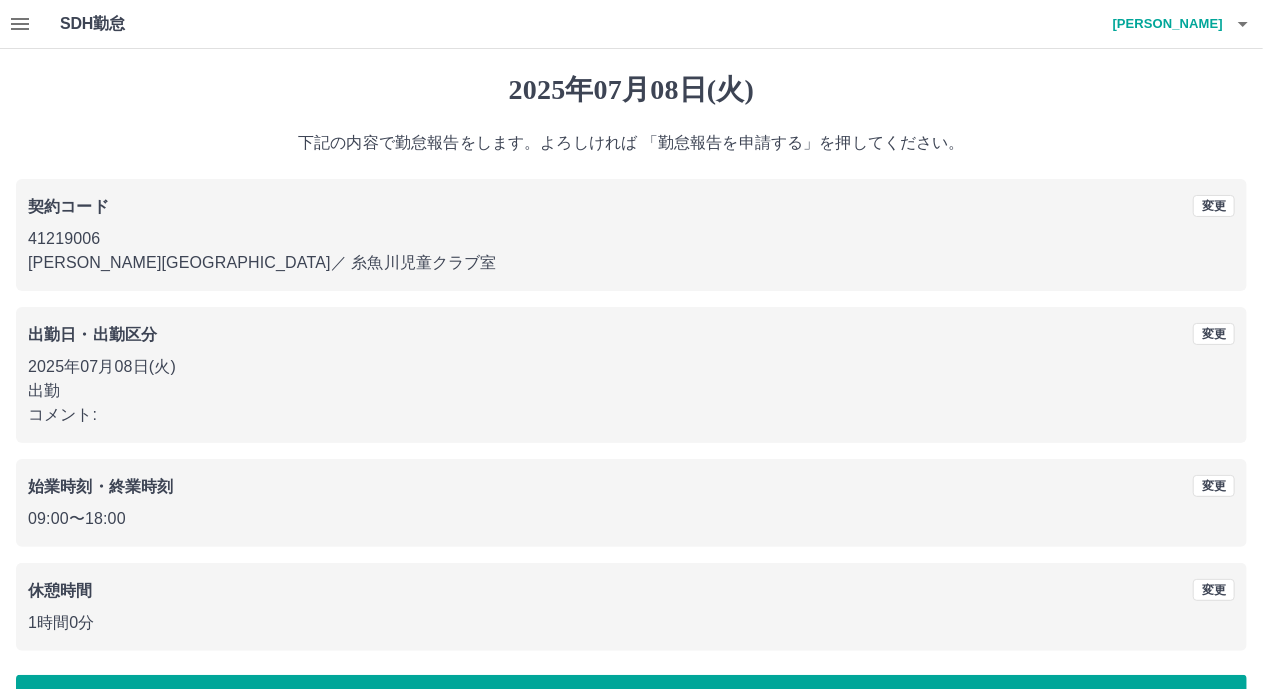 scroll, scrollTop: 59, scrollLeft: 0, axis: vertical 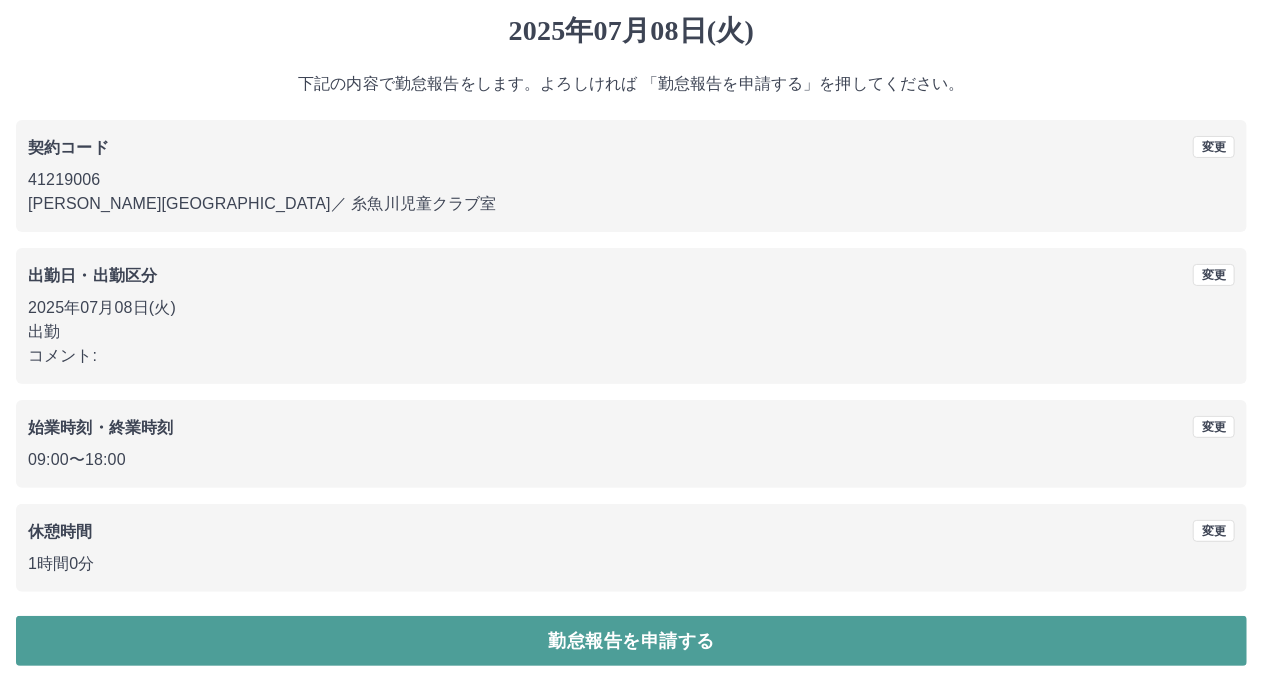 click on "勤怠報告を申請する" at bounding box center (631, 641) 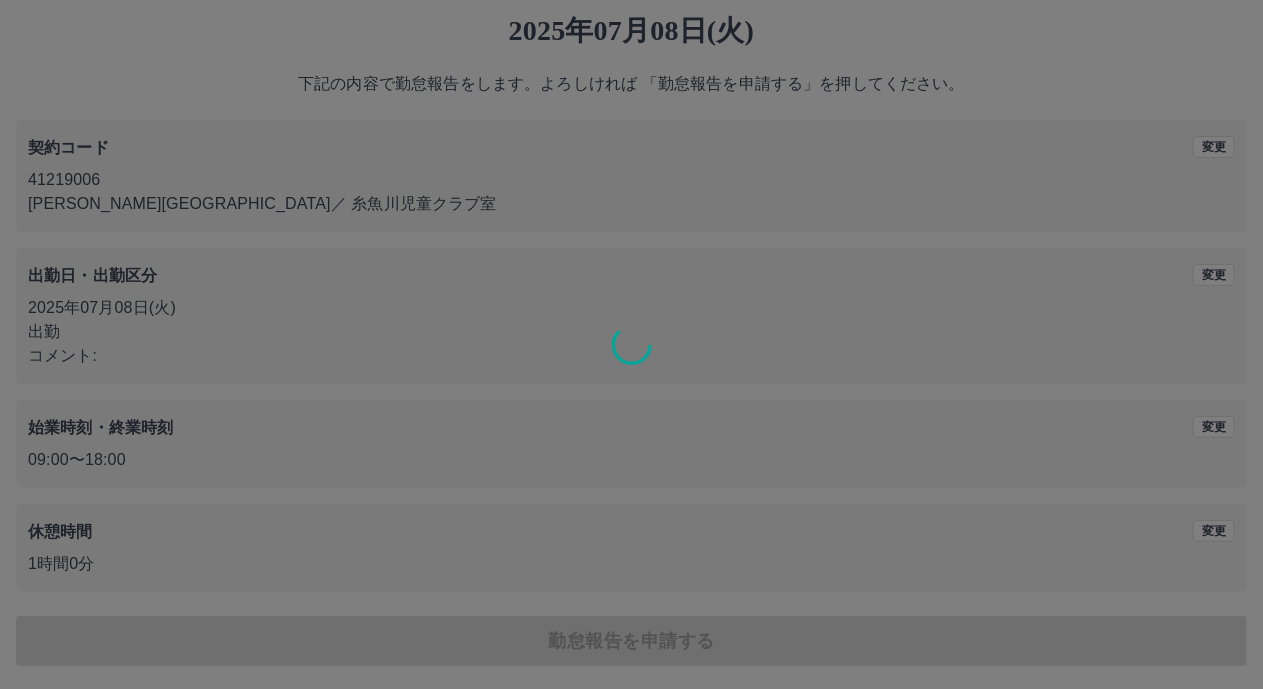 scroll, scrollTop: 0, scrollLeft: 0, axis: both 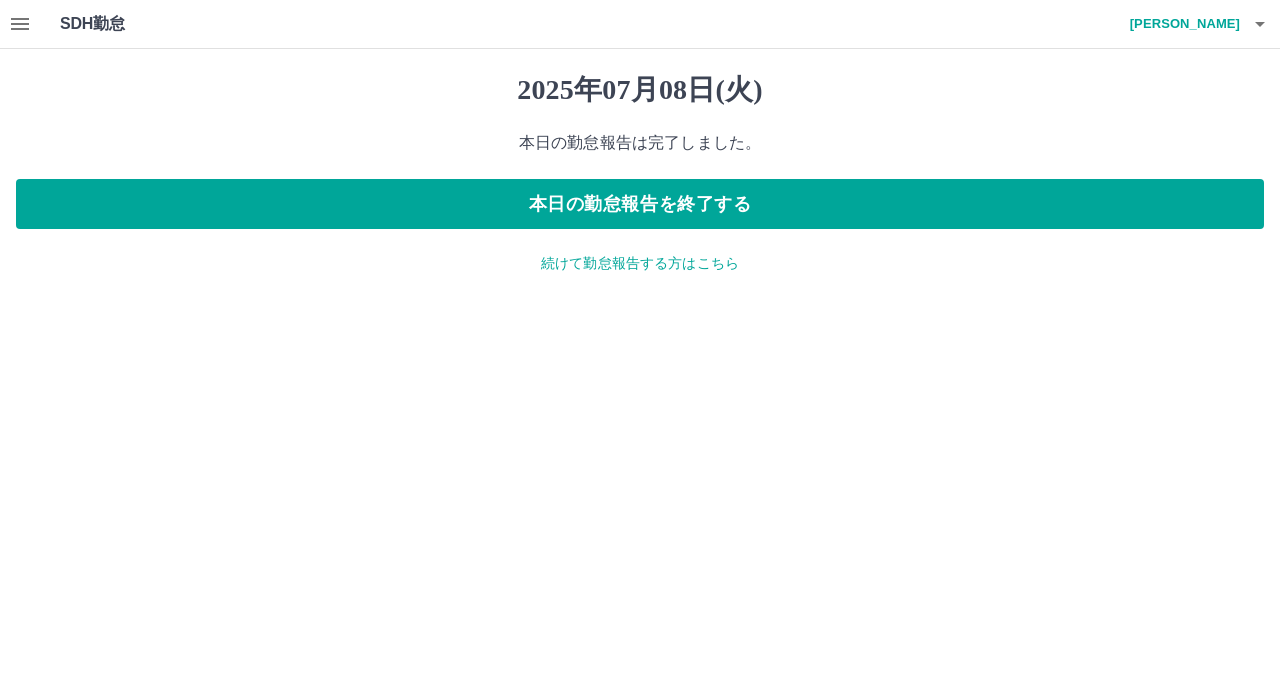 click on "続けて勤怠報告する方はこちら" at bounding box center (640, 263) 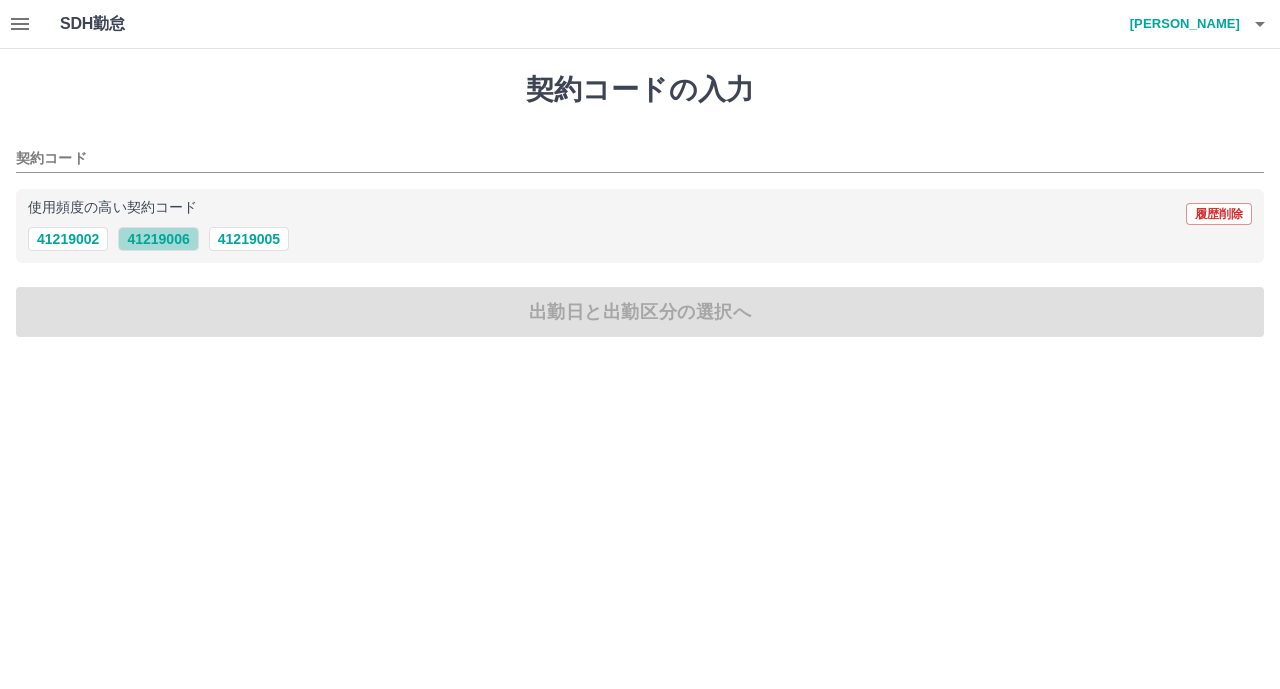 click on "41219006" at bounding box center [158, 239] 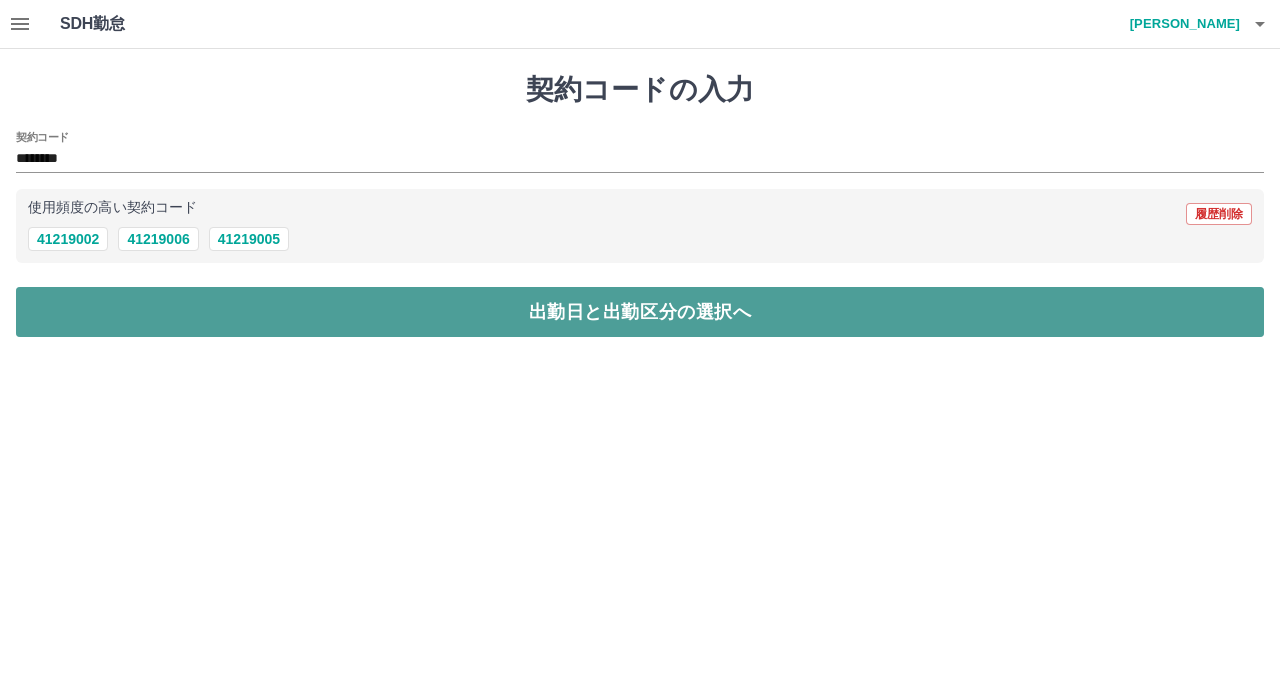 click on "出勤日と出勤区分の選択へ" at bounding box center [640, 312] 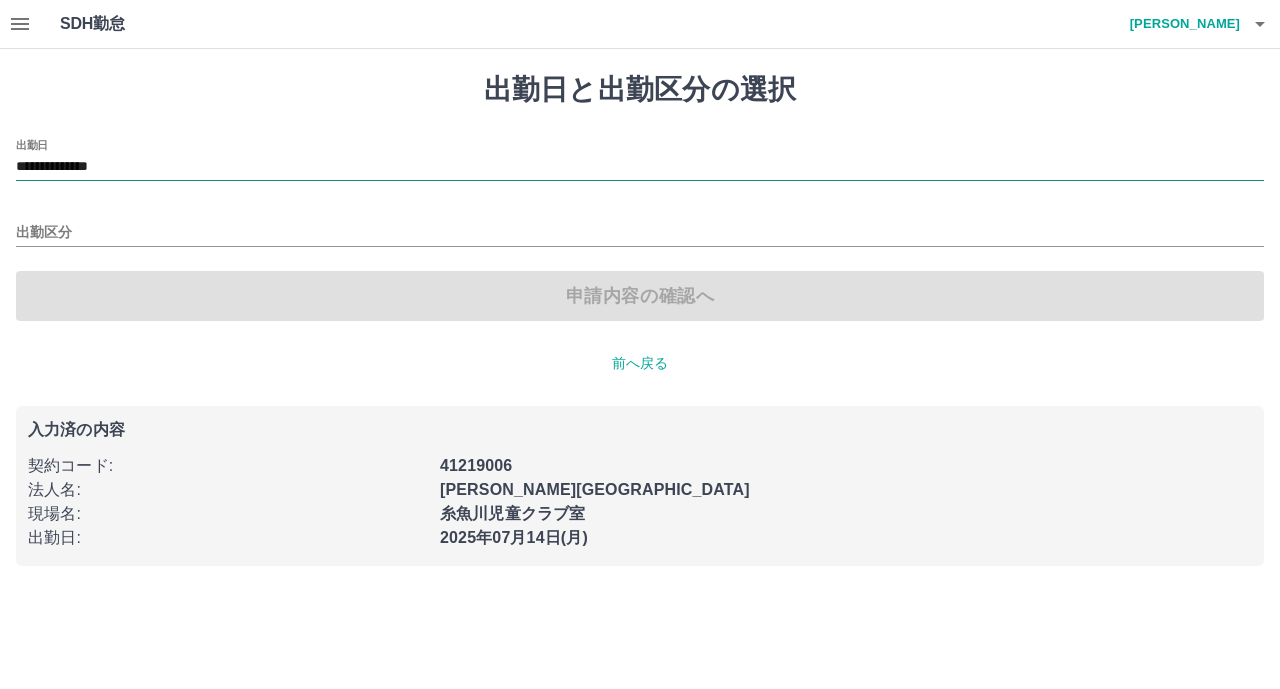 click on "**********" at bounding box center [640, 167] 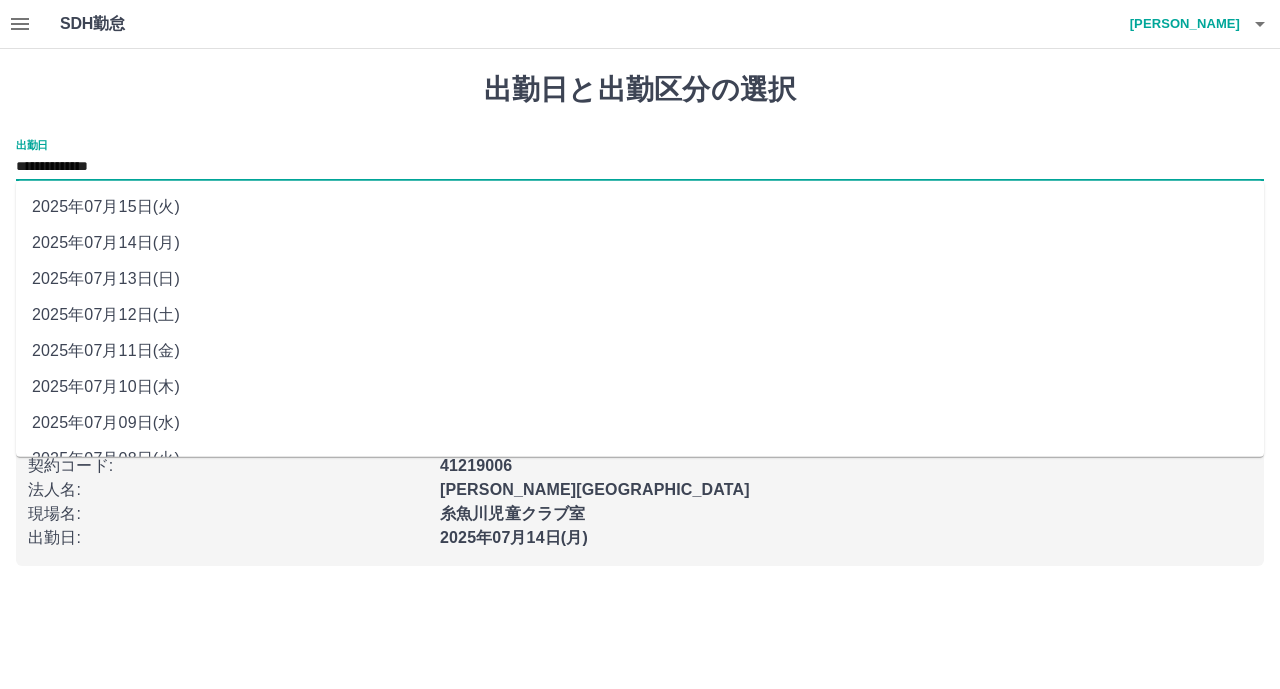 click on "2025年07月09日(水)" at bounding box center (640, 423) 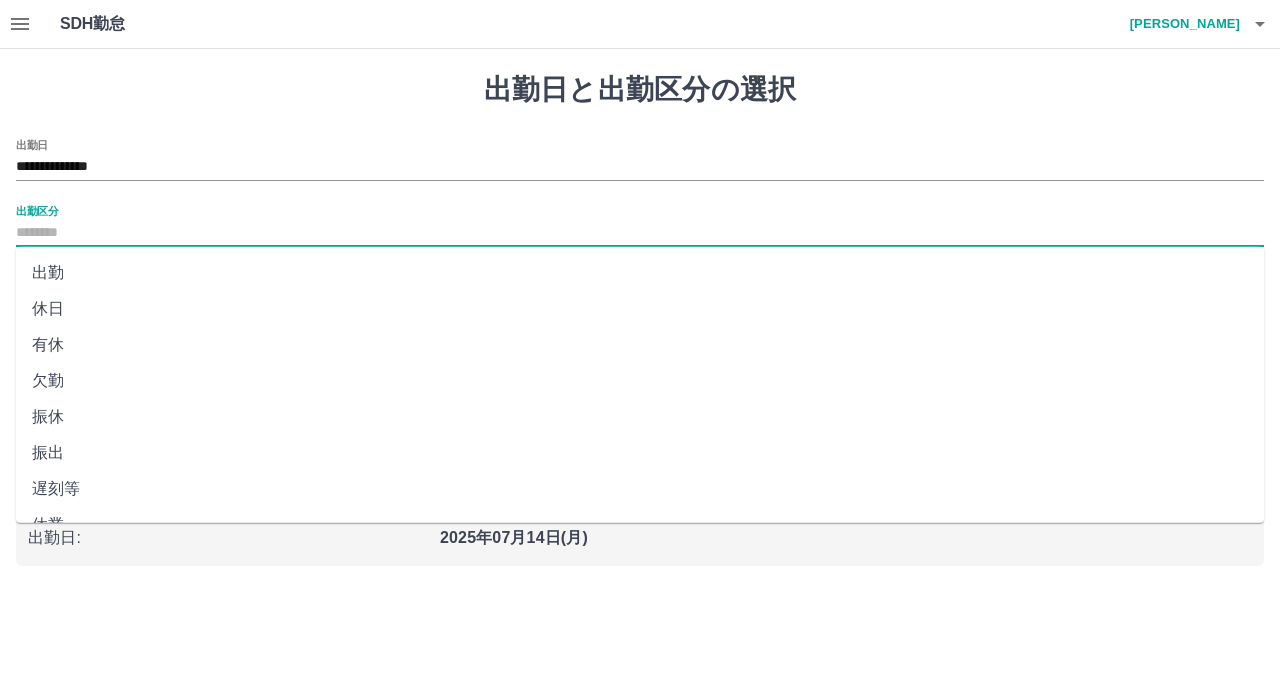 click on "出勤区分" at bounding box center [640, 233] 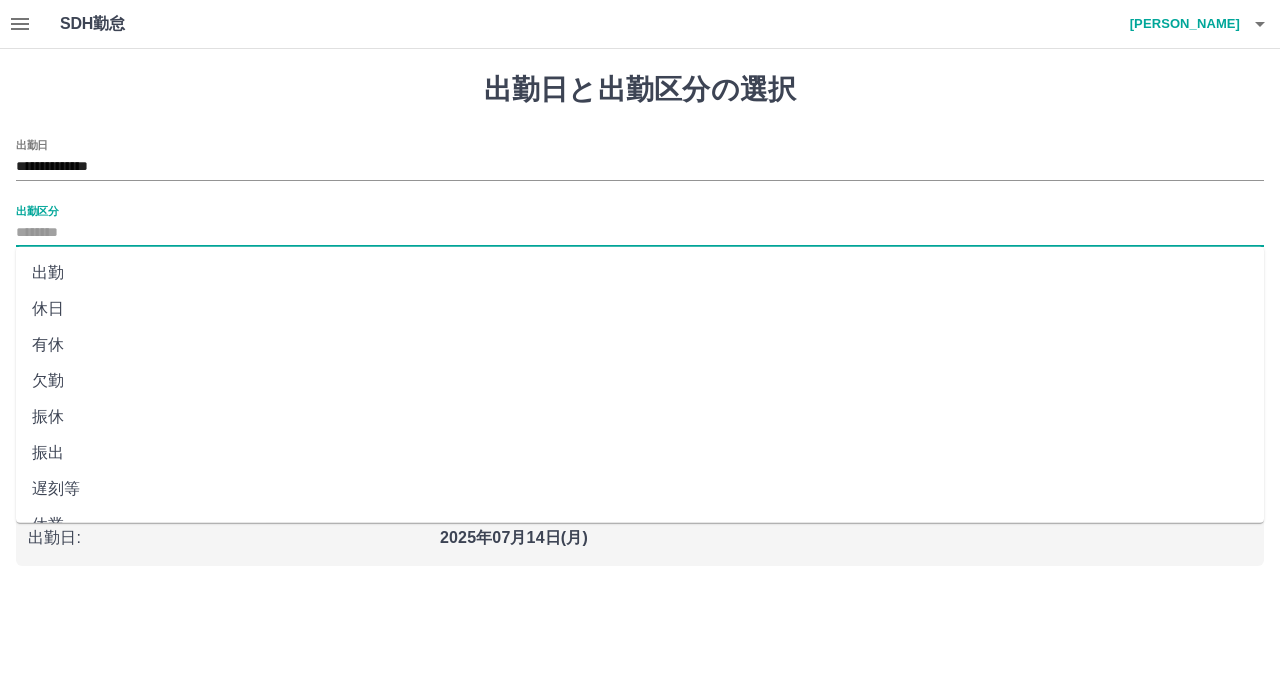 click on "出勤" at bounding box center (640, 273) 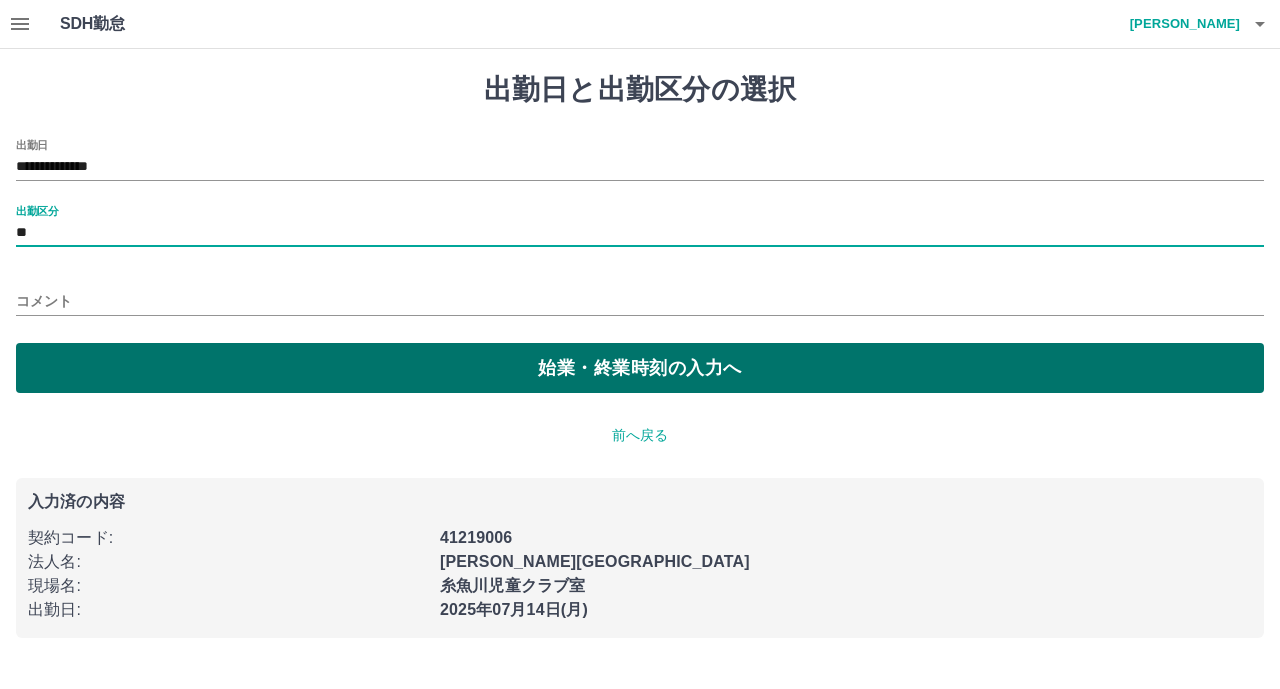 click on "始業・終業時刻の入力へ" at bounding box center [640, 368] 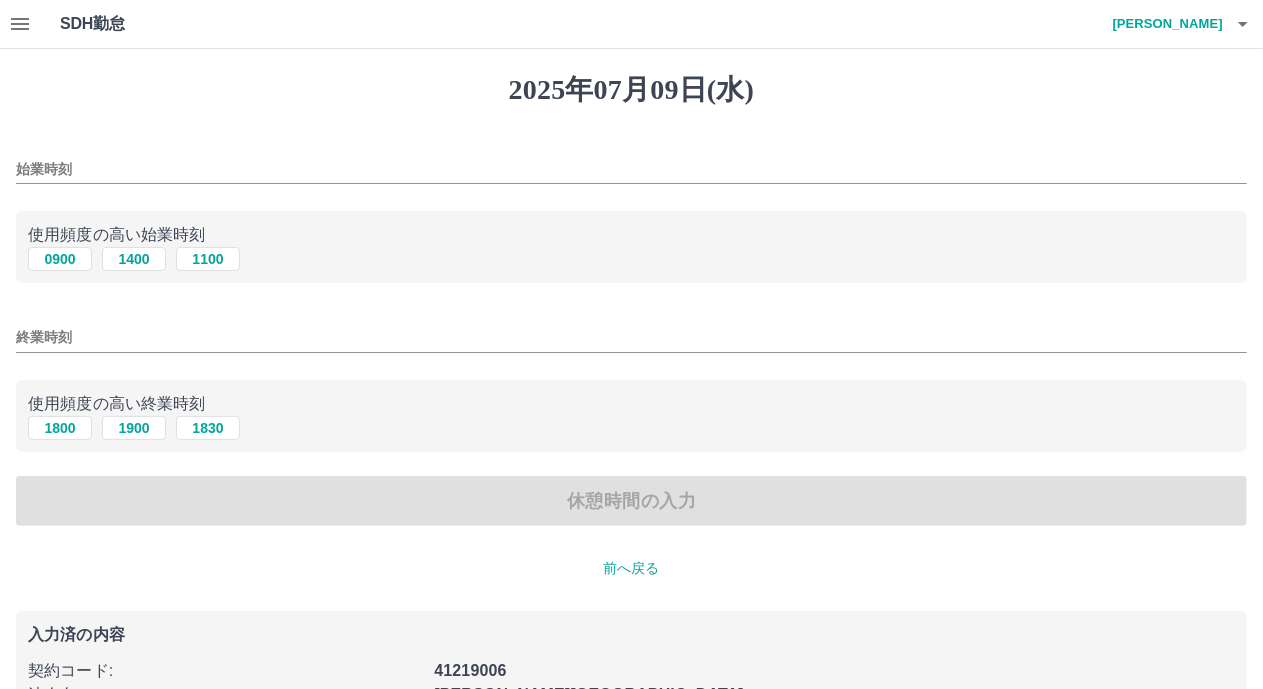 click on "前へ戻る" at bounding box center [631, 568] 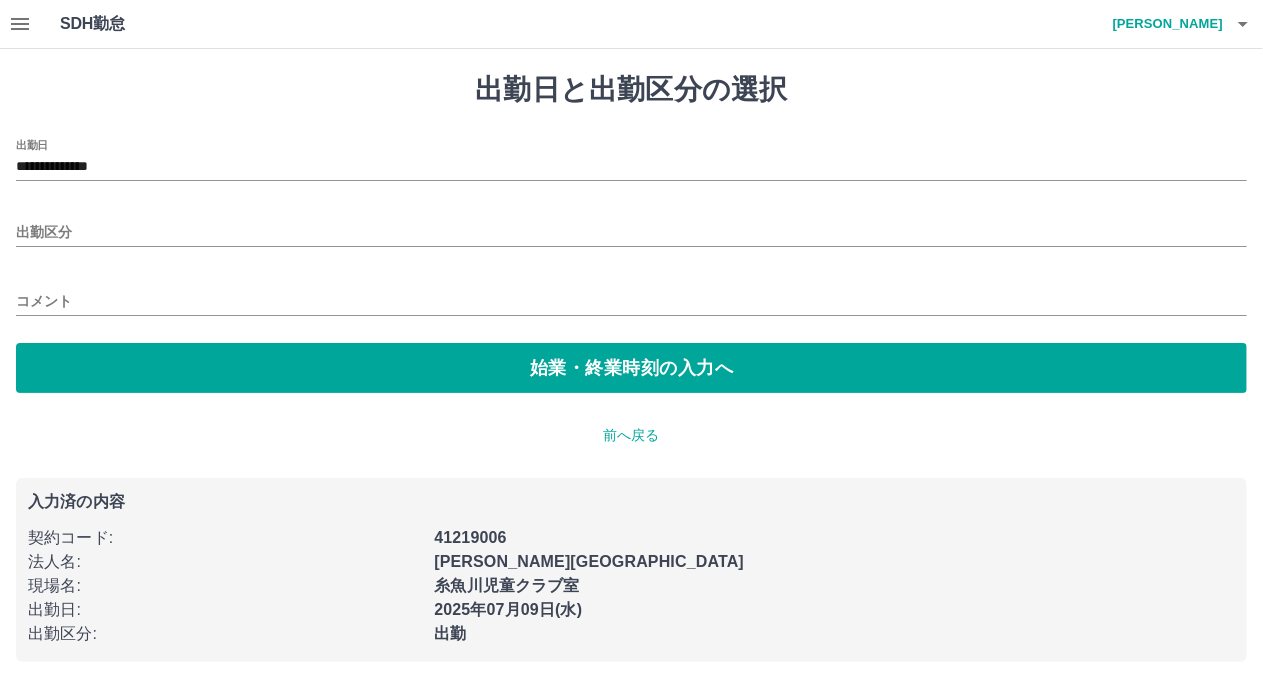 type on "**********" 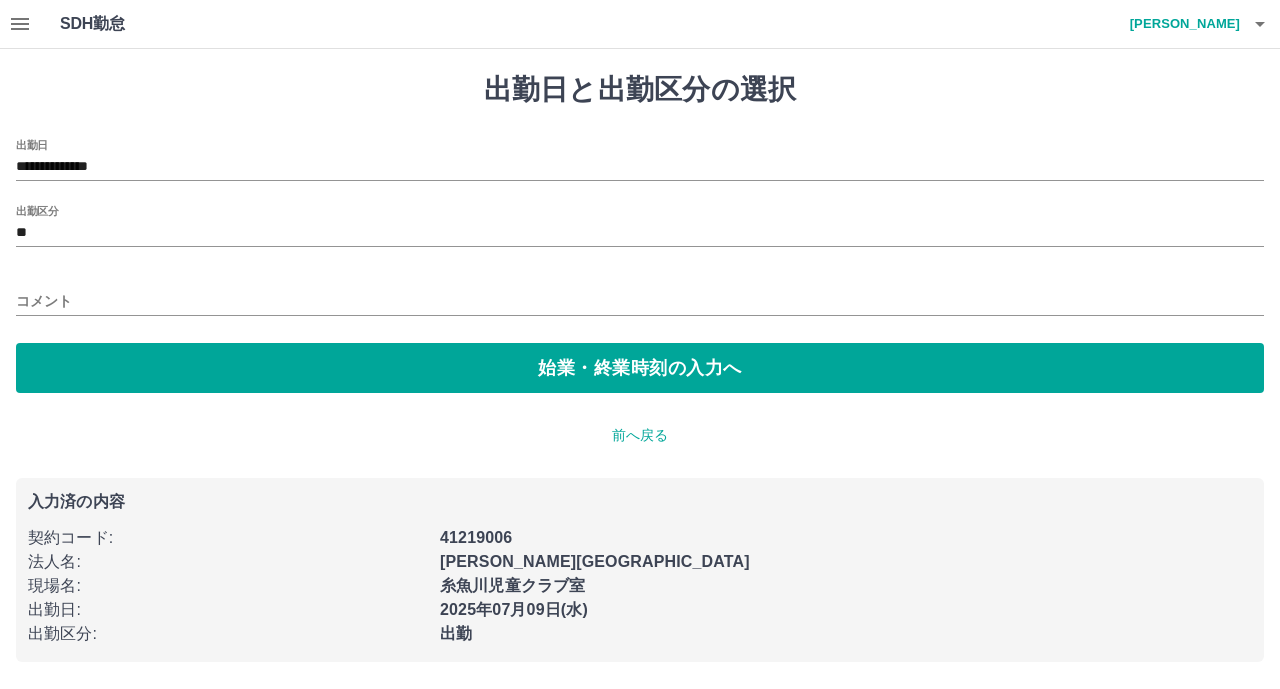 click on "コメント" at bounding box center [640, 301] 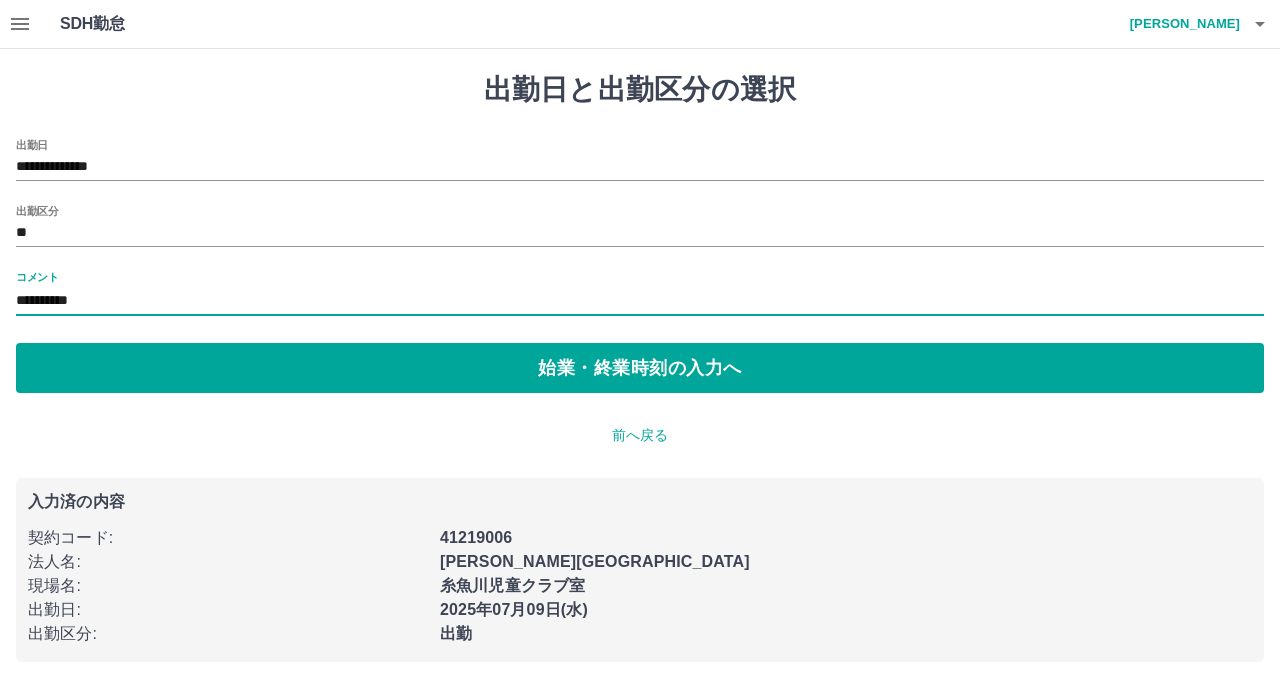 click on "**********" at bounding box center [640, 301] 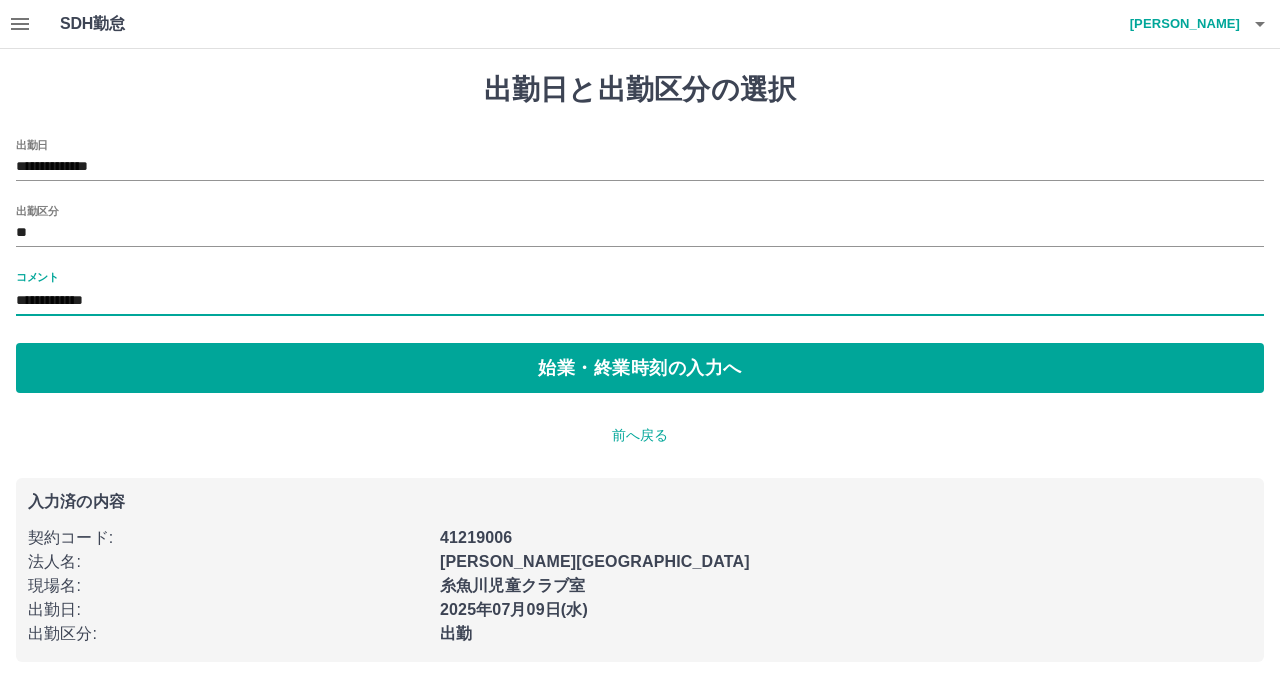 click on "**********" at bounding box center [640, 301] 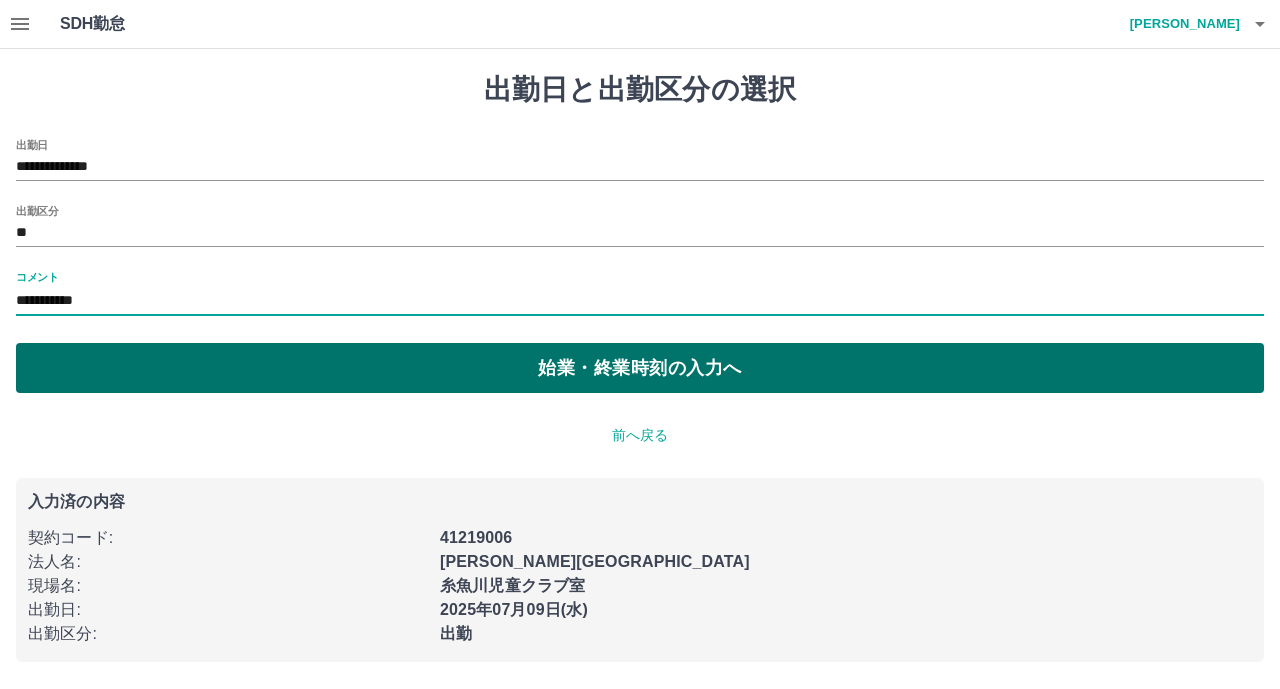 type on "**********" 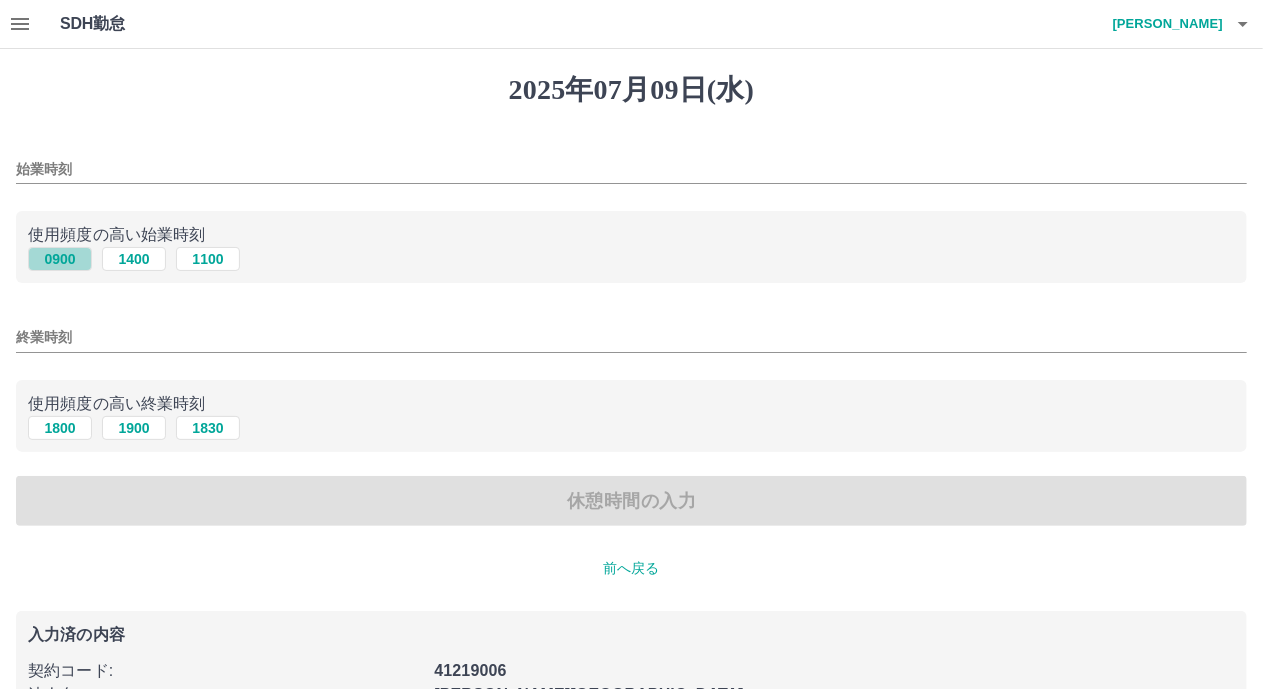 click on "0900" at bounding box center [60, 259] 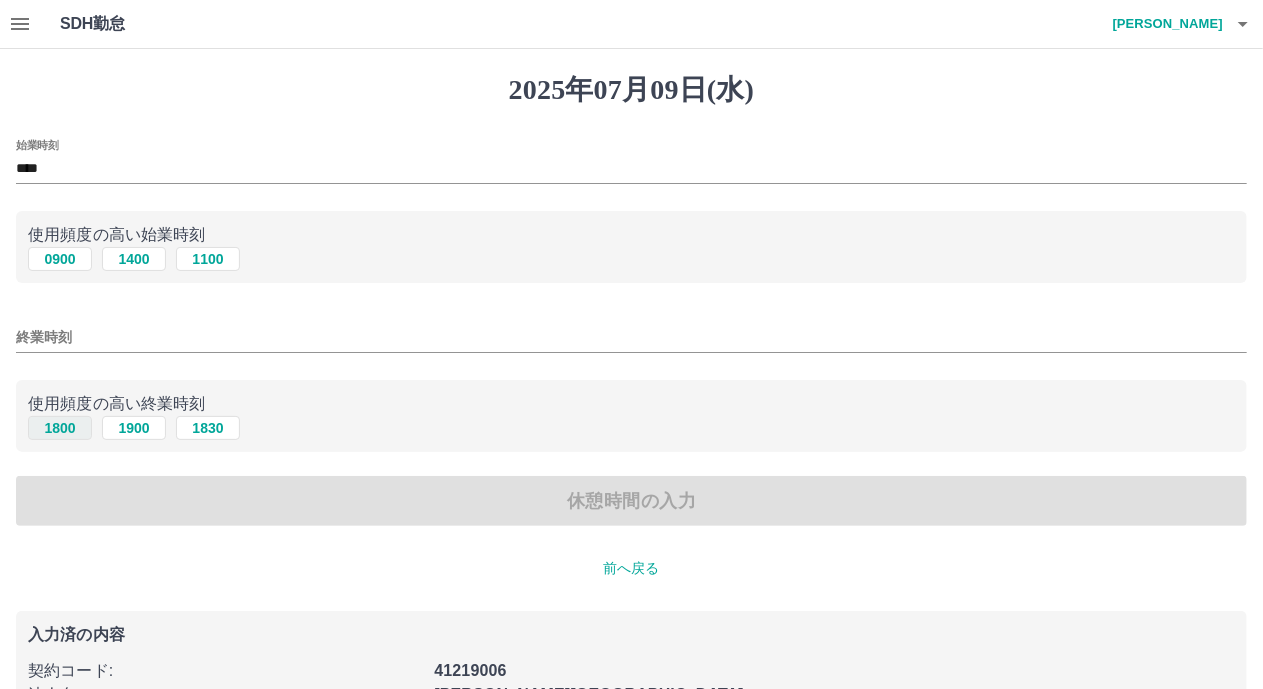 click on "1800" at bounding box center (60, 428) 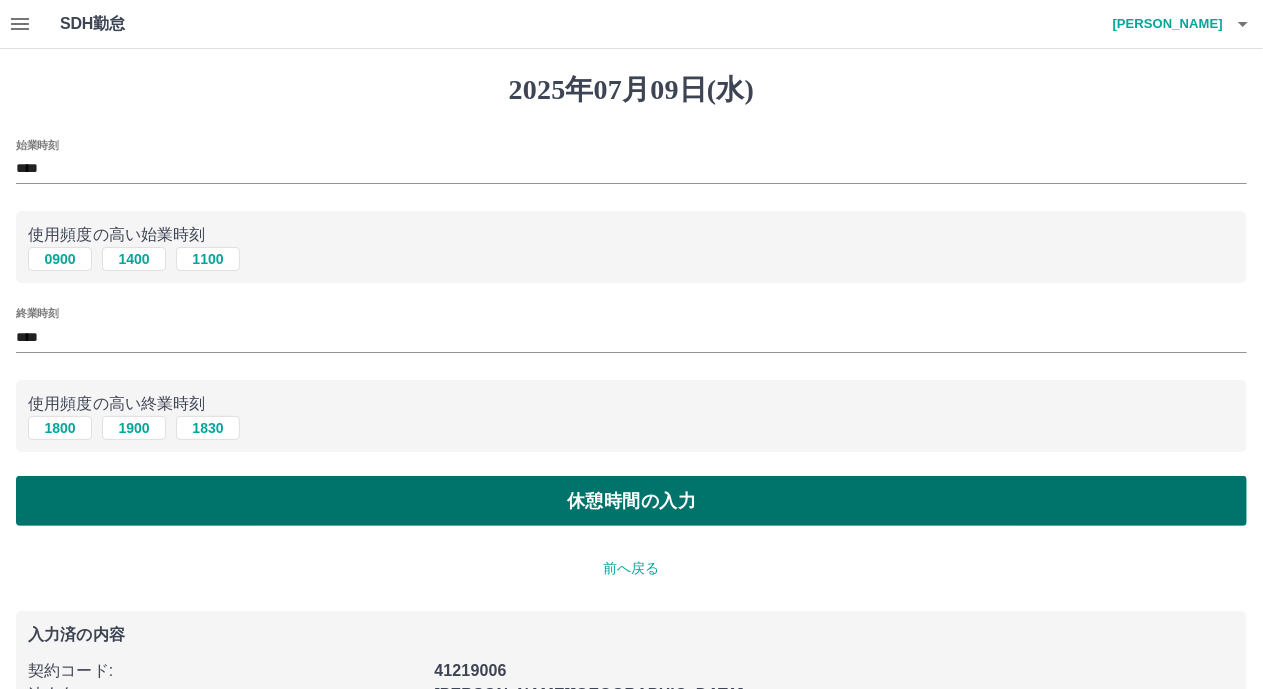 click on "休憩時間の入力" at bounding box center [631, 501] 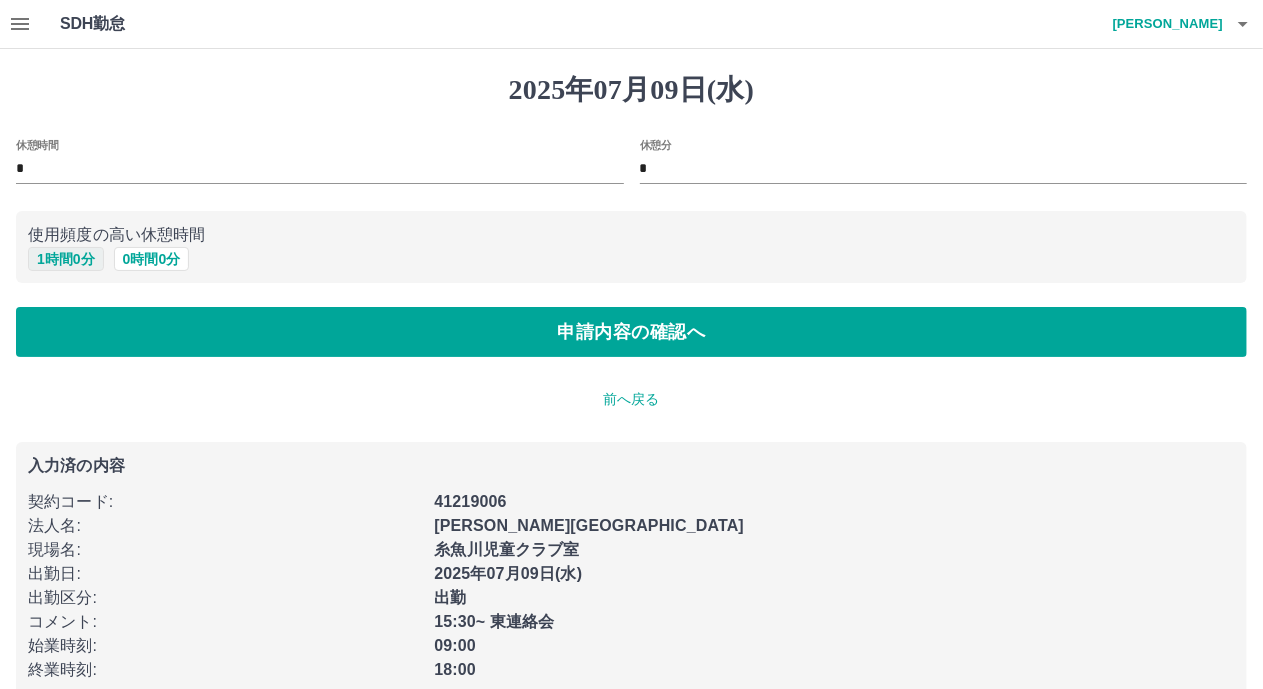 click on "1 時間 0 分" at bounding box center [66, 259] 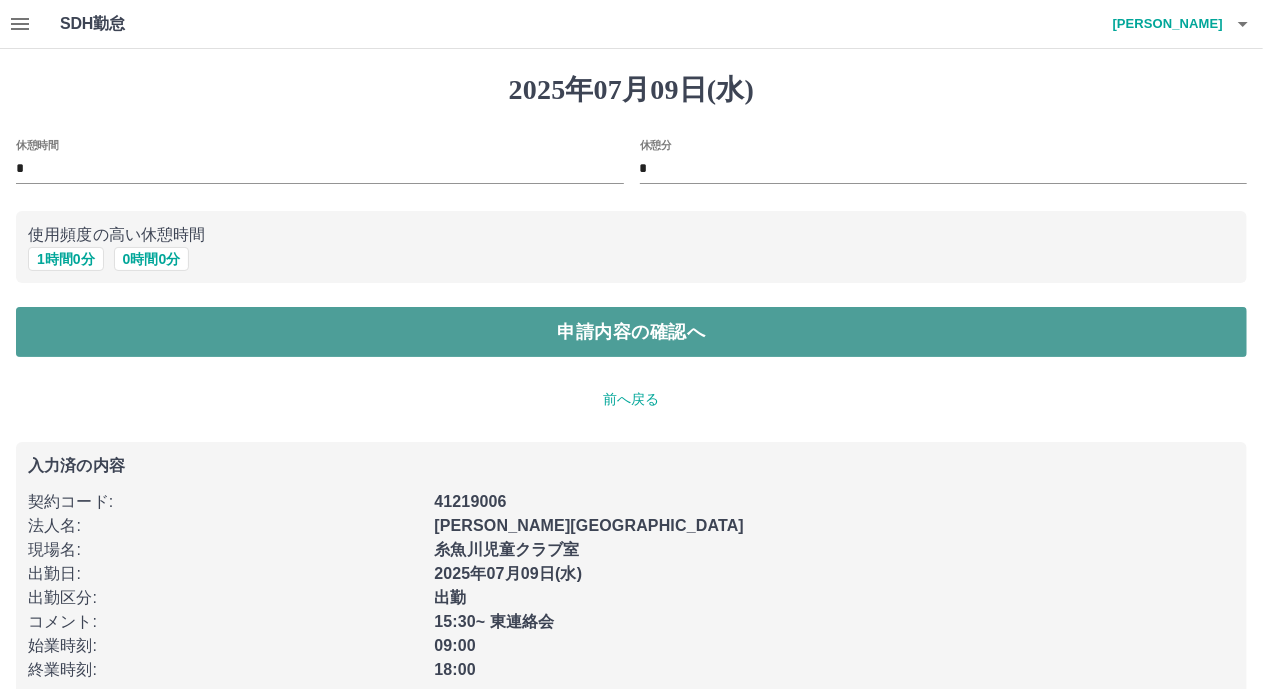 click on "申請内容の確認へ" at bounding box center [631, 332] 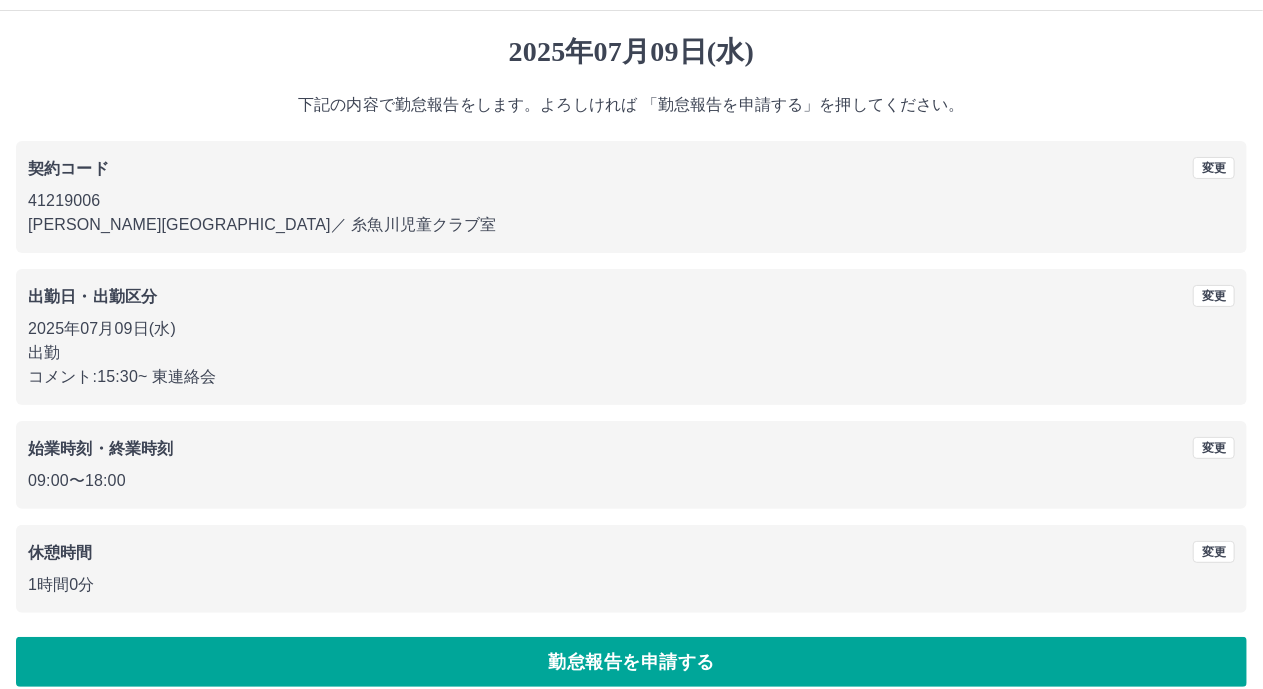 scroll, scrollTop: 59, scrollLeft: 0, axis: vertical 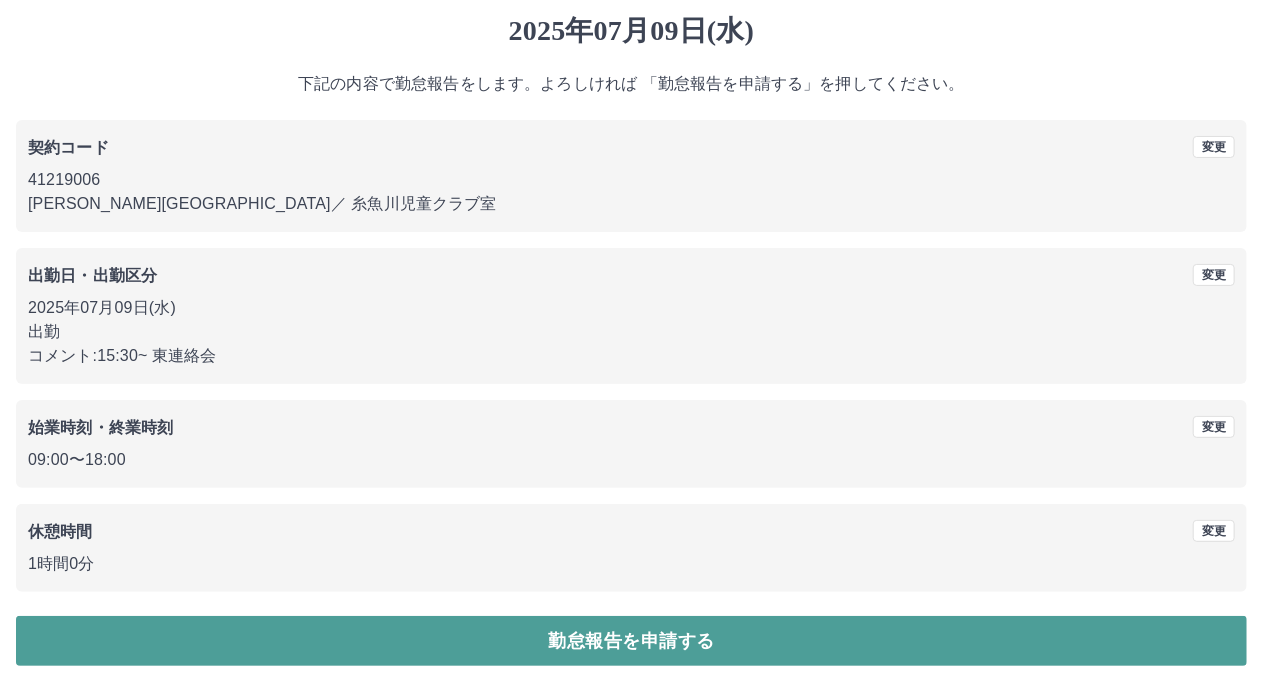 click on "勤怠報告を申請する" at bounding box center [631, 641] 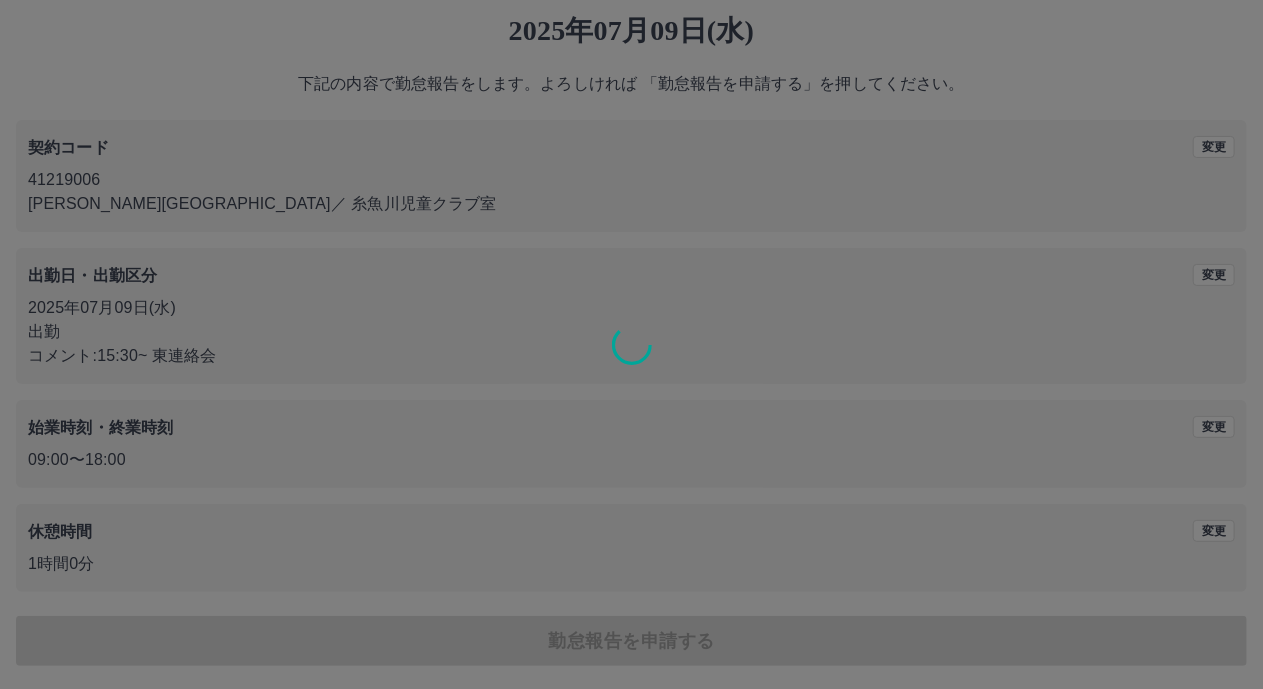 scroll, scrollTop: 0, scrollLeft: 0, axis: both 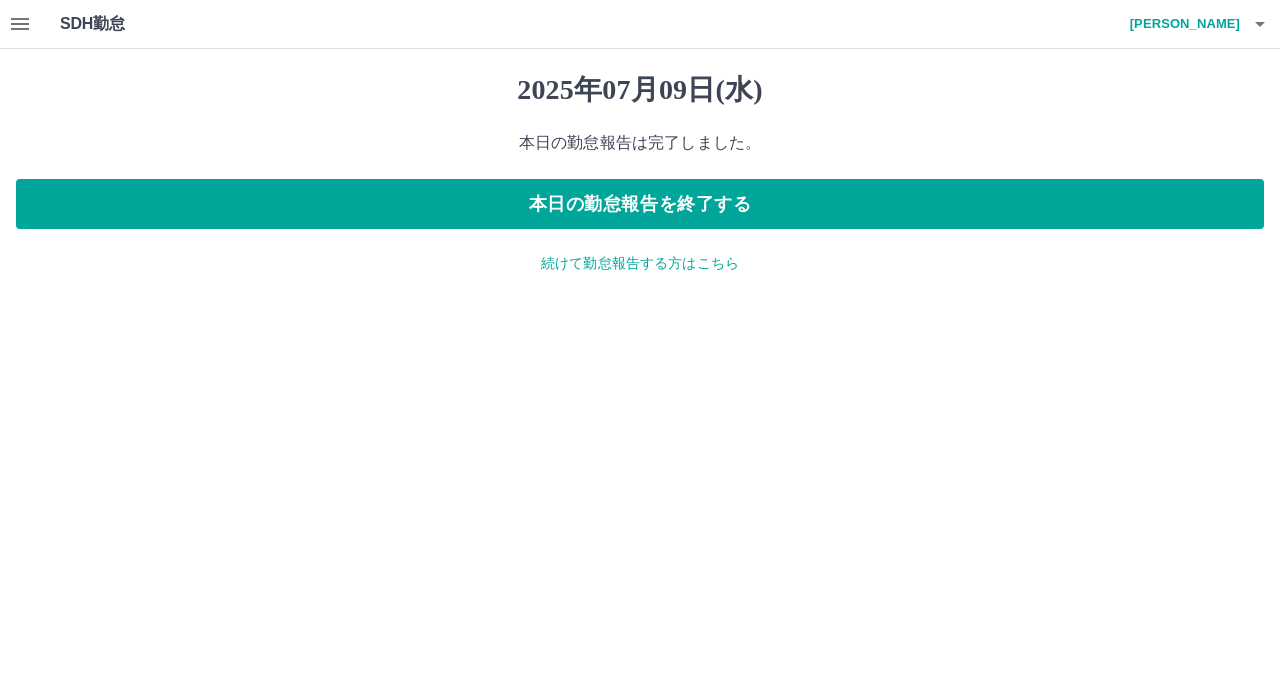 click on "続けて勤怠報告する方はこちら" at bounding box center [640, 263] 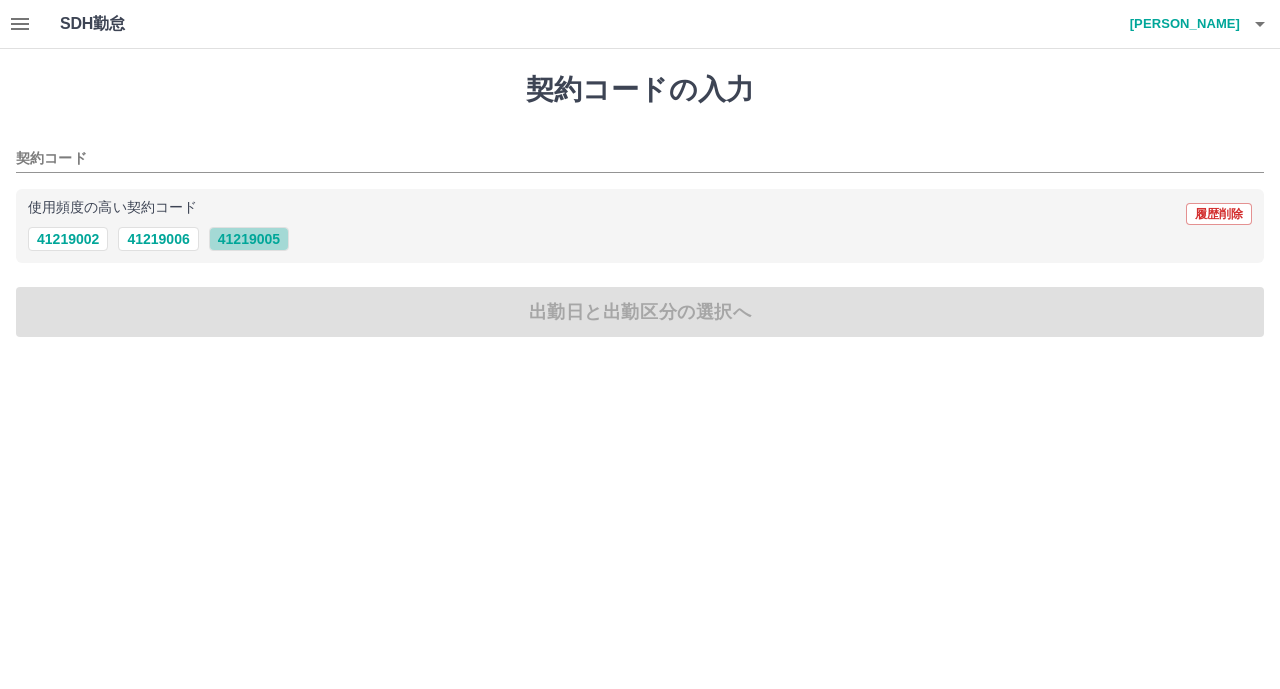 click on "41219005" at bounding box center [249, 239] 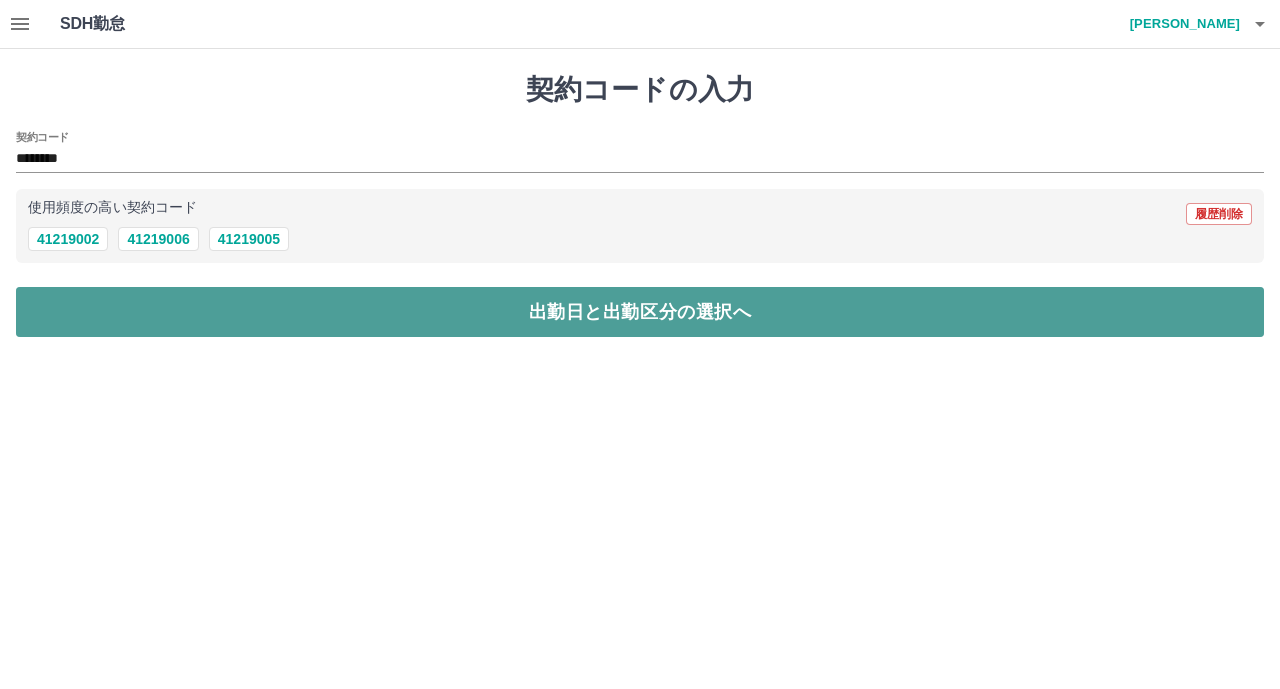 click on "出勤日と出勤区分の選択へ" at bounding box center [640, 312] 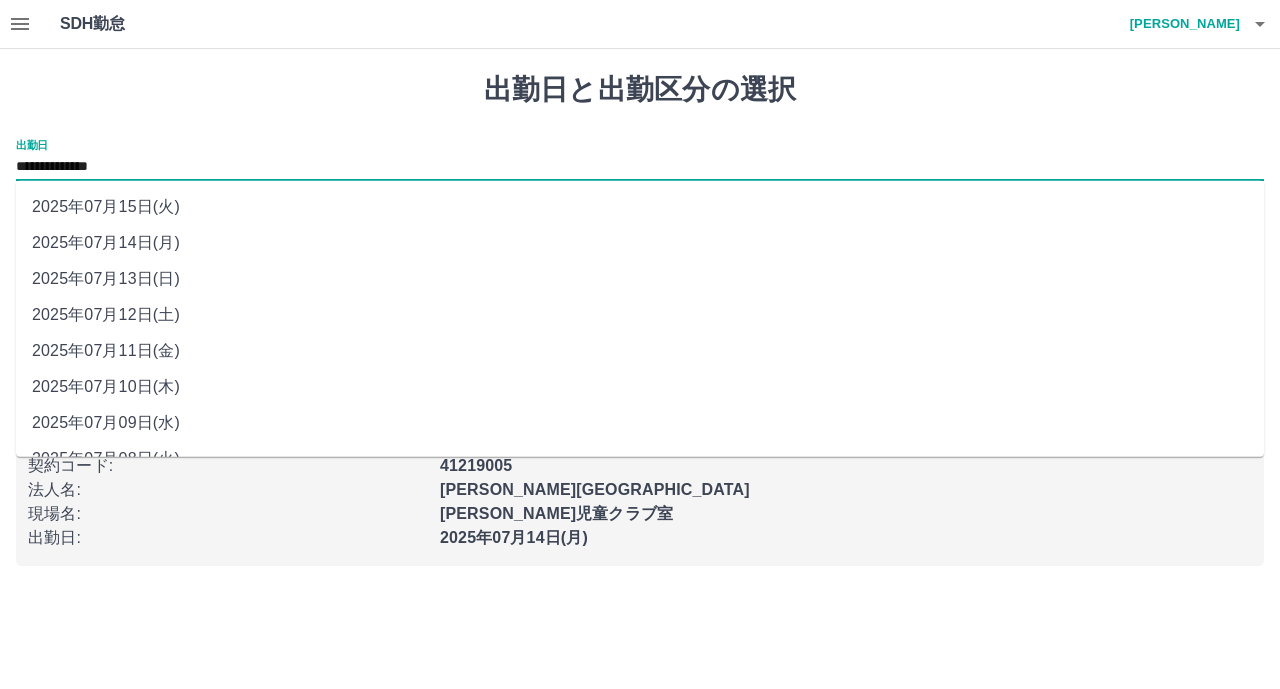 click on "**********" at bounding box center (640, 167) 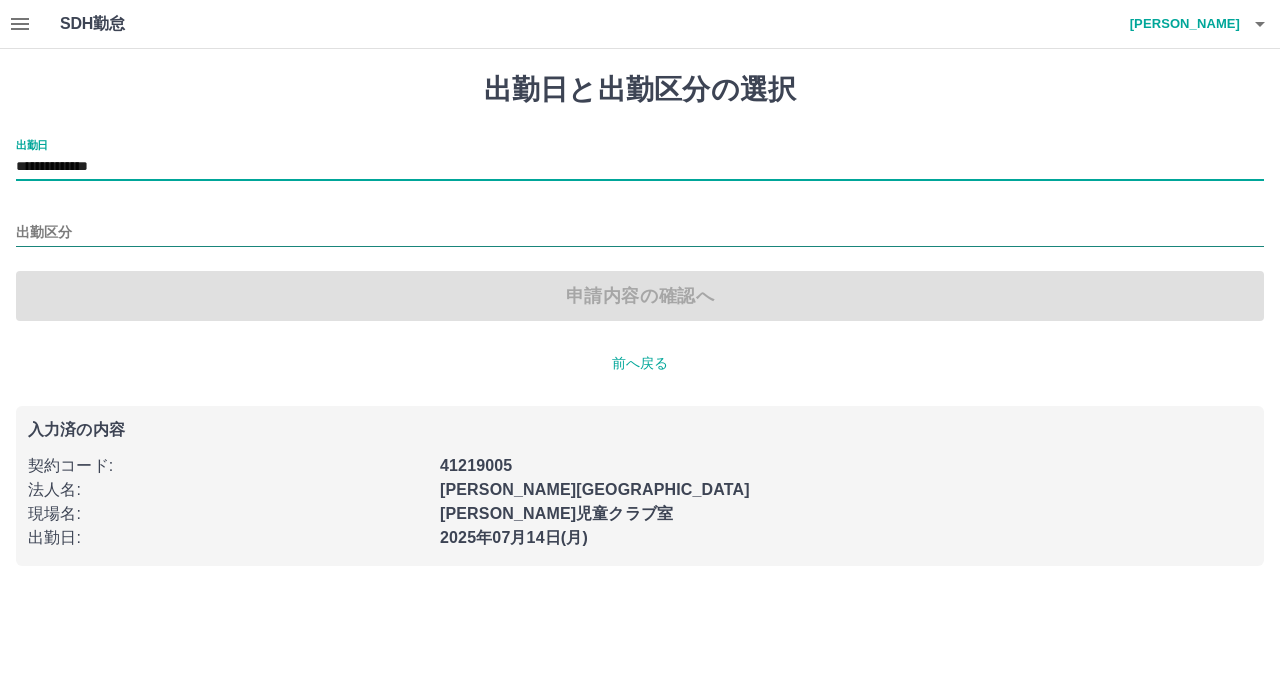 click on "出勤区分" at bounding box center (640, 233) 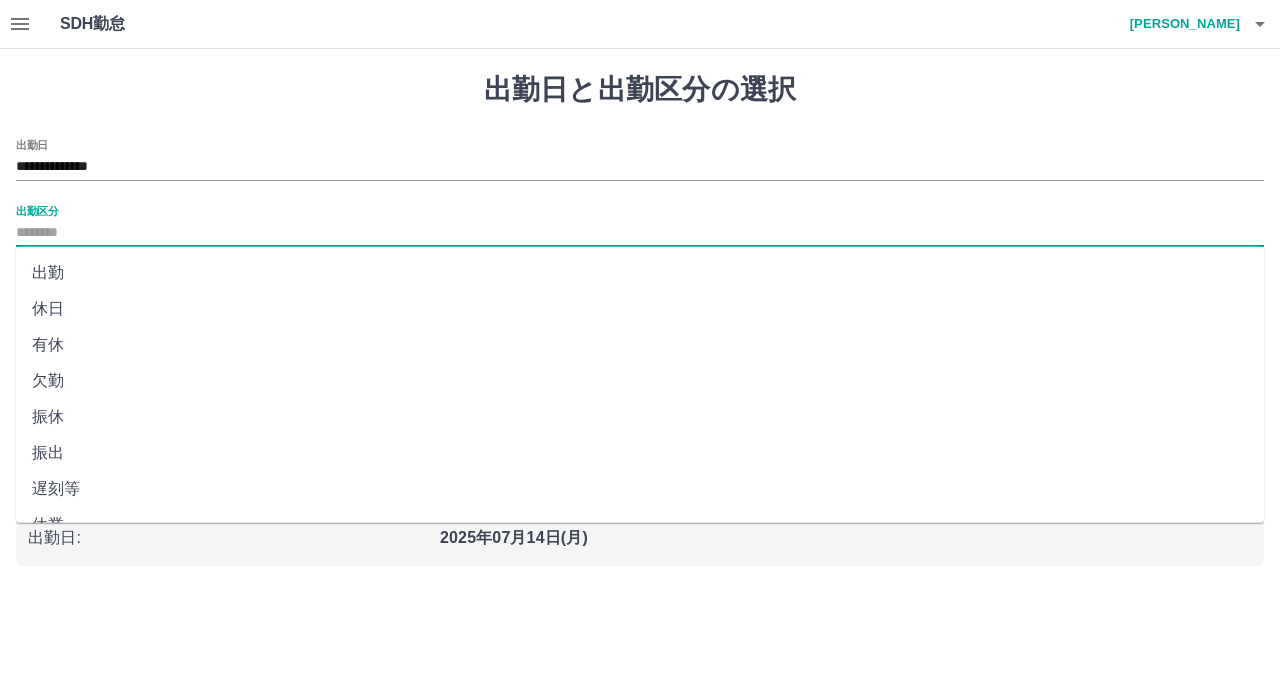click on "出勤" at bounding box center [640, 273] 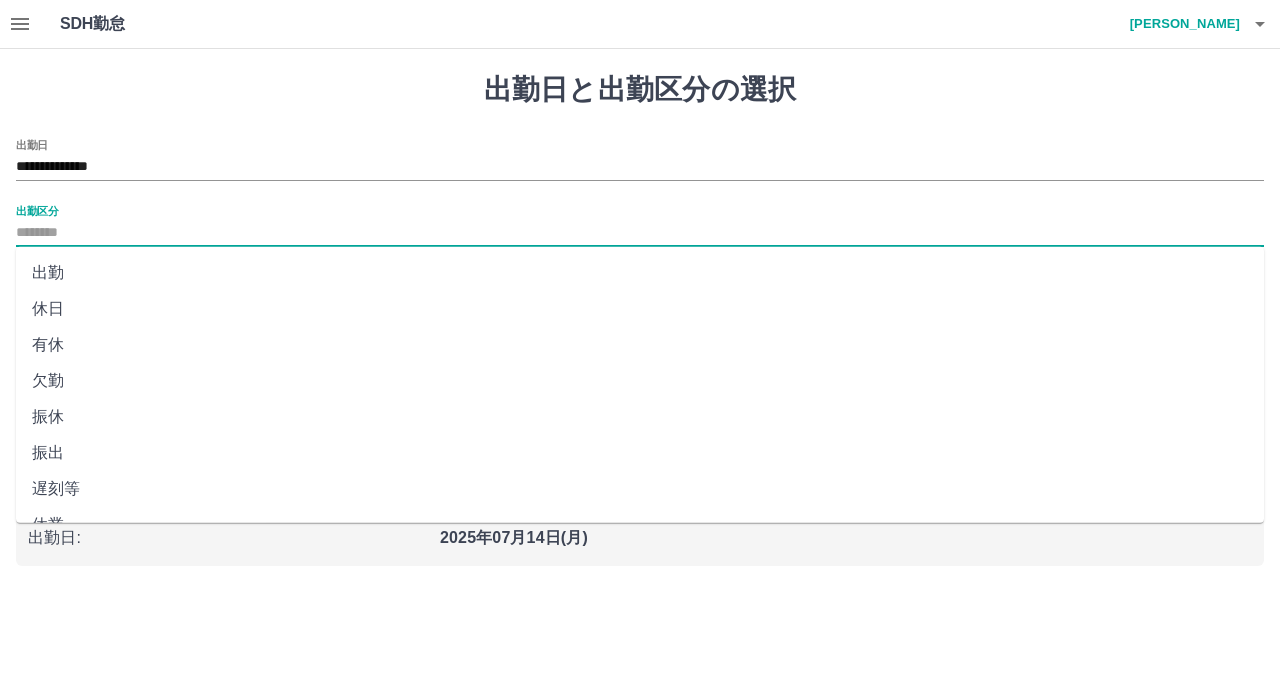 type on "**" 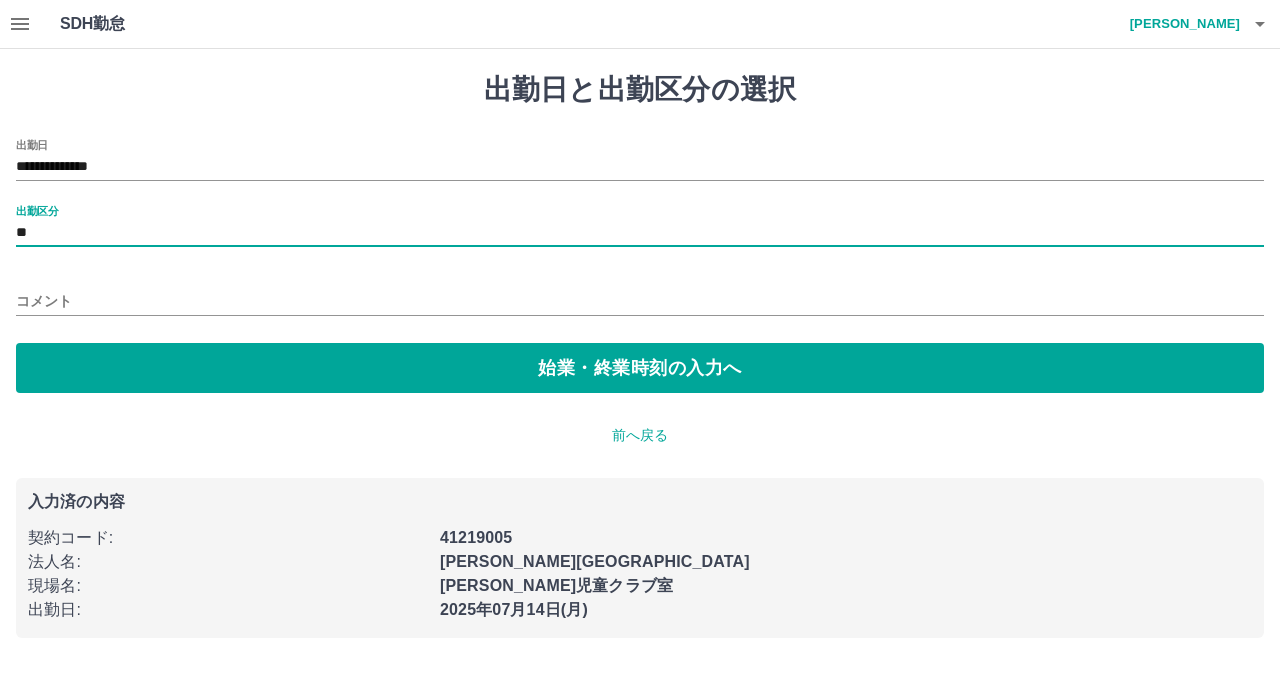 click on "コメント" at bounding box center (640, 301) 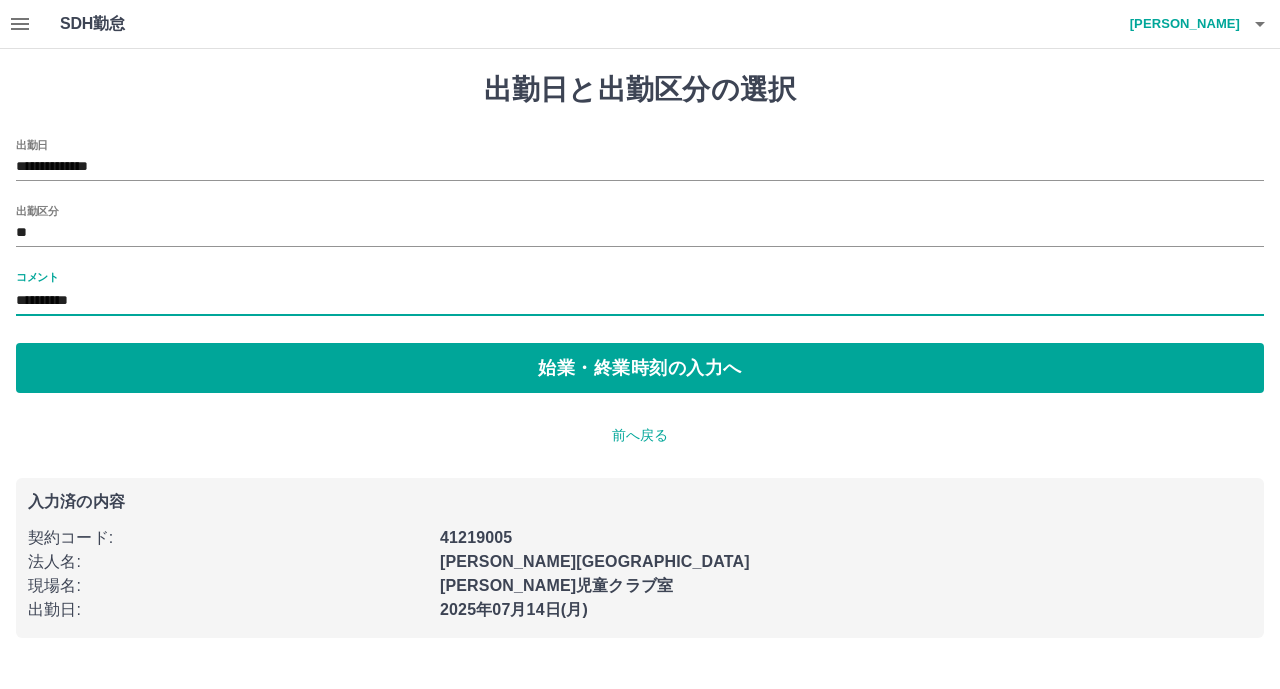 click on "**********" at bounding box center [640, 301] 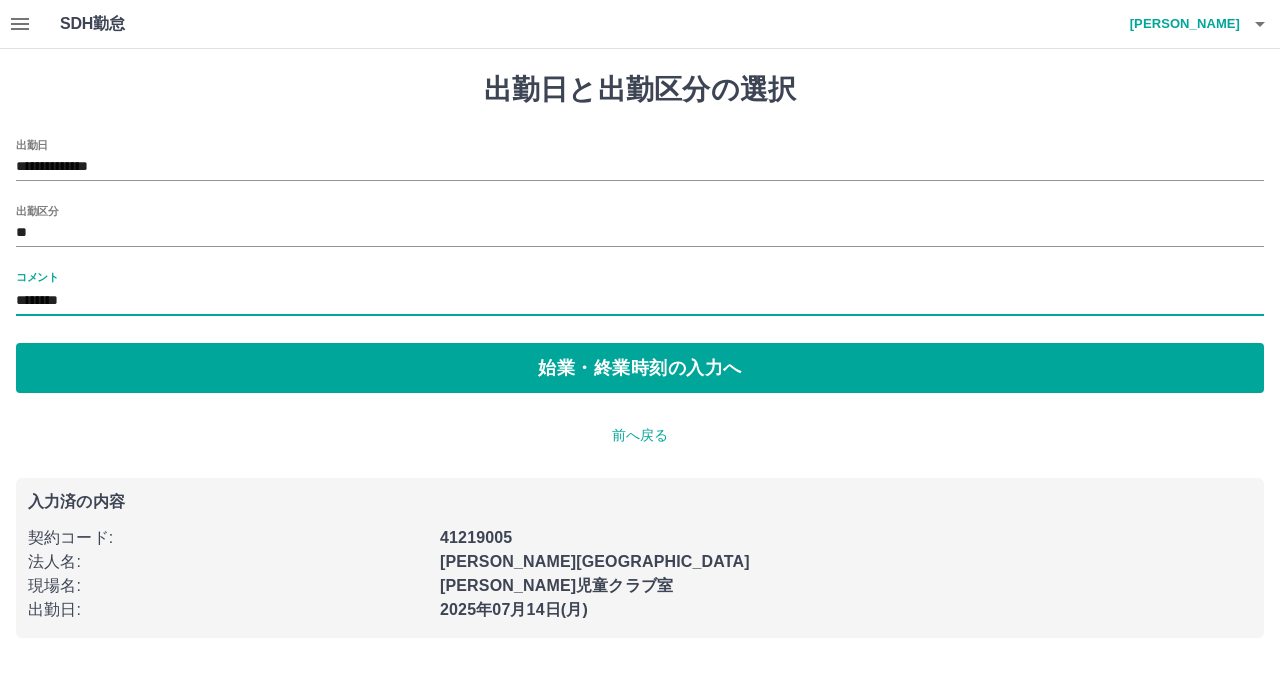 click on "********" at bounding box center [640, 301] 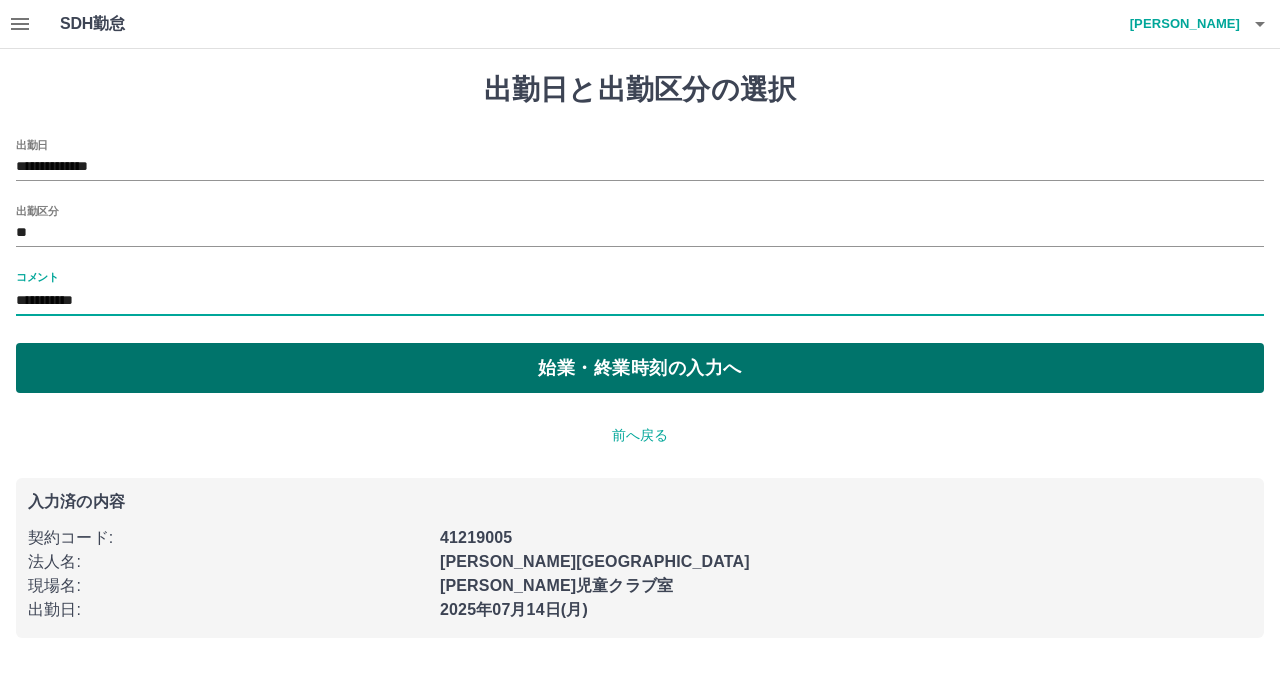 type on "**********" 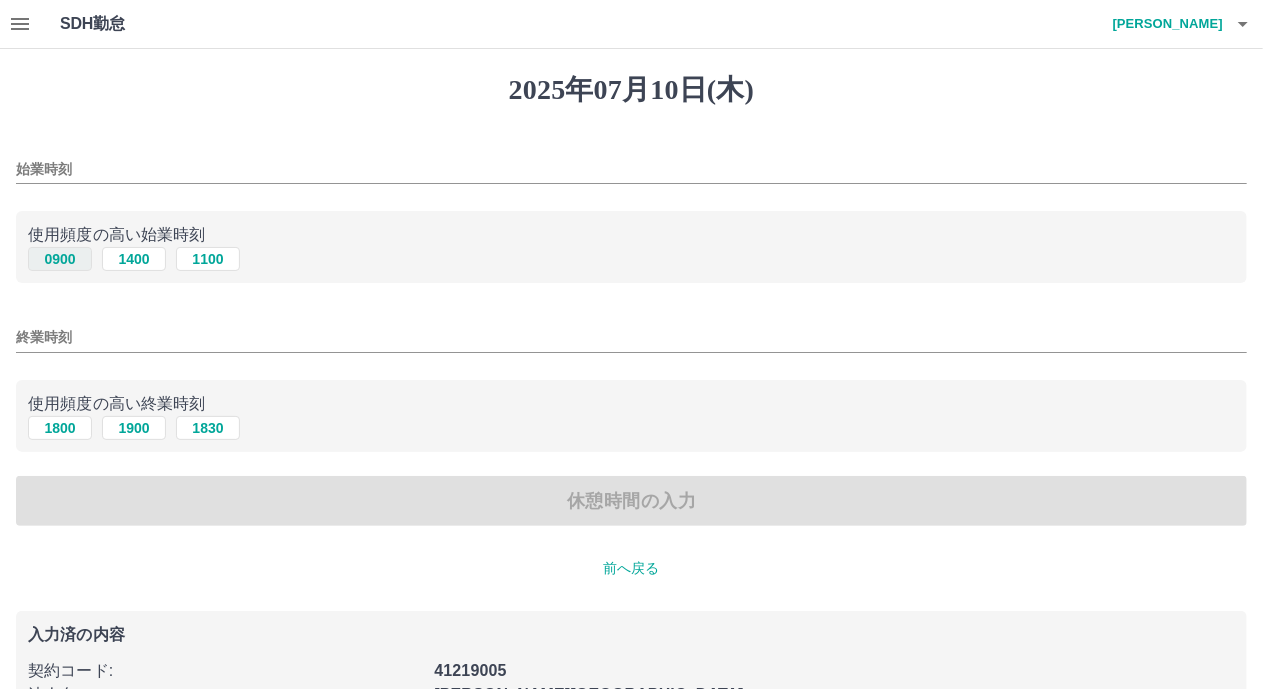 click on "0900" at bounding box center [60, 259] 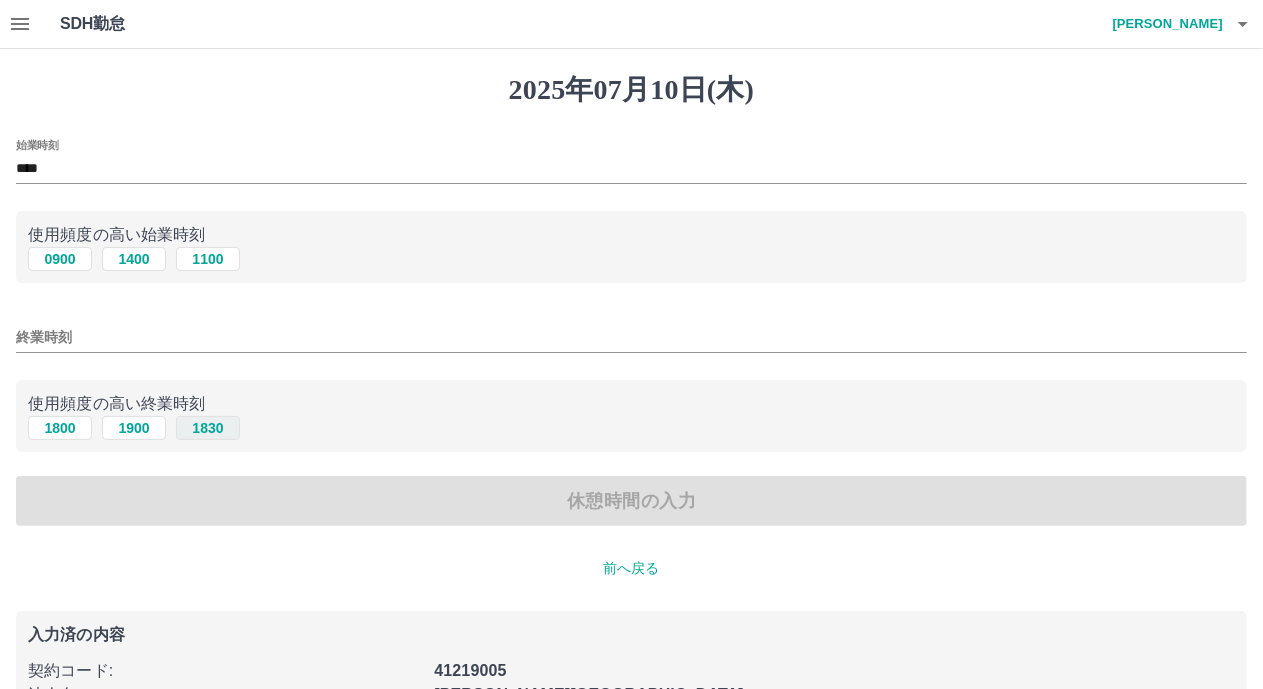 click on "1830" at bounding box center [208, 428] 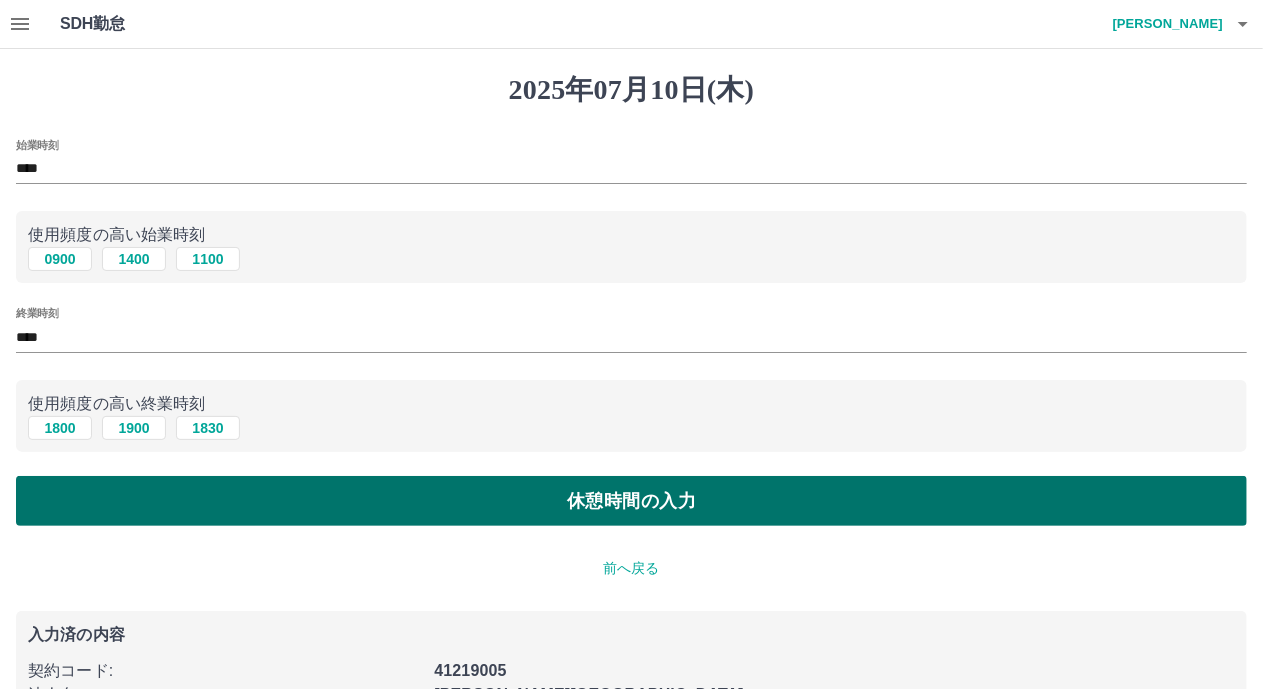 click on "休憩時間の入力" at bounding box center (631, 501) 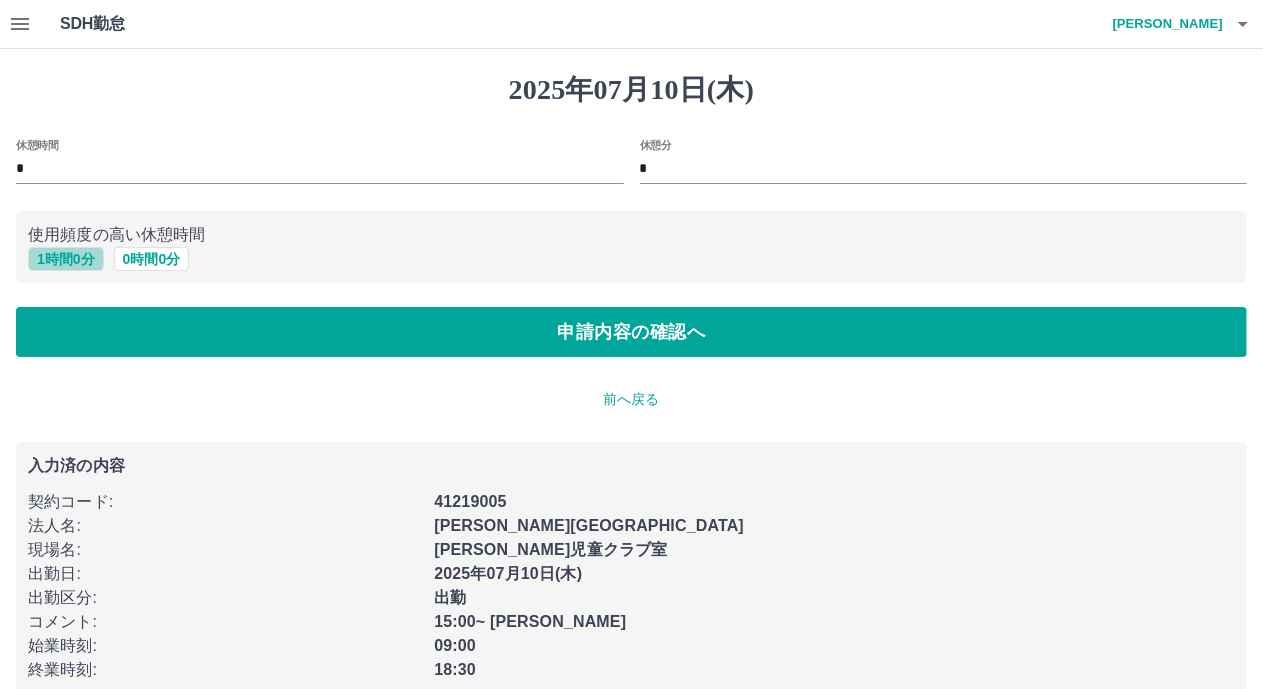 drag, startPoint x: 67, startPoint y: 260, endPoint x: 106, endPoint y: 283, distance: 45.276924 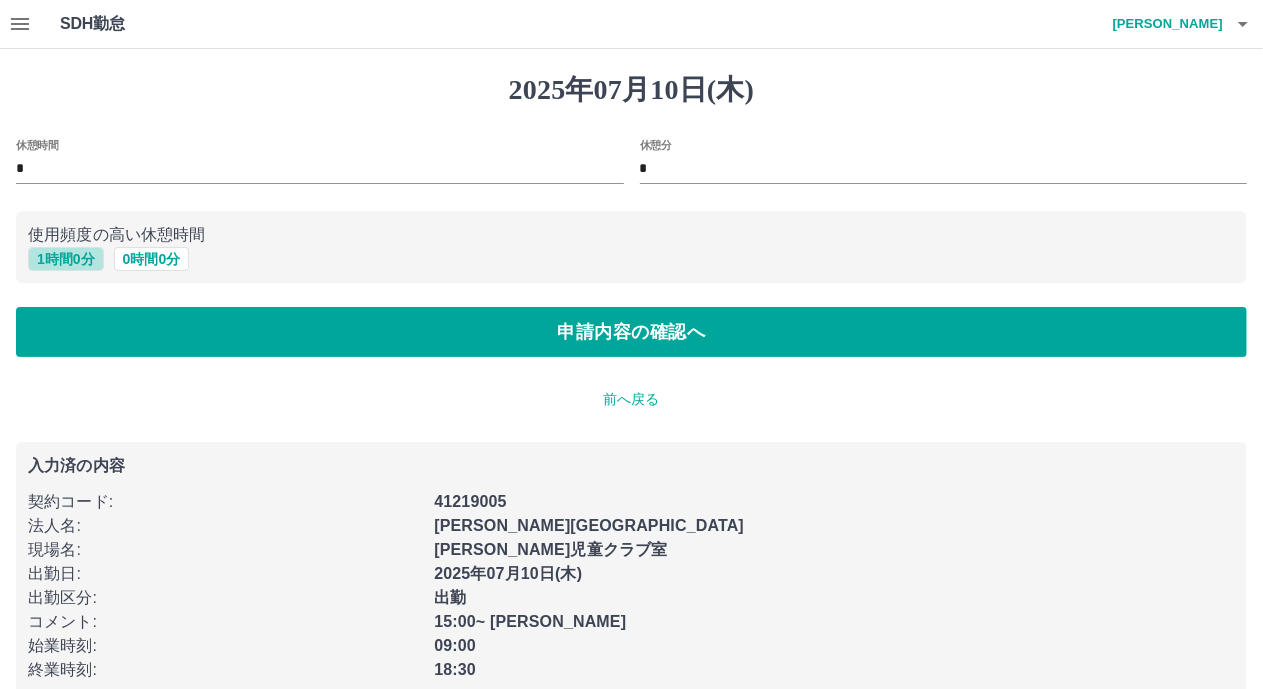 click on "1 時間 0 分" at bounding box center [66, 259] 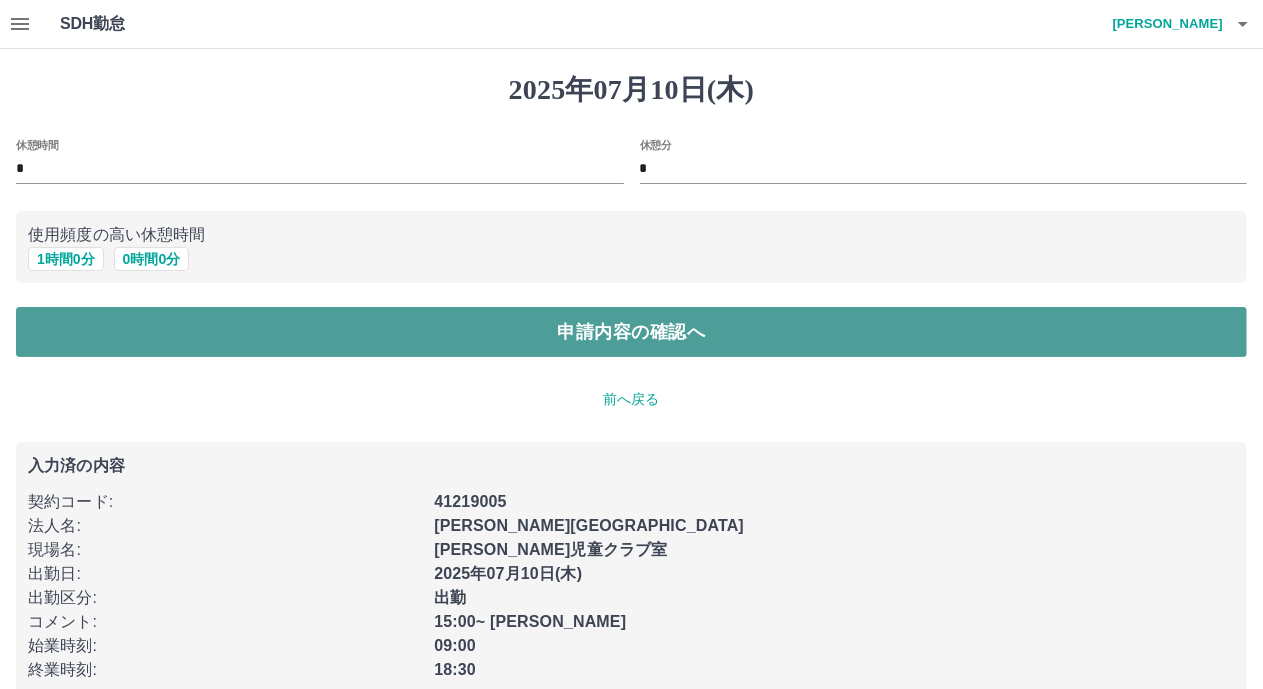 click on "申請内容の確認へ" at bounding box center (631, 332) 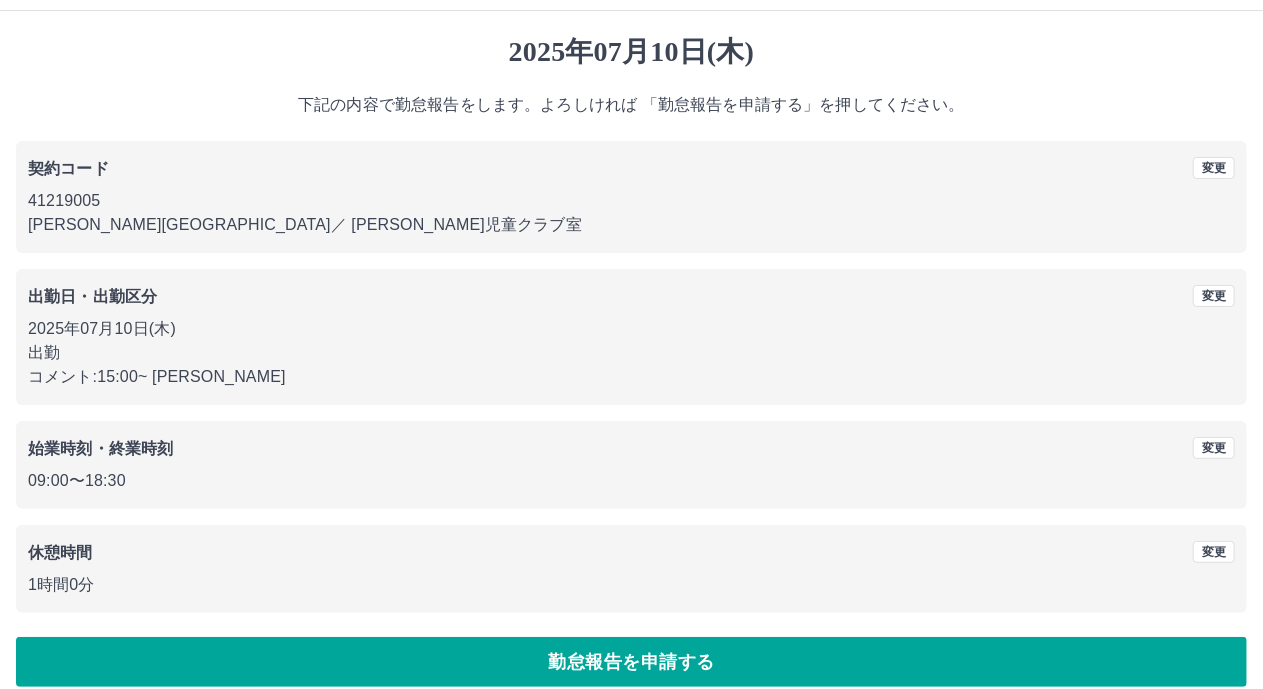 scroll, scrollTop: 59, scrollLeft: 0, axis: vertical 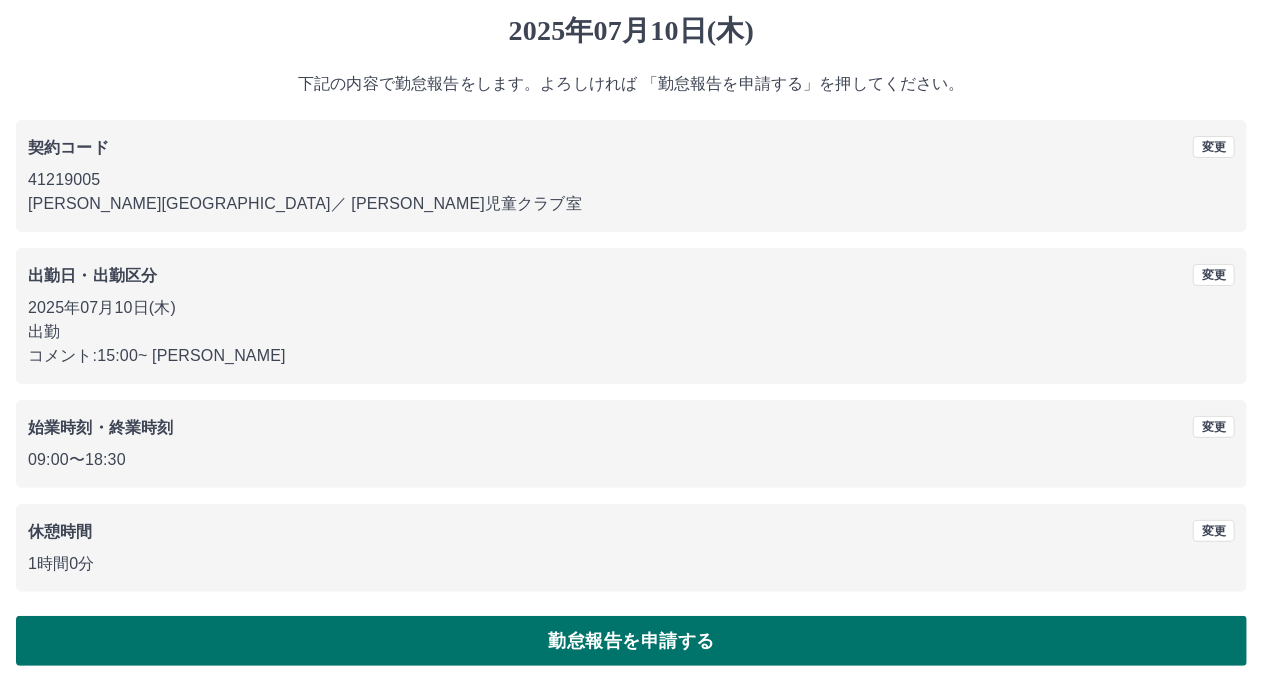 click on "勤怠報告を申請する" at bounding box center (631, 641) 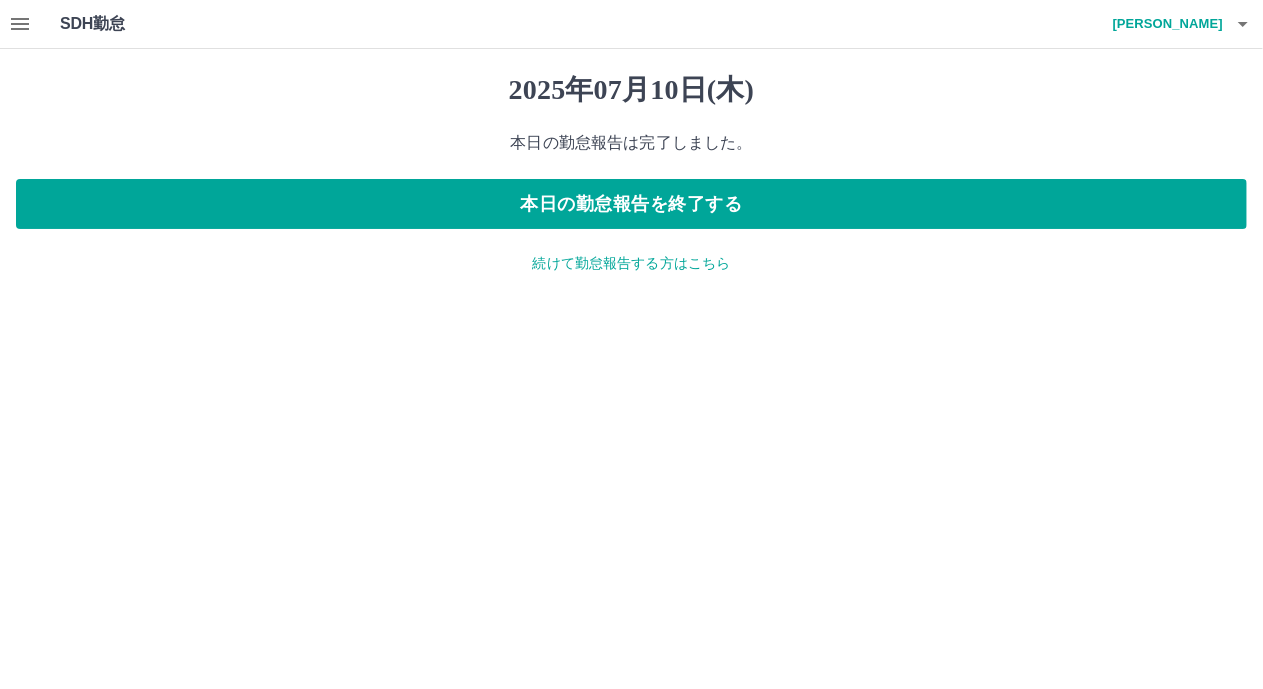 scroll, scrollTop: 0, scrollLeft: 0, axis: both 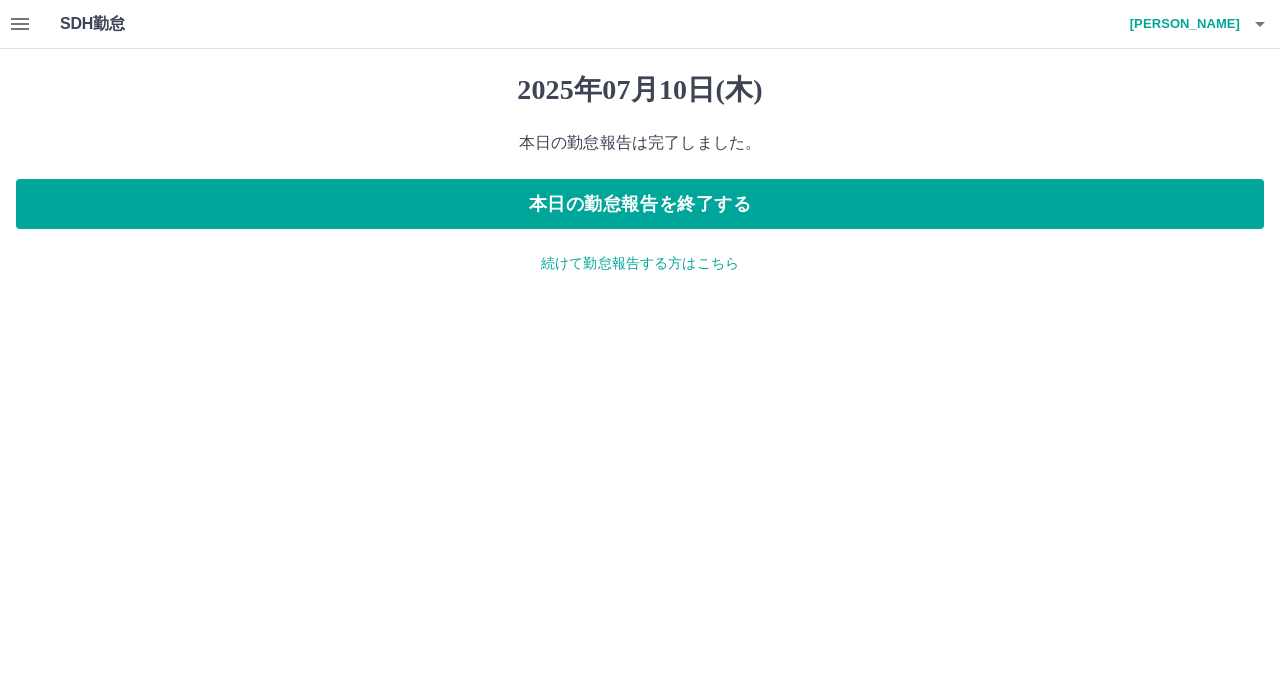 click on "続けて勤怠報告する方はこちら" at bounding box center (640, 263) 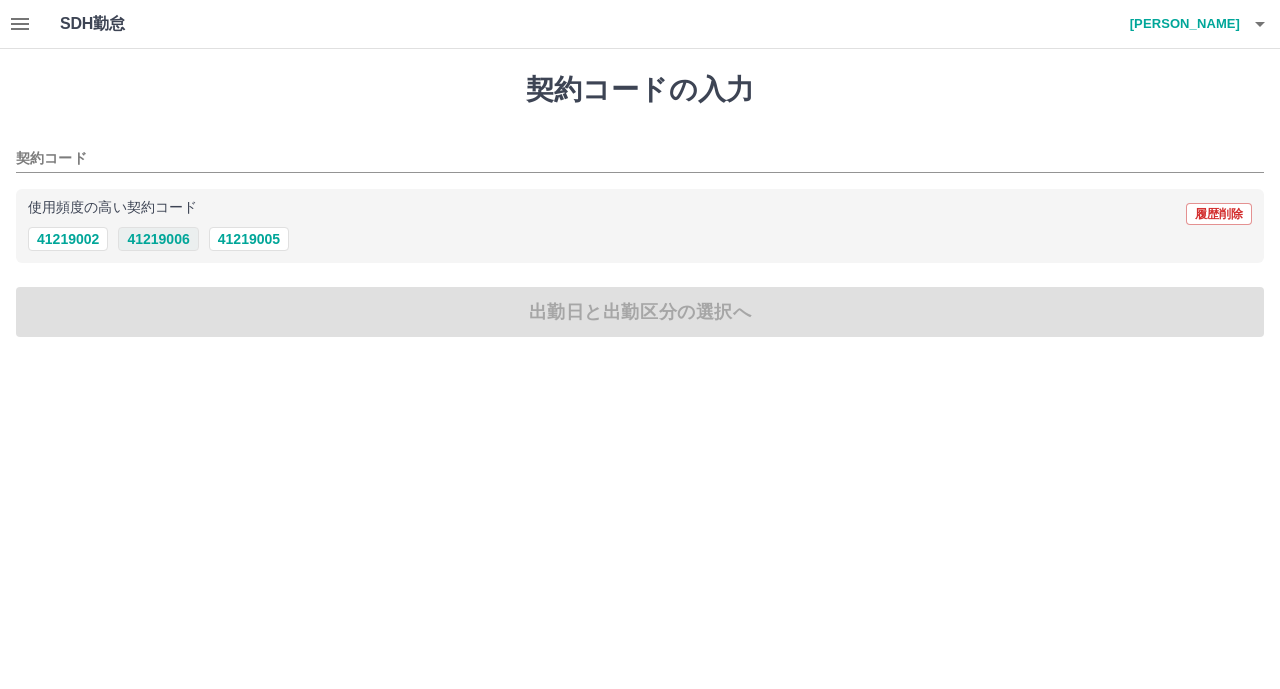 click on "41219006" at bounding box center (158, 239) 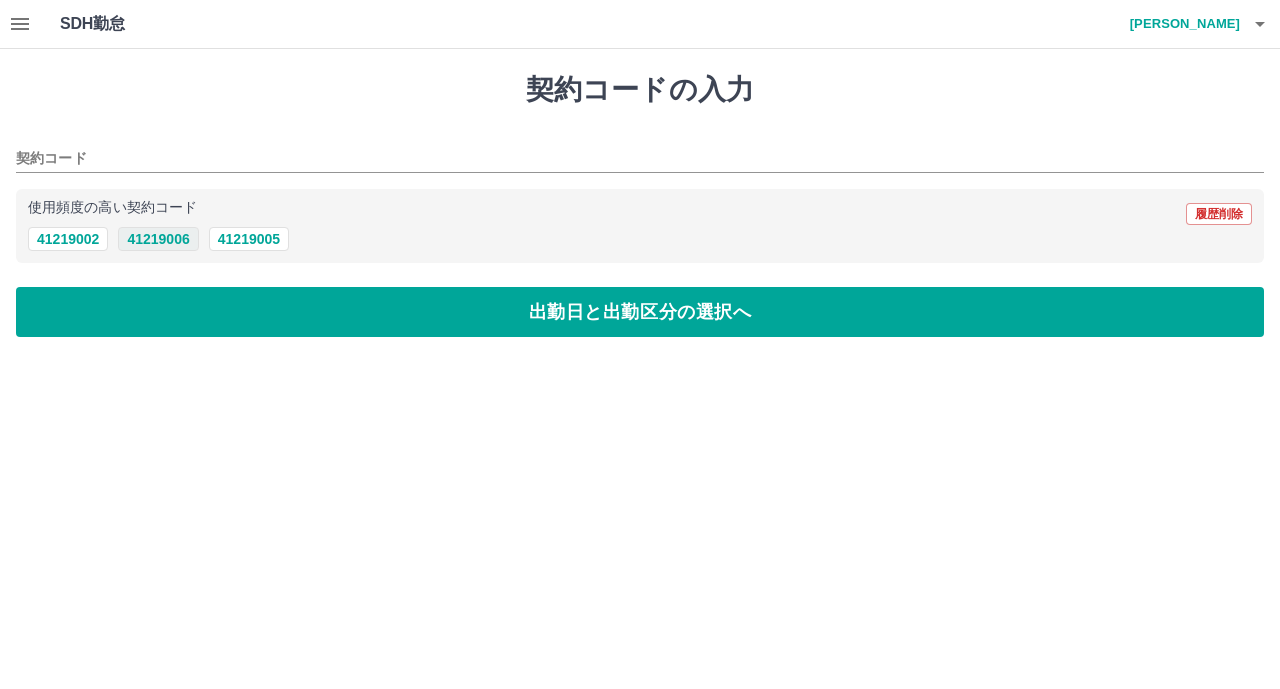 type on "********" 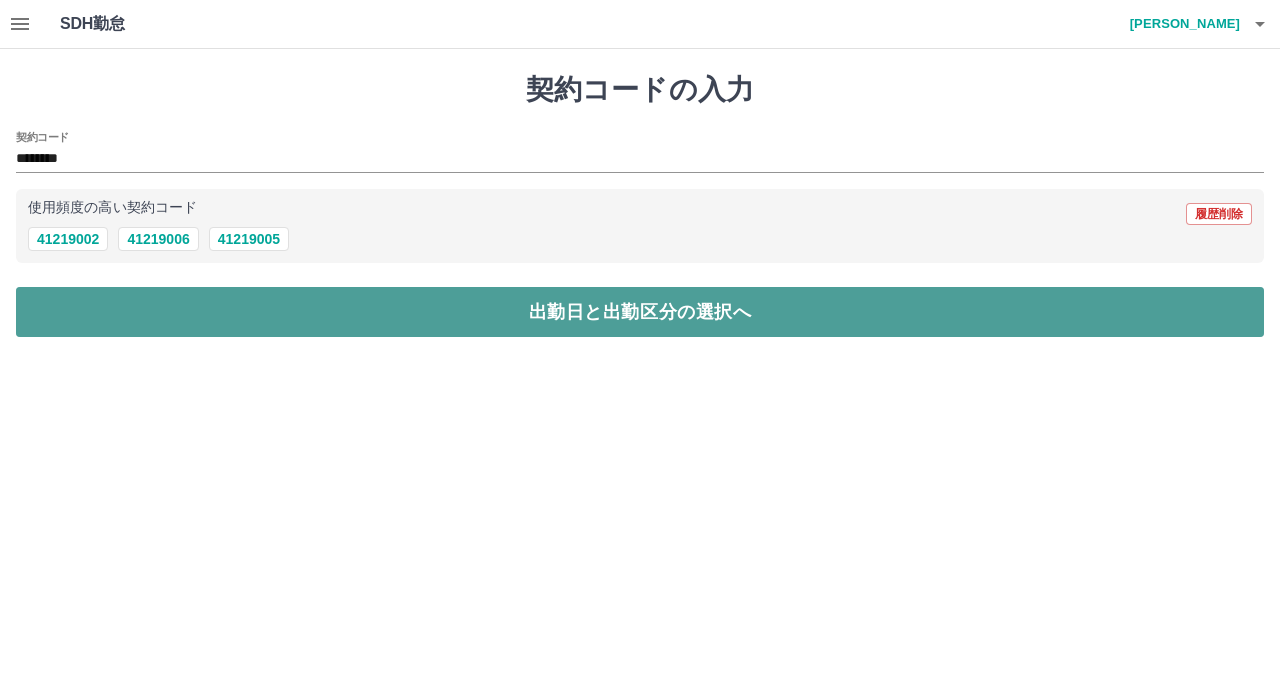 click on "出勤日と出勤区分の選択へ" at bounding box center [640, 312] 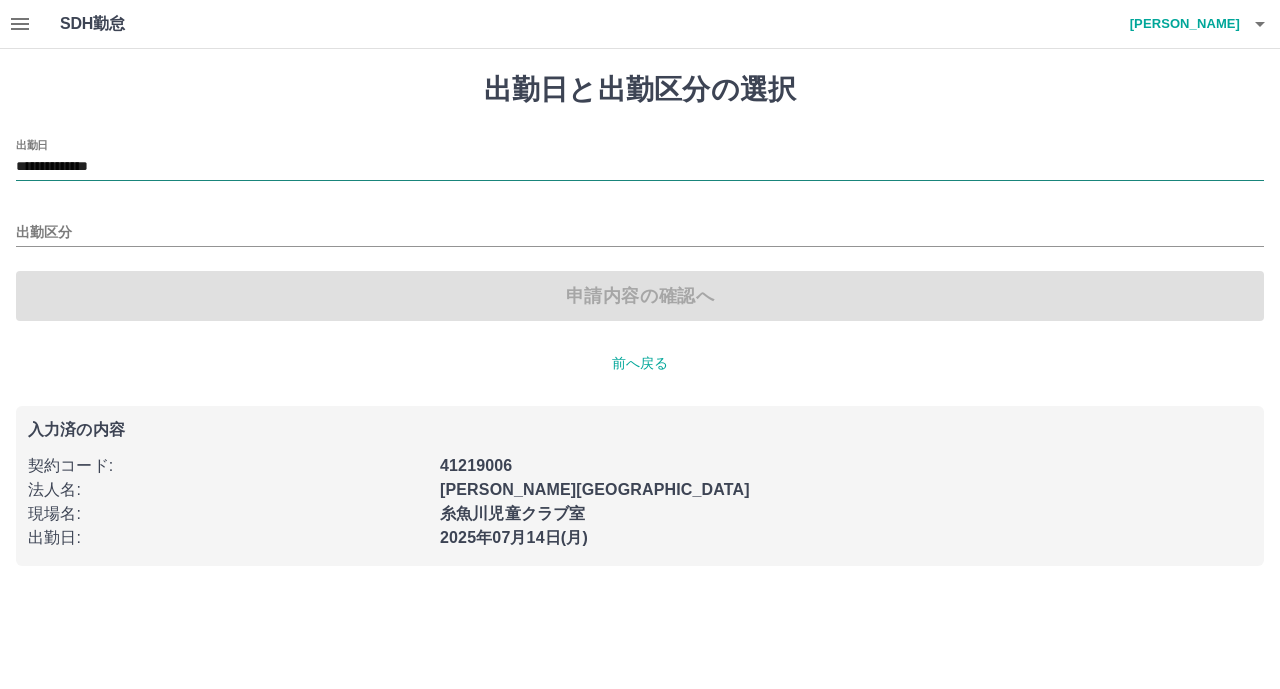 click on "**********" at bounding box center (640, 167) 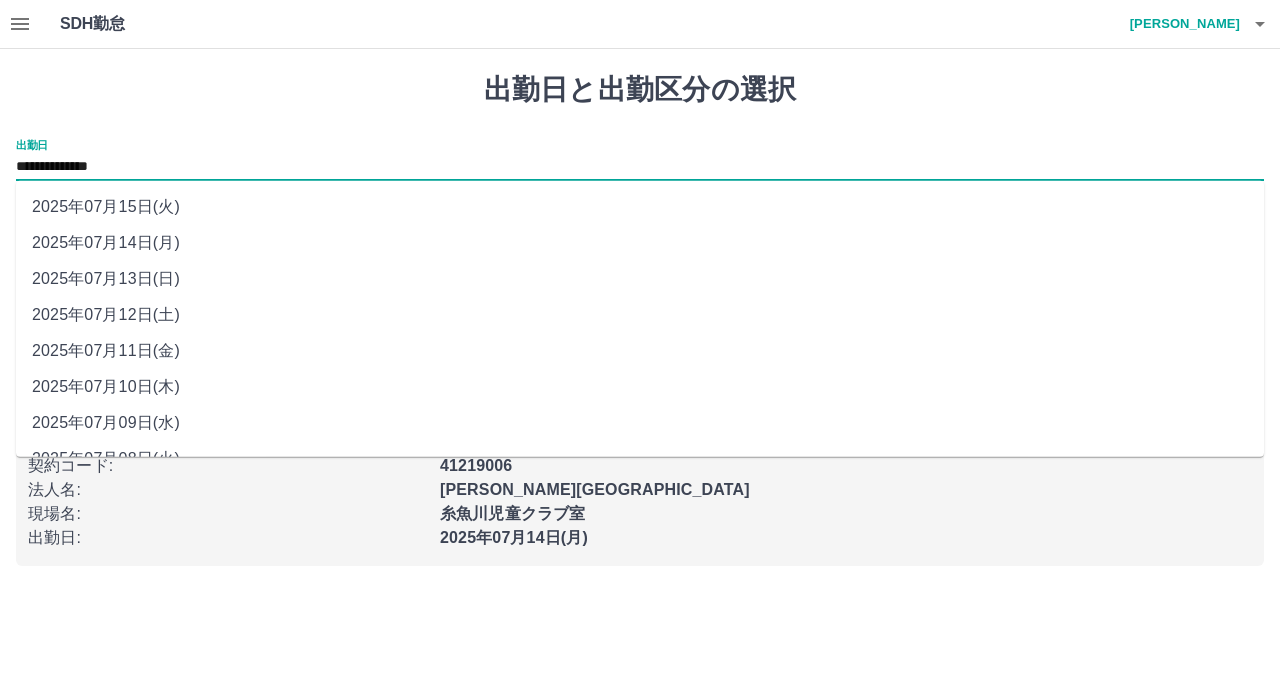 click on "2025年07月11日(金)" at bounding box center (640, 351) 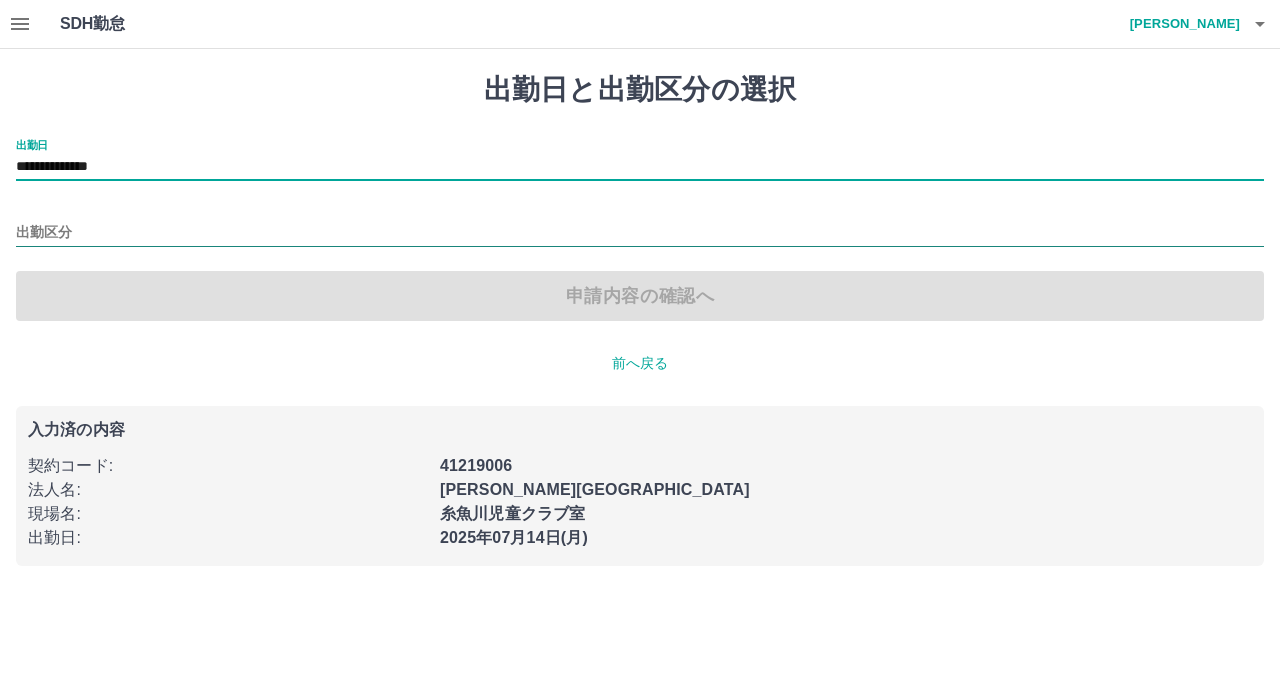 click on "出勤区分" at bounding box center [640, 233] 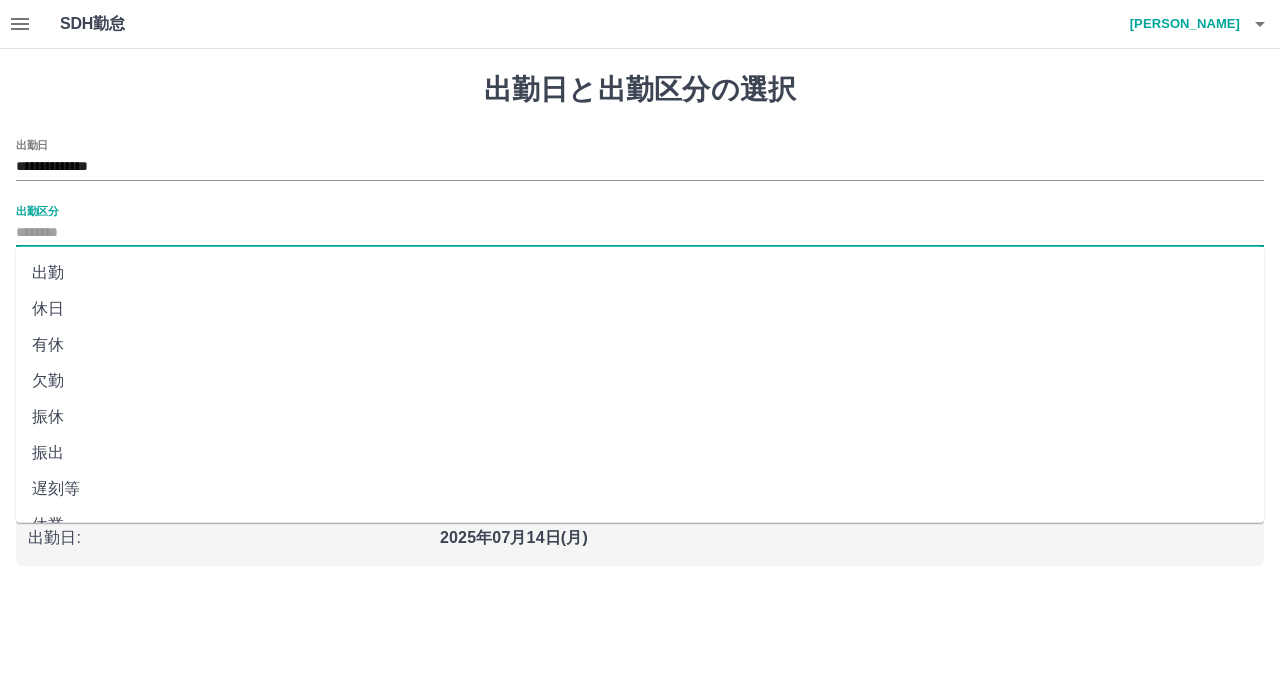 click on "出勤" at bounding box center (640, 273) 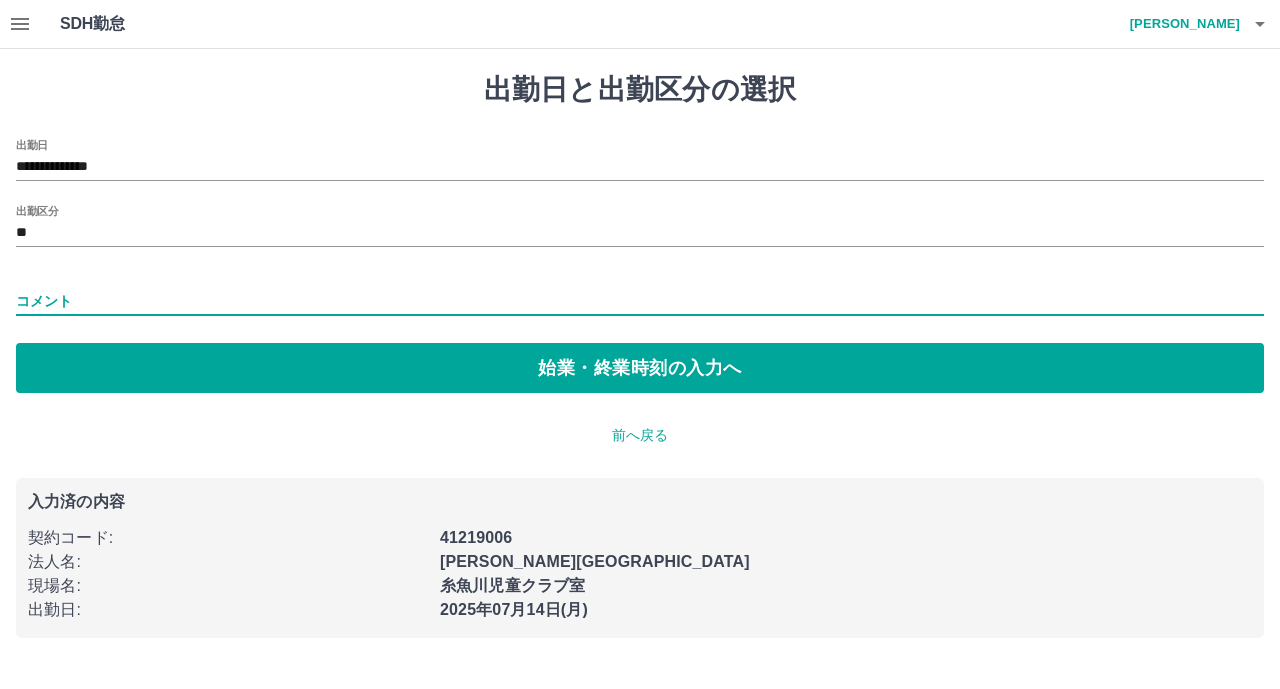 click on "コメント" at bounding box center [640, 301] 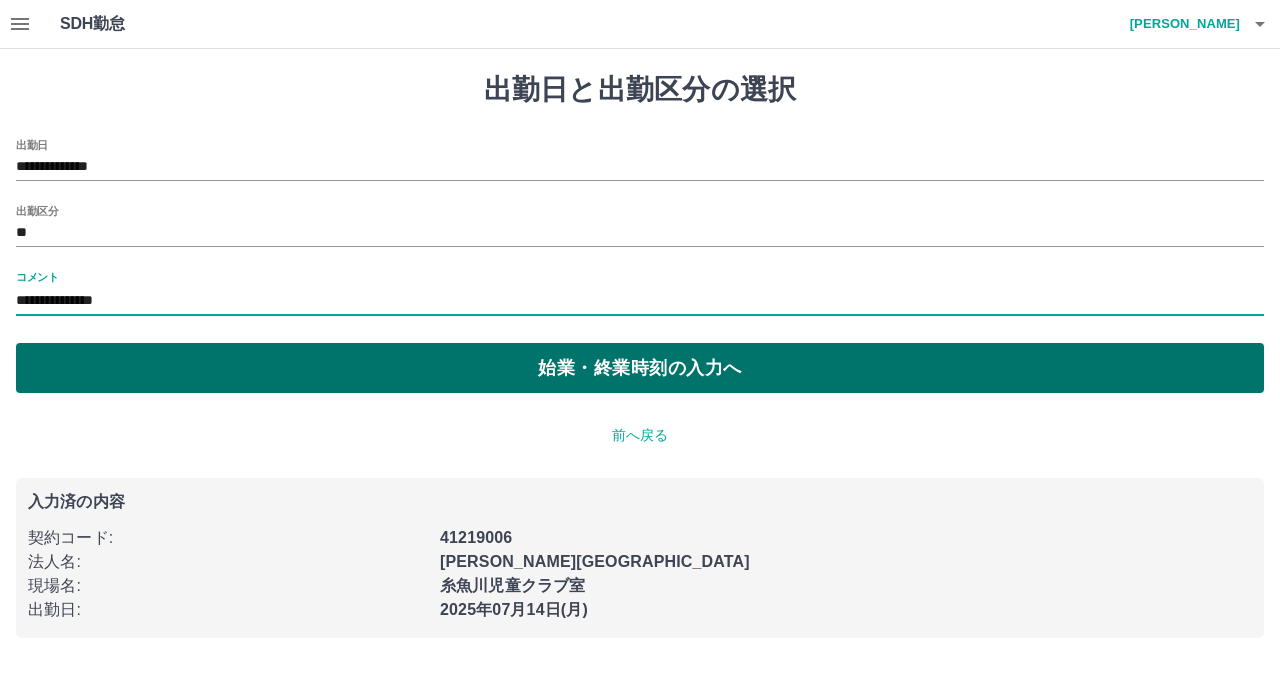 type on "**********" 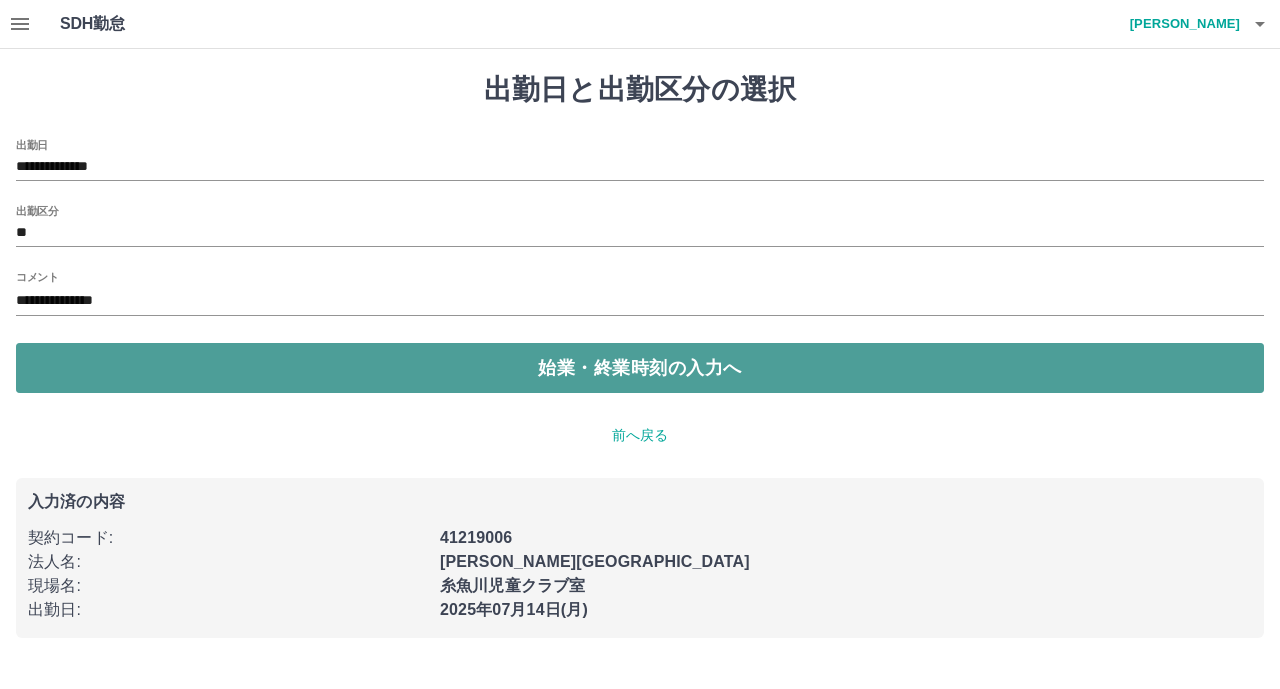click on "始業・終業時刻の入力へ" at bounding box center (640, 368) 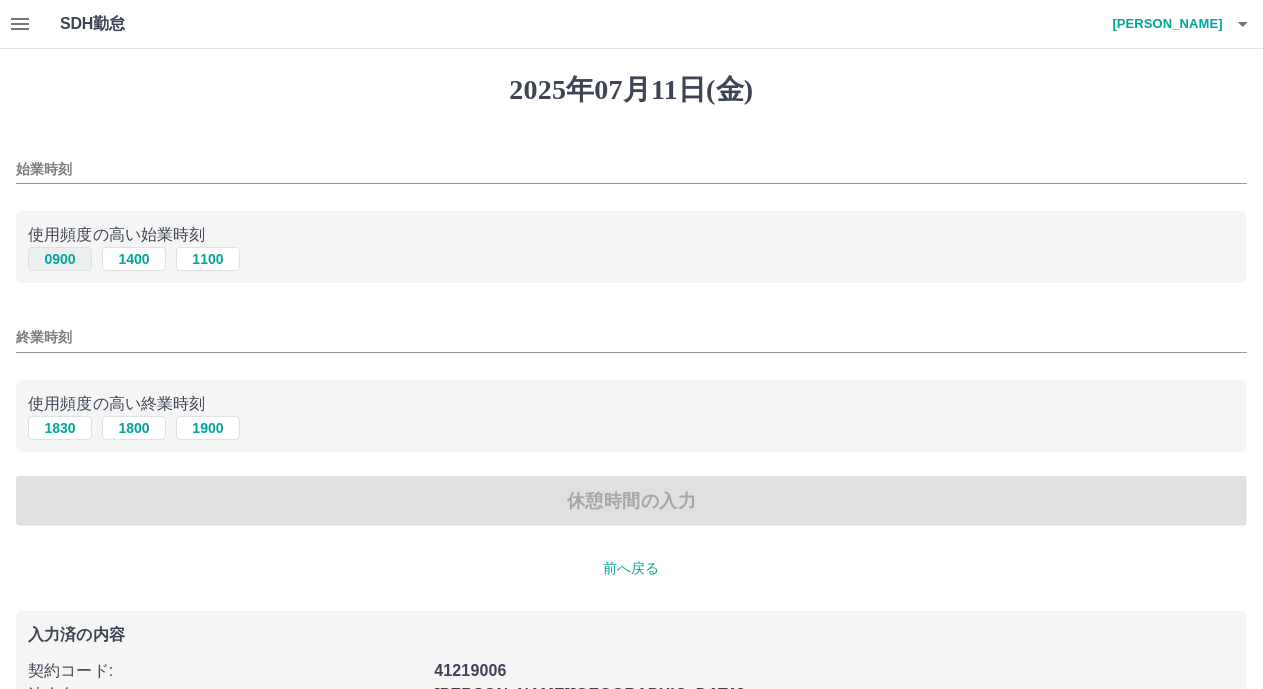 click on "0900" at bounding box center [60, 259] 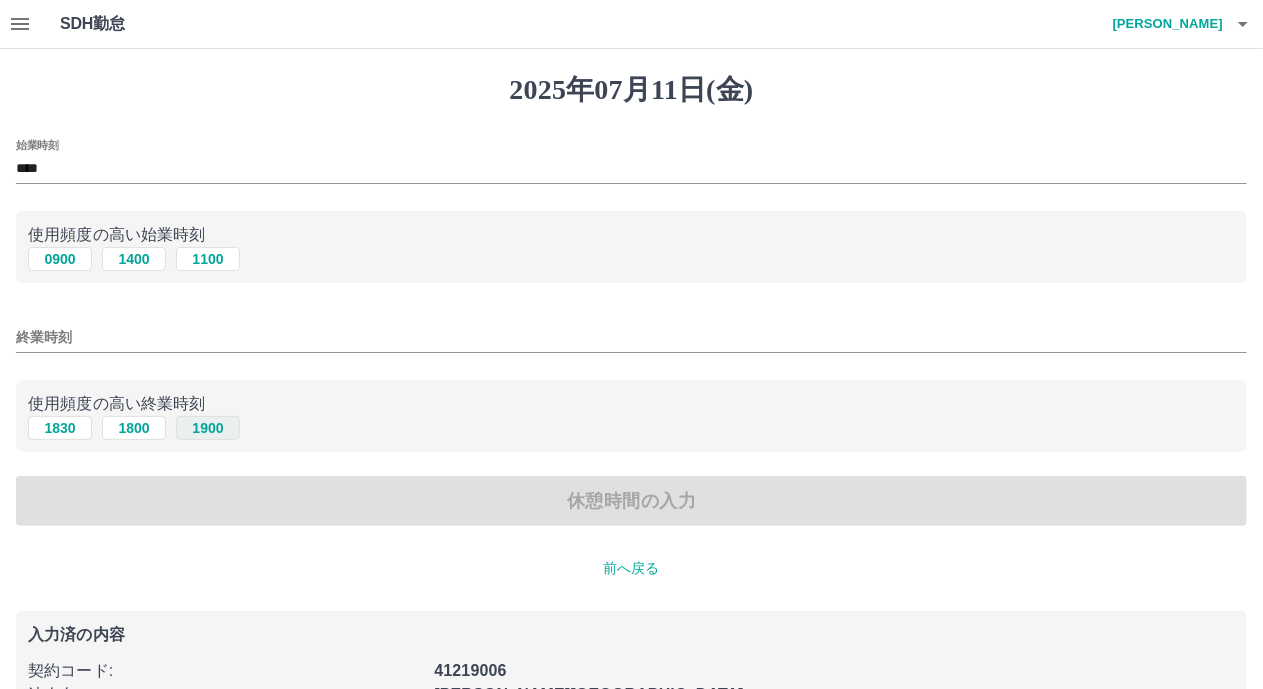 click on "1900" at bounding box center [208, 428] 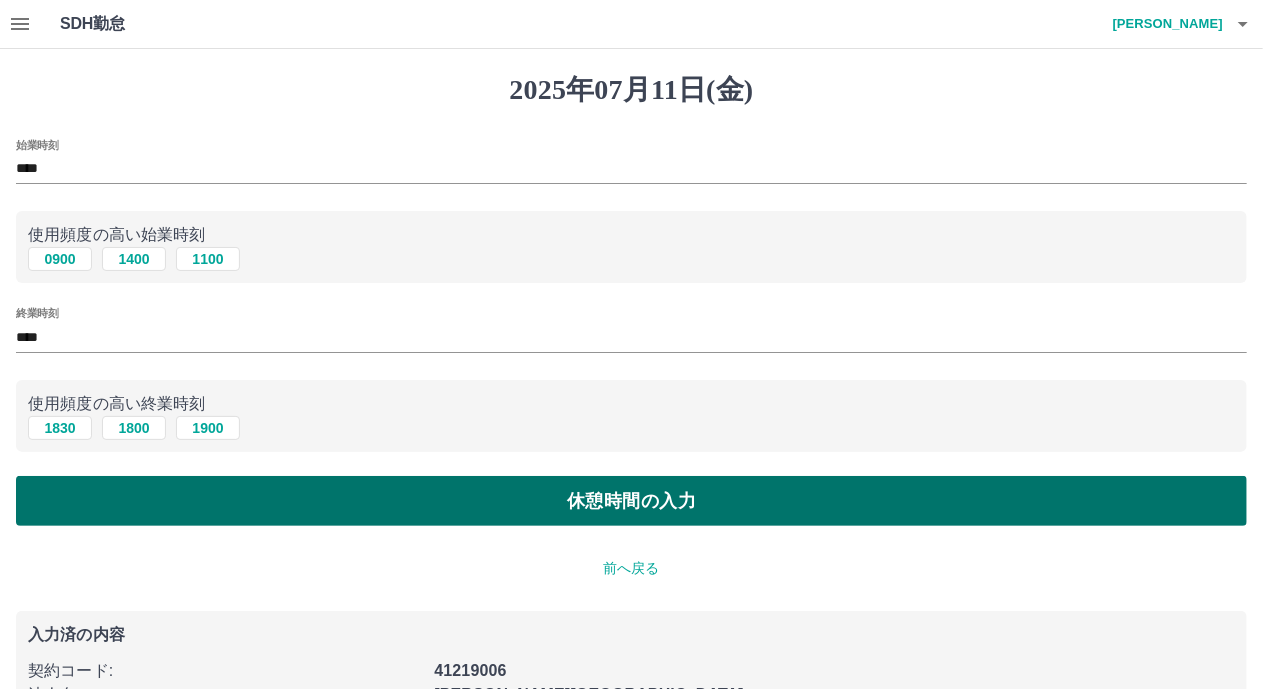 click on "休憩時間の入力" at bounding box center (631, 501) 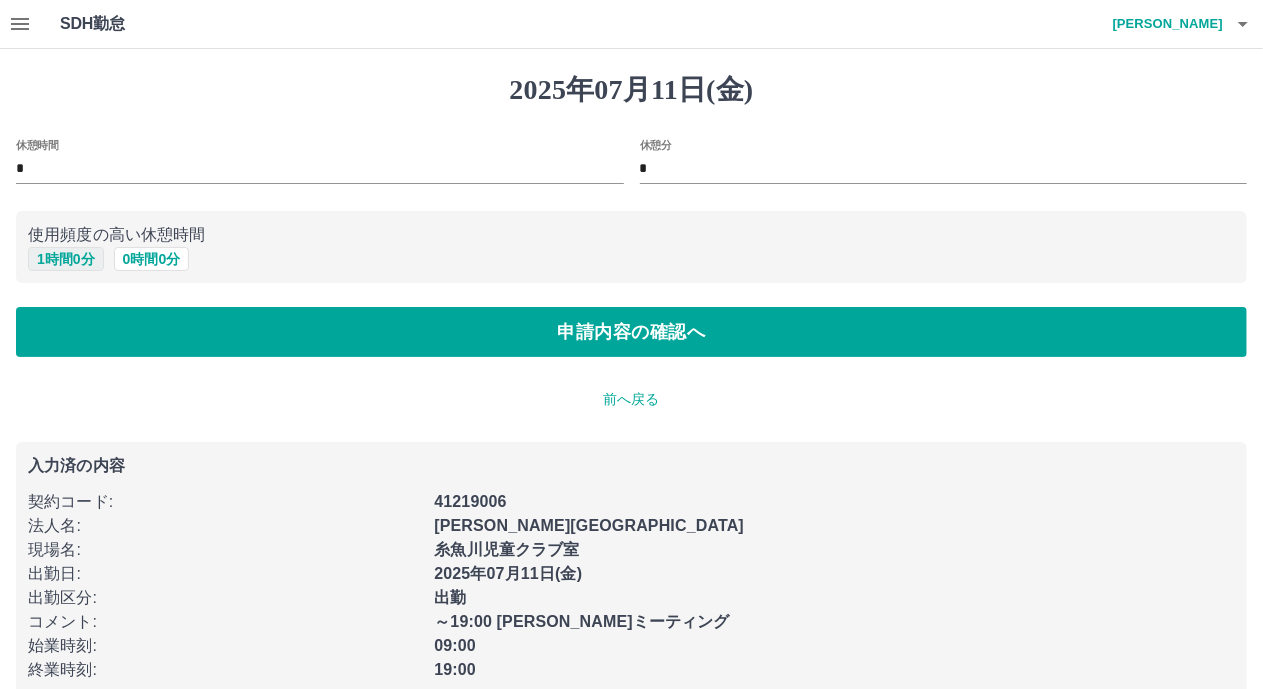 click on "1 時間 0 分" at bounding box center [66, 259] 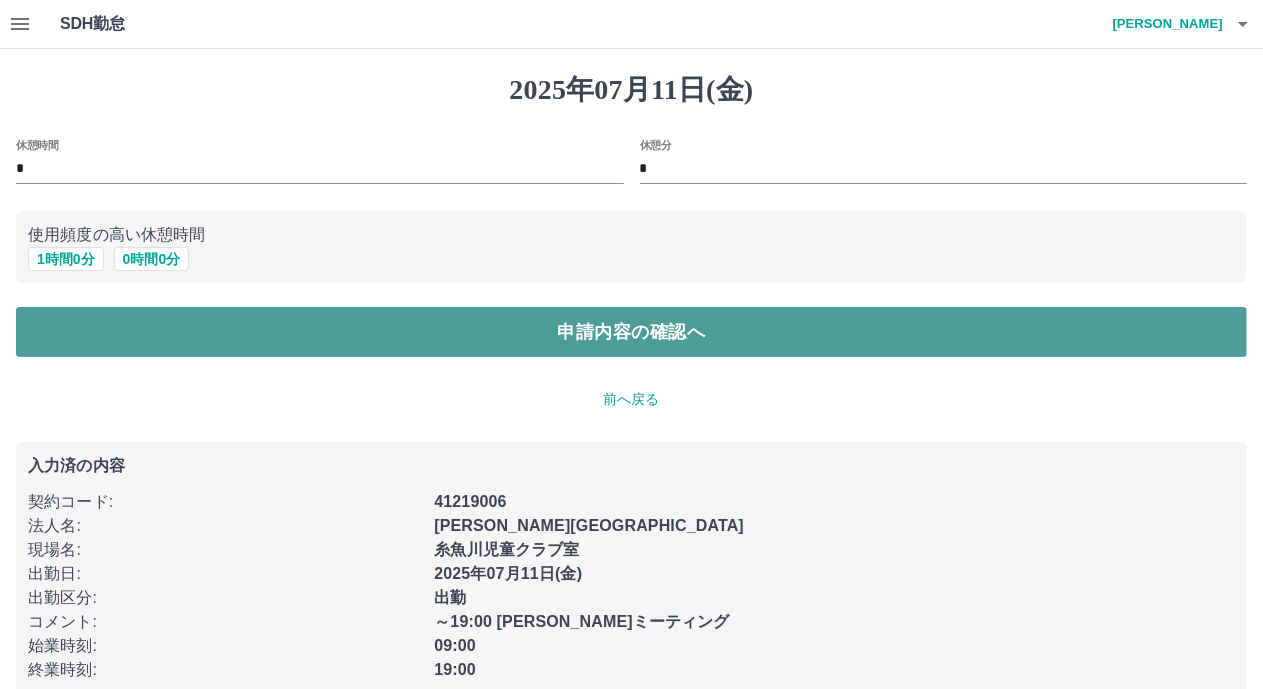 click on "申請内容の確認へ" at bounding box center [631, 332] 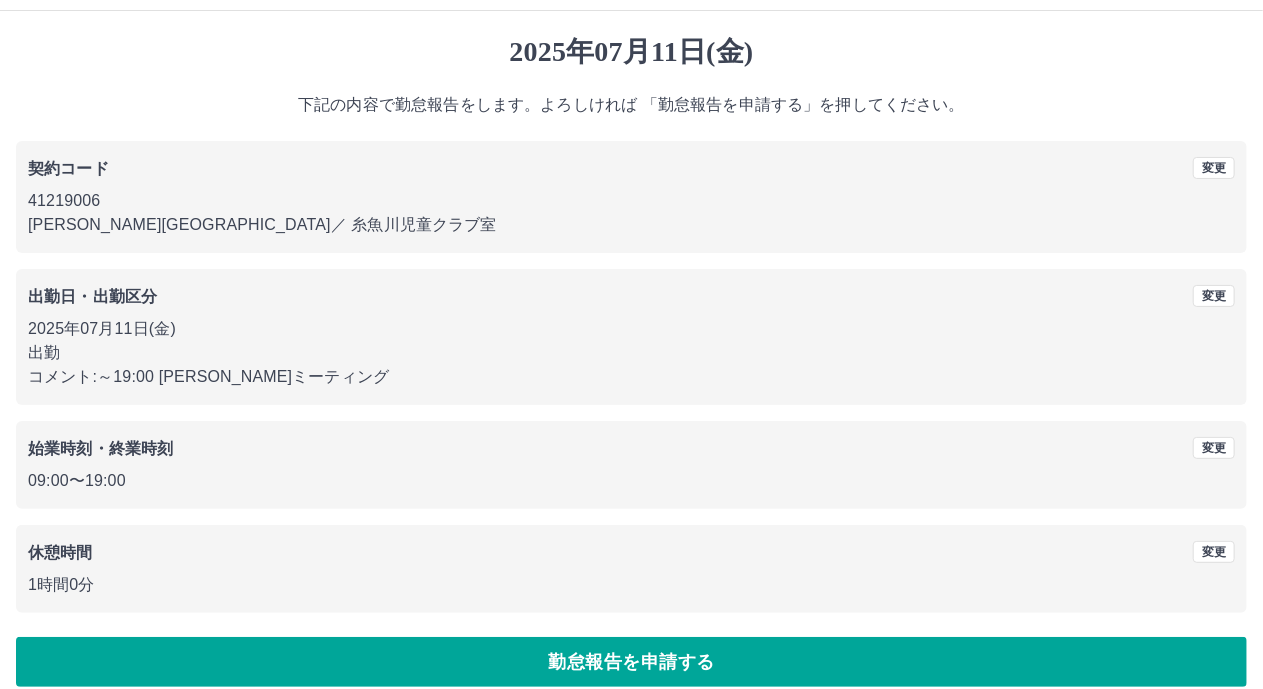scroll, scrollTop: 59, scrollLeft: 0, axis: vertical 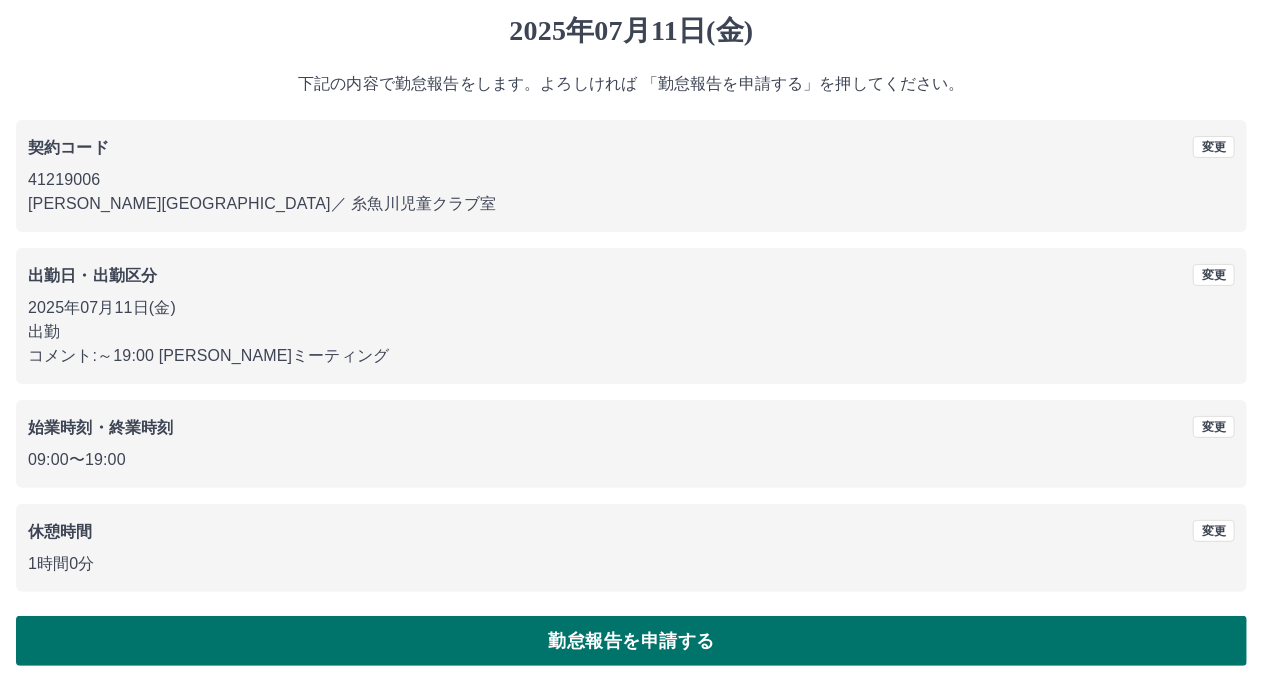 click on "勤怠報告を申請する" at bounding box center [631, 641] 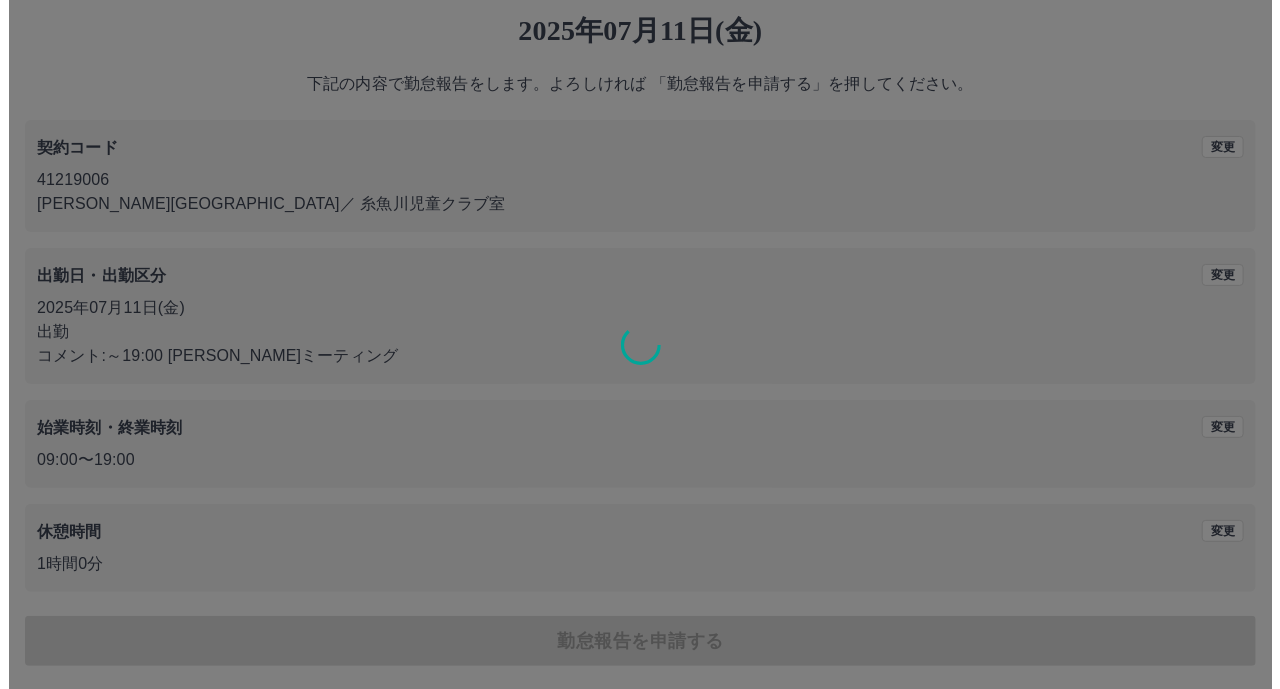 scroll, scrollTop: 0, scrollLeft: 0, axis: both 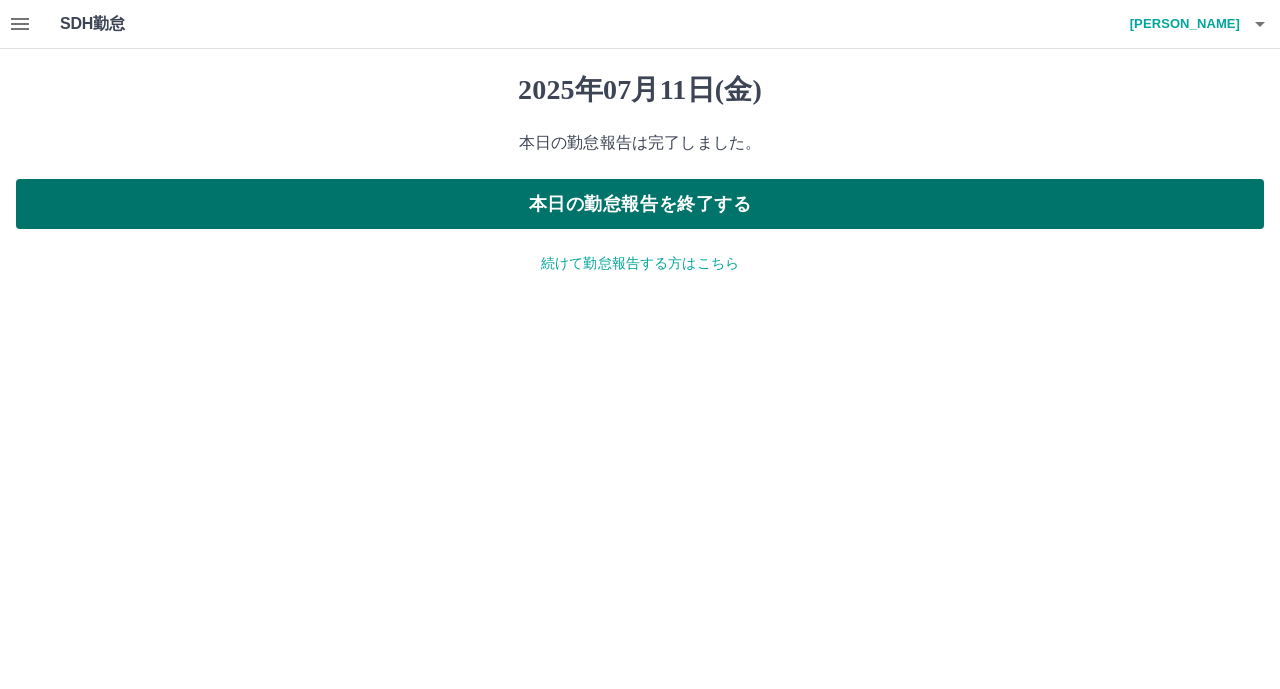 click on "本日の勤怠報告を終了する" at bounding box center (640, 204) 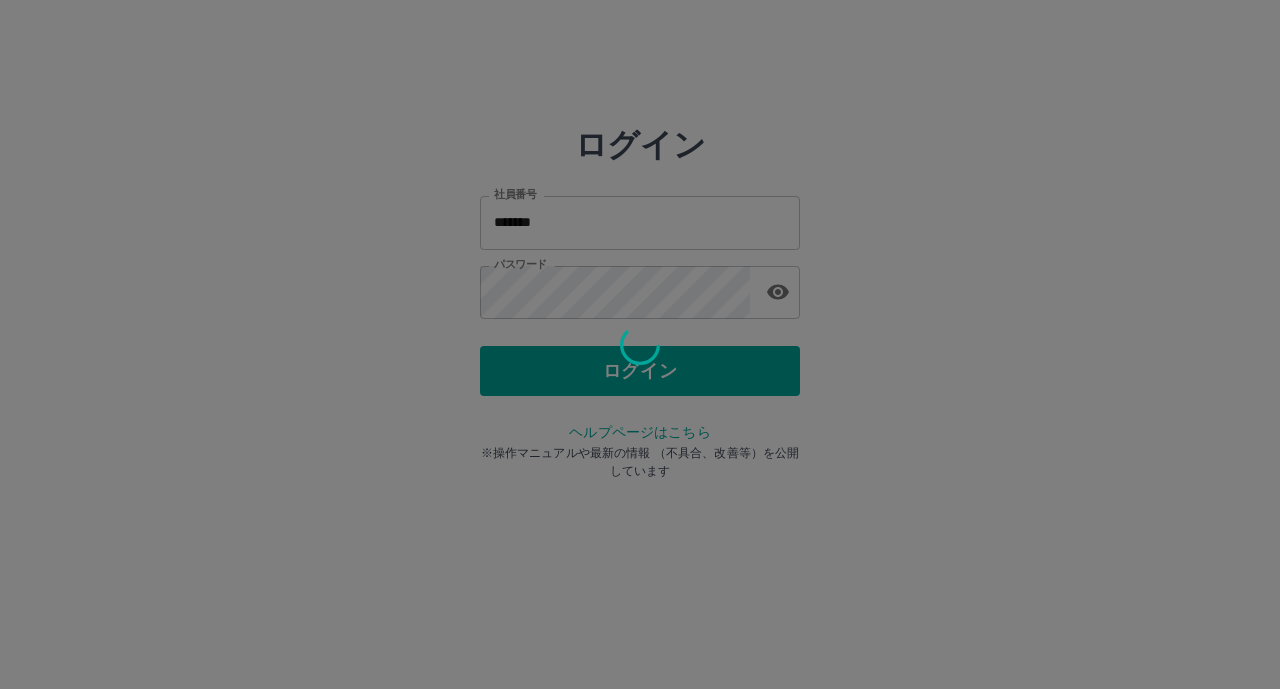 scroll, scrollTop: 0, scrollLeft: 0, axis: both 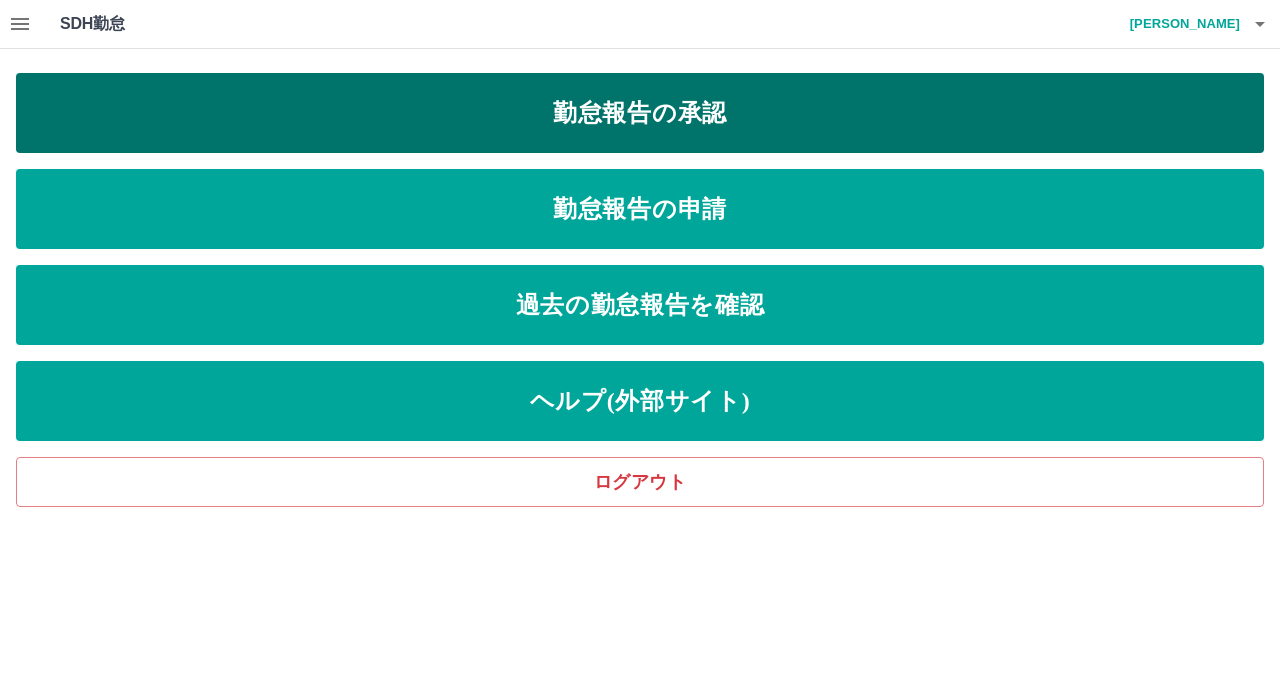 click on "勤怠報告の承認" at bounding box center [640, 113] 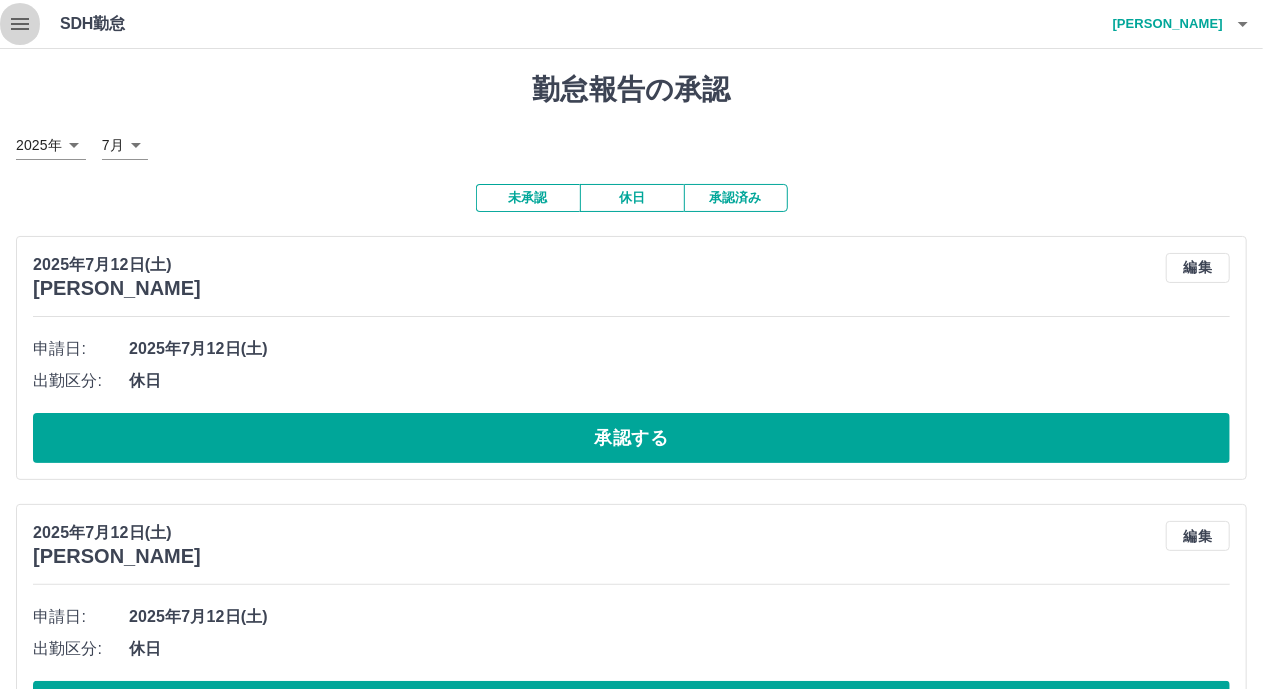 click 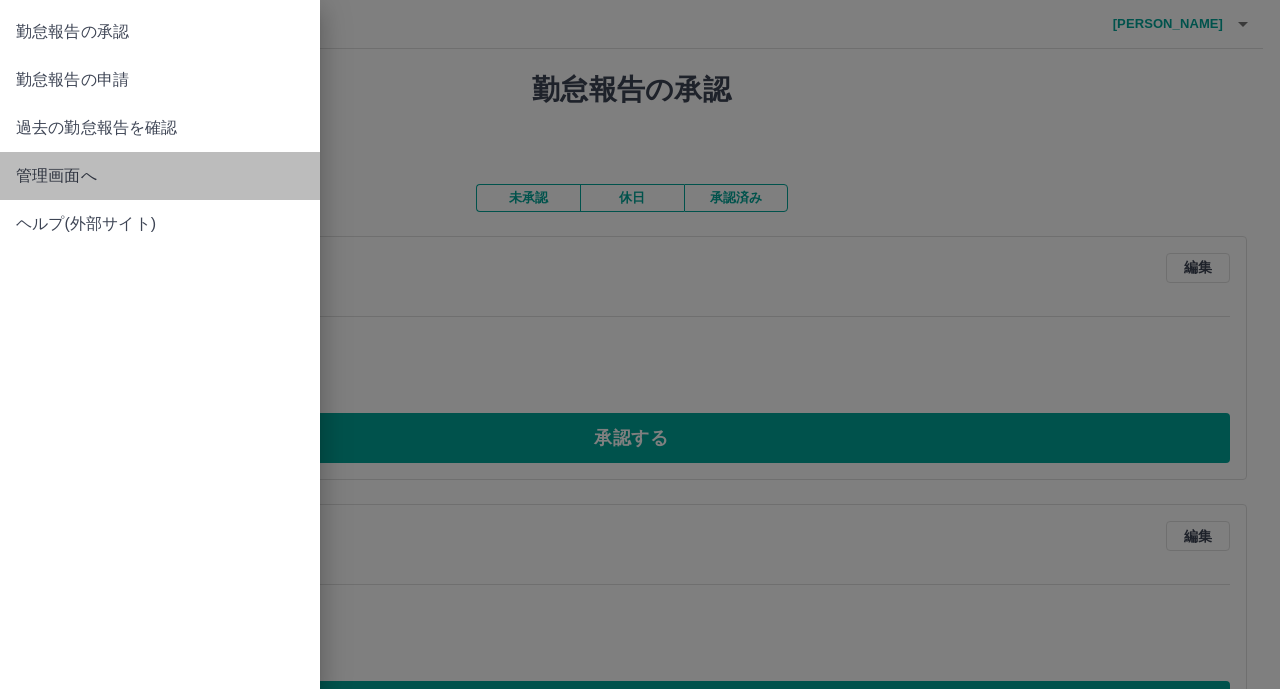 click on "管理画面へ" at bounding box center (160, 176) 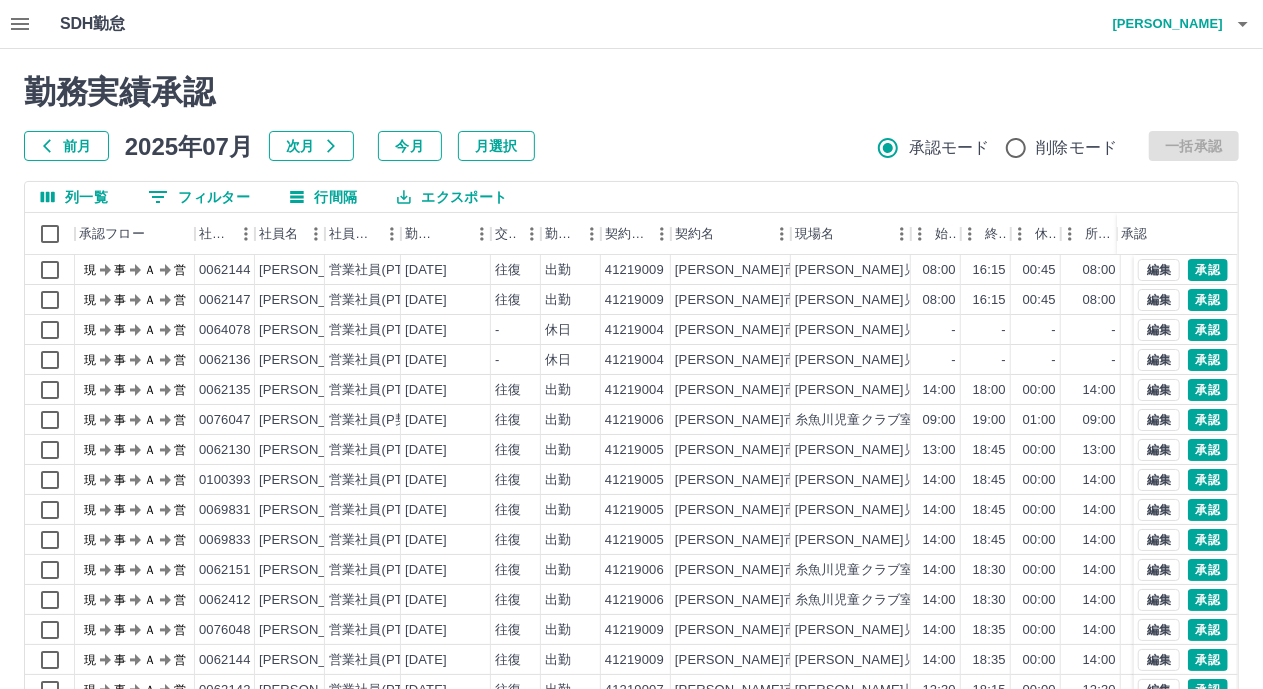 click on "勤務実績承認 前月 2025年07月 次月 今月 月選択 承認モード 削除モード 一括承認 列一覧 0 フィルター 行間隔 エクスポート 承認フロー 社員番号 社員名 社員区分 勤務日 交通費 勤務区分 契約コード 契約名 現場名 始業 終業 休憩 所定開始 所定終業 所定休憩 拘束 勤務 遅刻等 承認 現 事 Ａ 営 0062144 木元　かおり 営業社員(PT契約) 2025-07-12 往復 出勤 41219009 糸魚川市 青海児童クラブ室 08:00 16:15 00:45 08:00 16:15 00:45 08:15 07:30 00:00 現 事 Ａ 営 0062147 白山　千鶴 営業社員(PT契約) 2025-07-12 往復 出勤 41219009 糸魚川市 青海児童クラブ室 08:00 16:15 00:45 08:00 16:15 00:45 08:15 07:30 00:00 現 事 Ａ 営 0064078 中村　みつ子 営業社員(PT契約) 2025-07-12  -  休日 41219004 糸魚川市 西海児童クラブ室 - - - - - - 00:00 00:00 00:00 現 事 Ａ 営 0062136 加藤　美香 営業社員(PT契約) 2025-07-12  -  休日 41219004 - - - -" at bounding box center (631, 447) 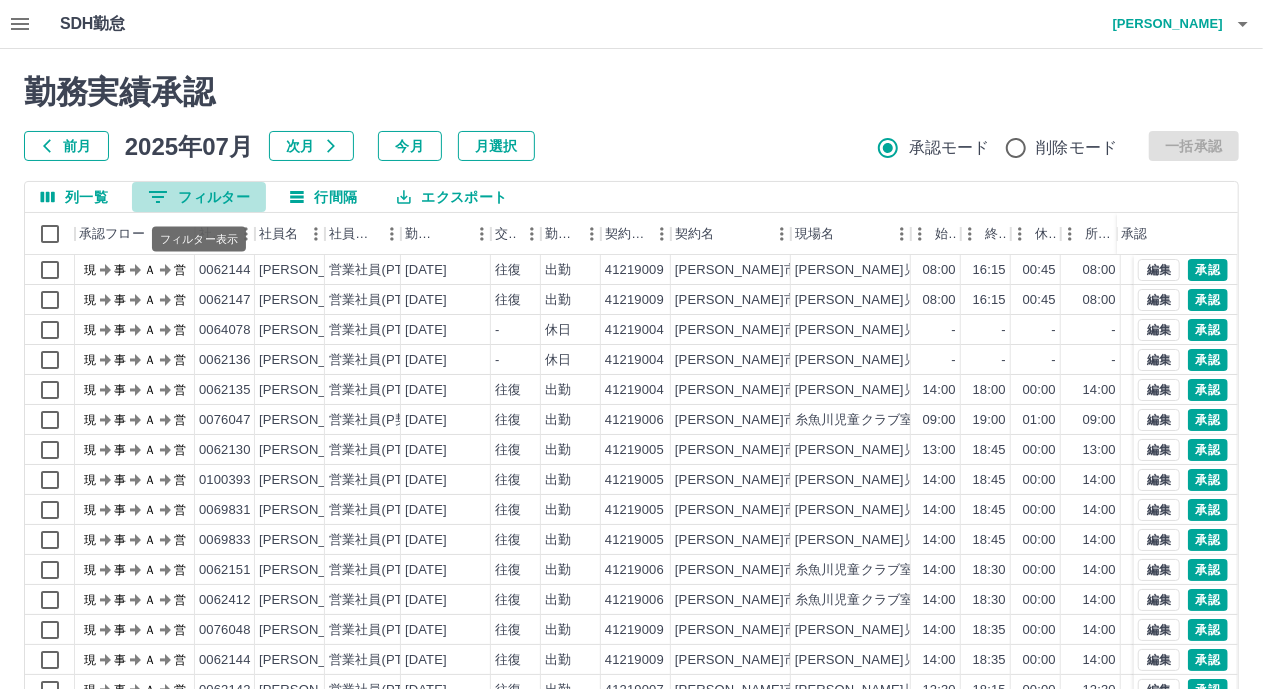 click on "0 フィルター" at bounding box center [199, 197] 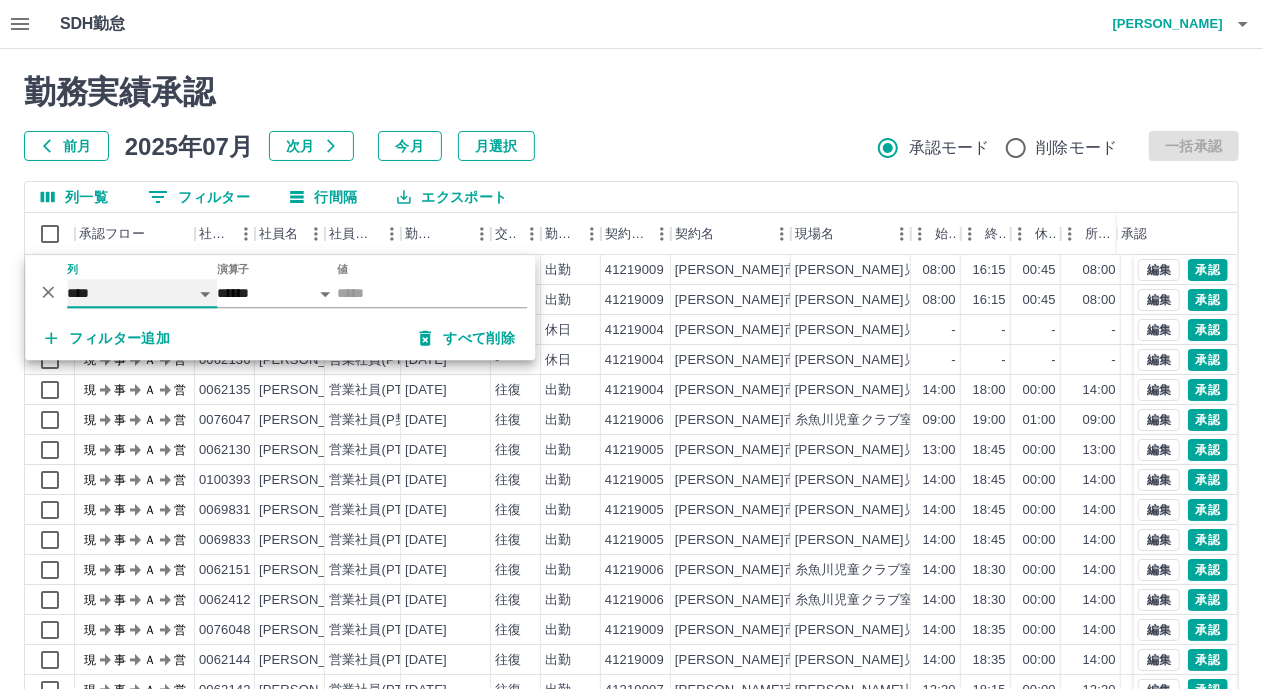click on "**** *** **** *** *** **** ***** *** *** ** ** ** **** **** **** ** ** *** **** *****" at bounding box center [142, 293] 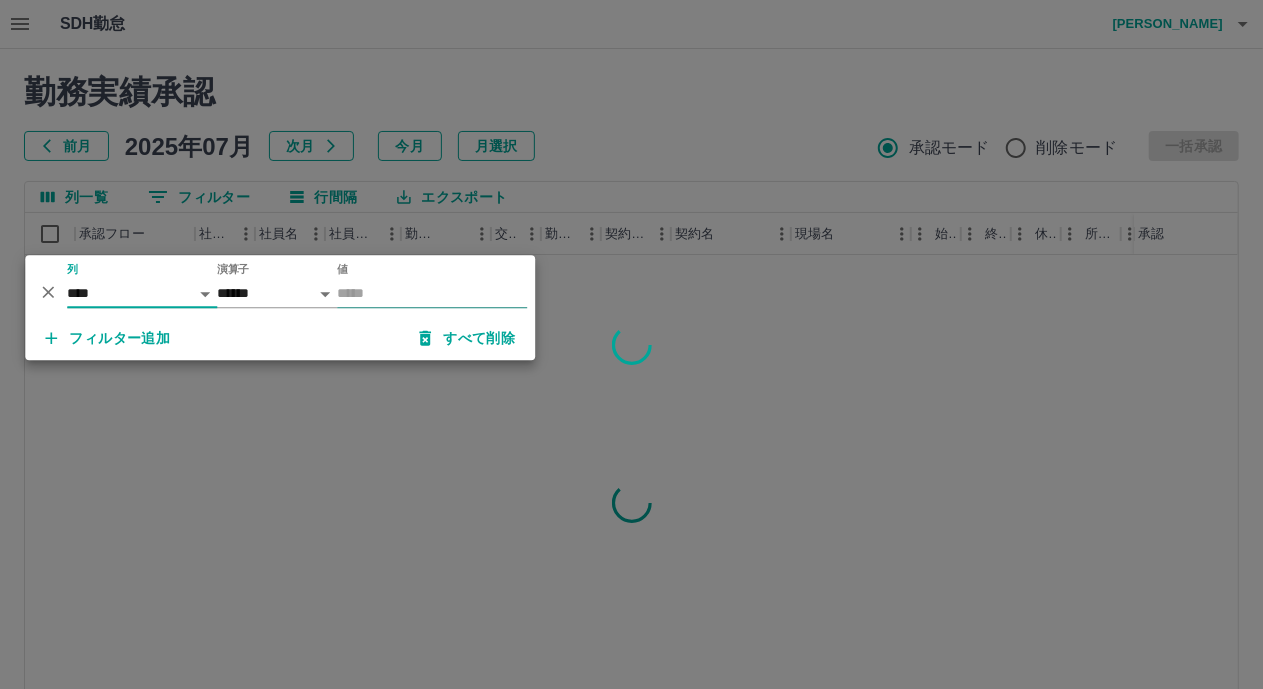 click on "値" at bounding box center [432, 293] 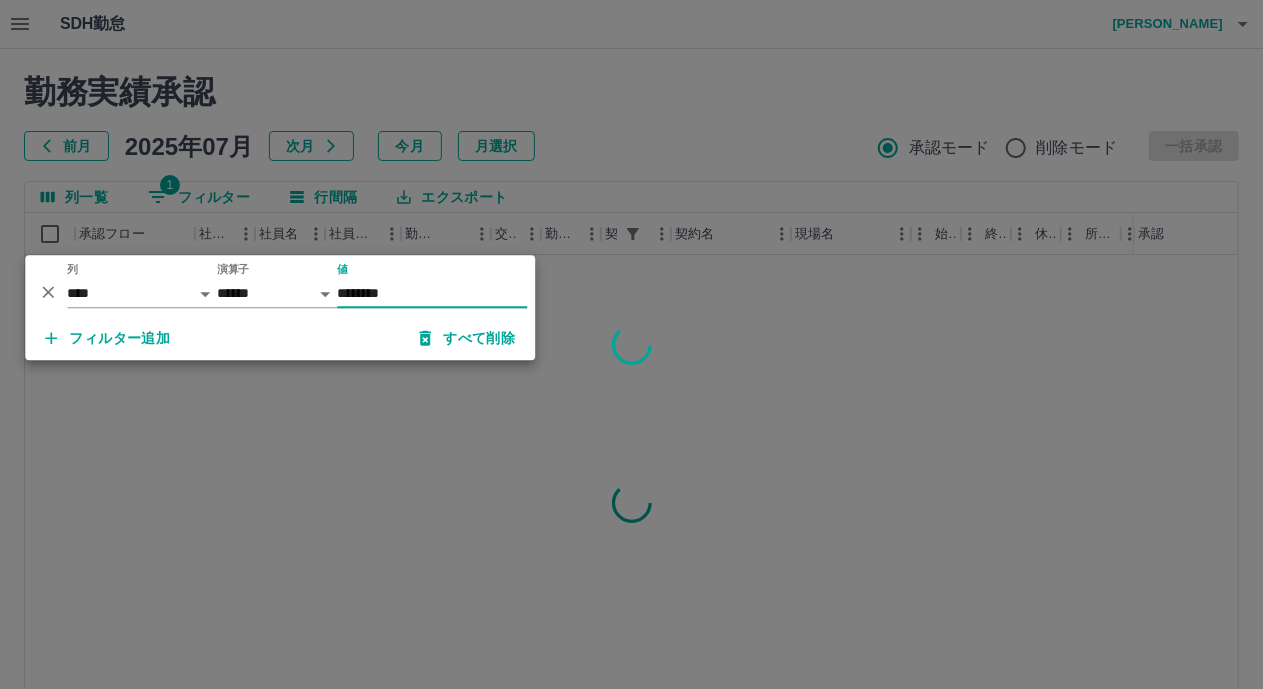 type on "********" 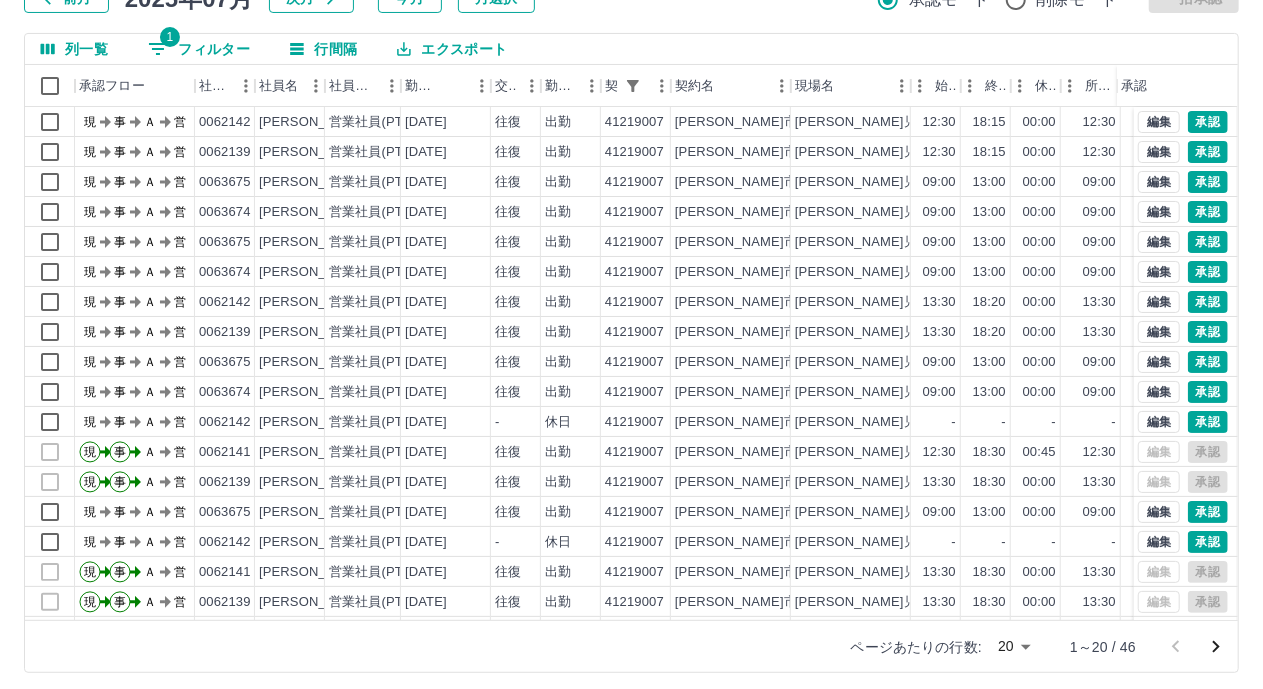 scroll, scrollTop: 156, scrollLeft: 0, axis: vertical 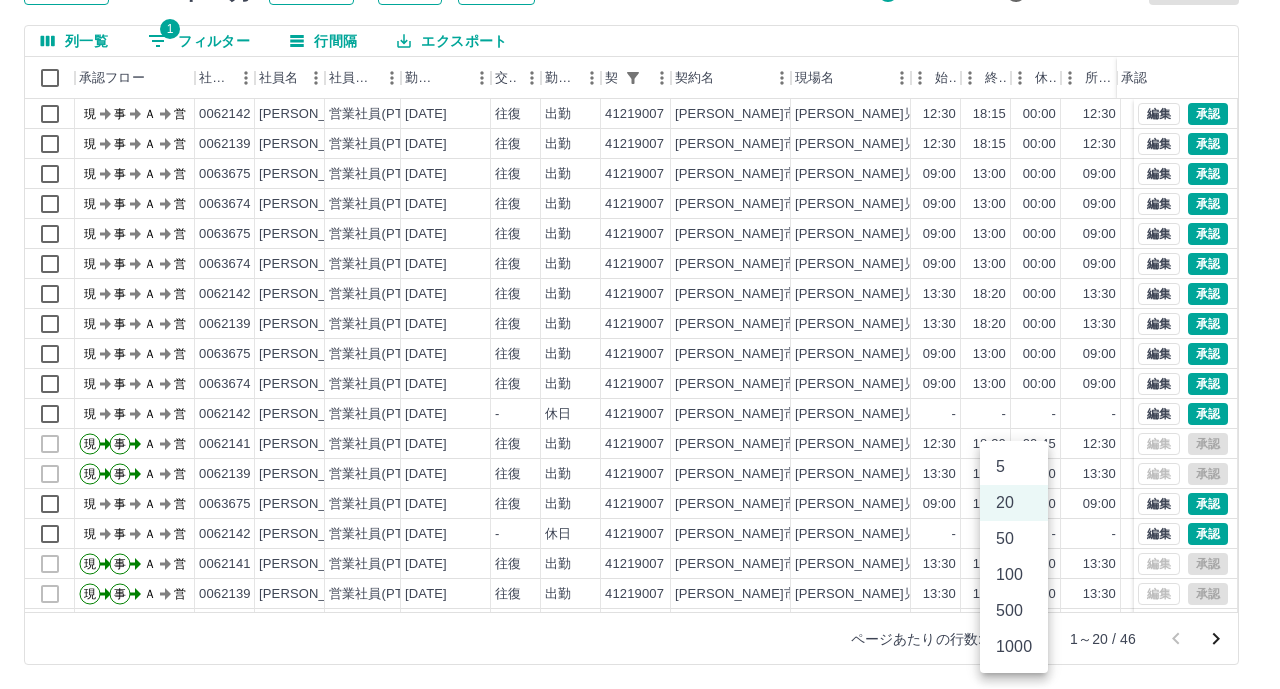 click on "SDH勤怠 綱島　弘子 勤務実績承認 前月 2025年07月 次月 今月 月選択 承認モード 削除モード 一括承認 列一覧 1 フィルター 行間隔 エクスポート 承認フロー 社員番号 社員名 社員区分 勤務日 交通費 勤務区分 契約コード 契約名 現場名 始業 終業 休憩 所定開始 所定終業 所定休憩 拘束 勤務 遅刻等 承認 現 事 Ａ 営 0062142 長野　ひとみ 営業社員(PT契約) 2025-07-11 往復 出勤 41219007 糸魚川市 大野児童クラブ室 12:30 18:15 00:00 12:30 18:15 00:00 05:45 05:45 00:00 現 事 Ａ 営 0062139 原　邦子 営業社員(PT契約) 2025-07-11 往復 出勤 41219007 糸魚川市 大野児童クラブ室 12:30 18:15 00:00 12:30 18:15 00:00 05:45 05:45 00:00 現 事 Ａ 営 0063675 園田　穂奈美 営業社員(PT契約) 2025-07-11 往復 出勤 41219007 糸魚川市 大野児童クラブ室 09:00 13:00 00:00 09:00 13:00 00:00 04:00 04:00 00:00 現 事 Ａ 営 0063674 田上　絵里 2025-07-11" at bounding box center [640, 266] 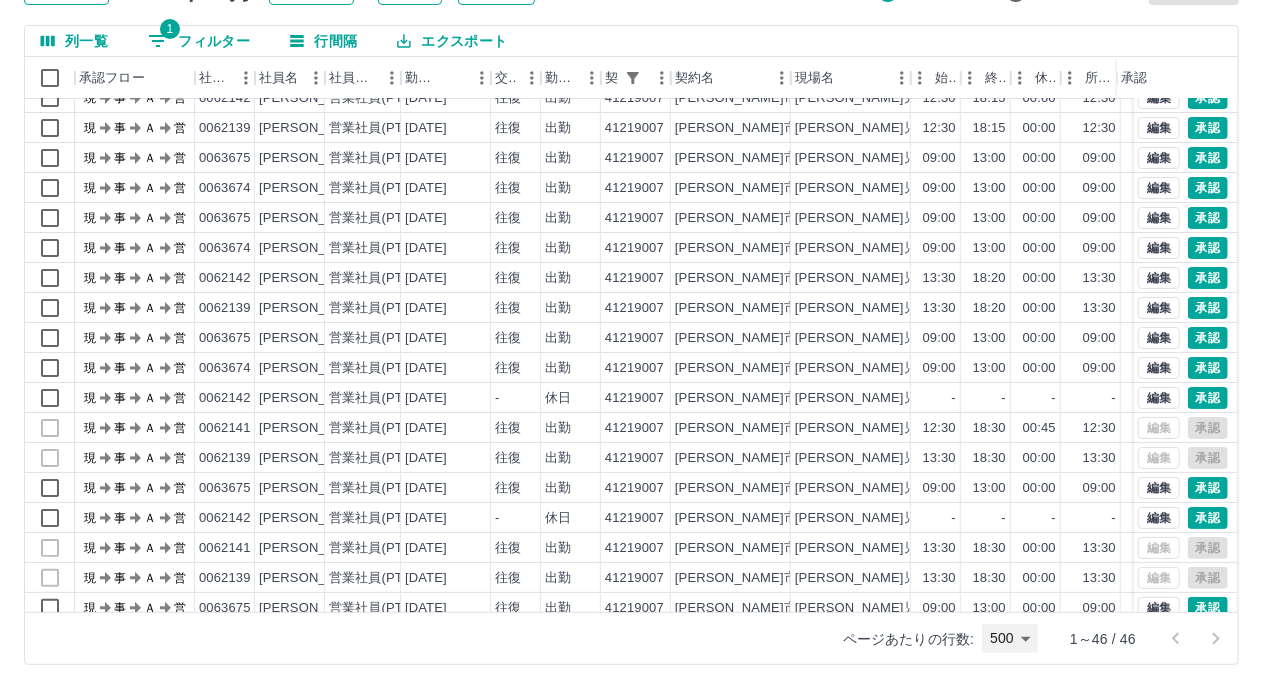 scroll, scrollTop: 0, scrollLeft: 0, axis: both 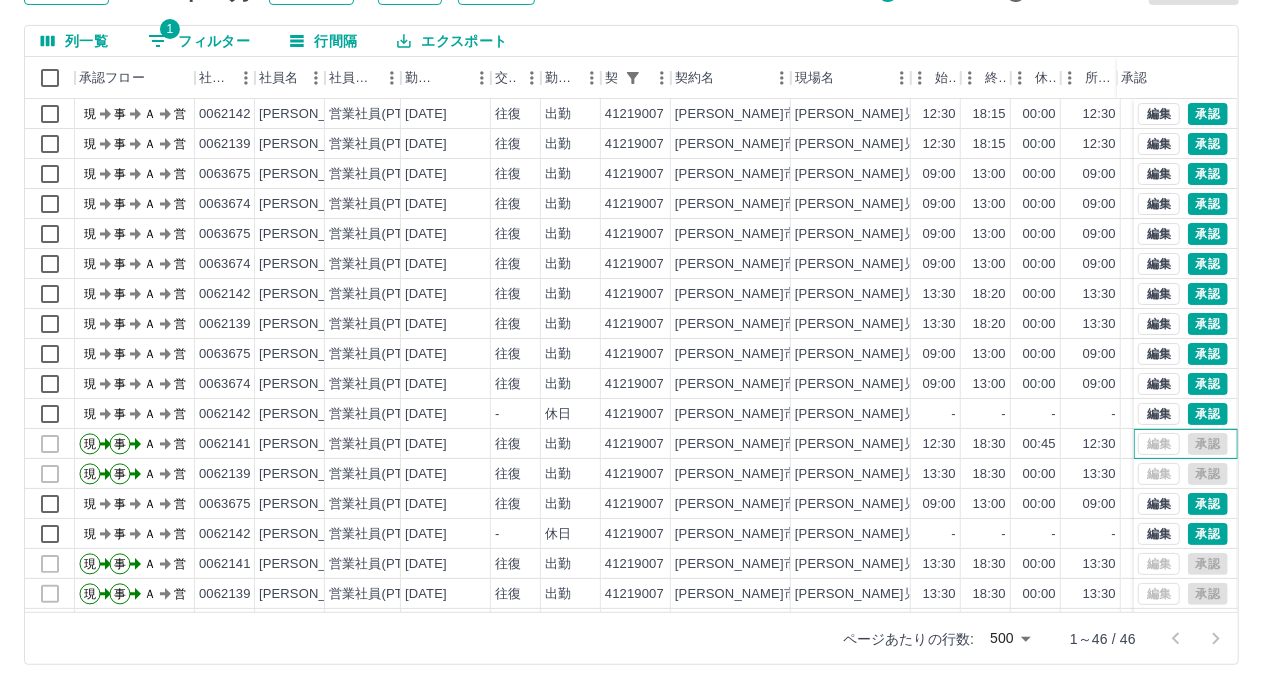 click on "編集 承認" at bounding box center (1183, 444) 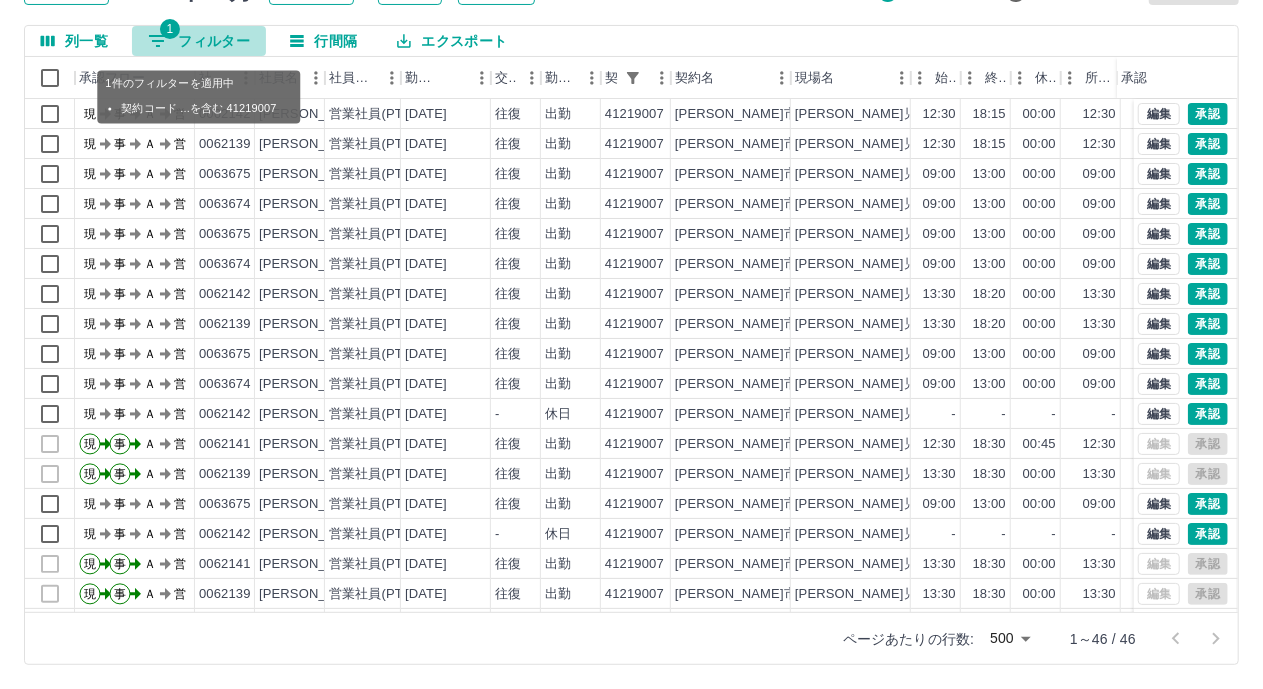 click on "1 フィルター" at bounding box center (199, 41) 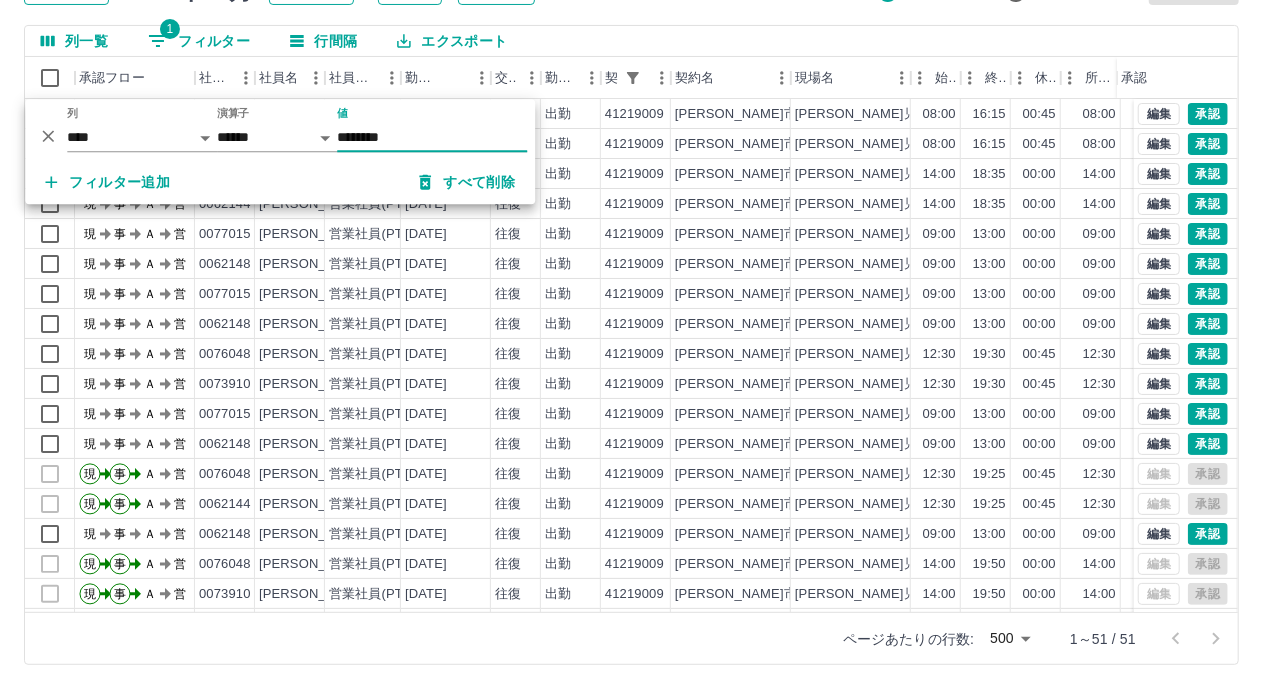 type on "********" 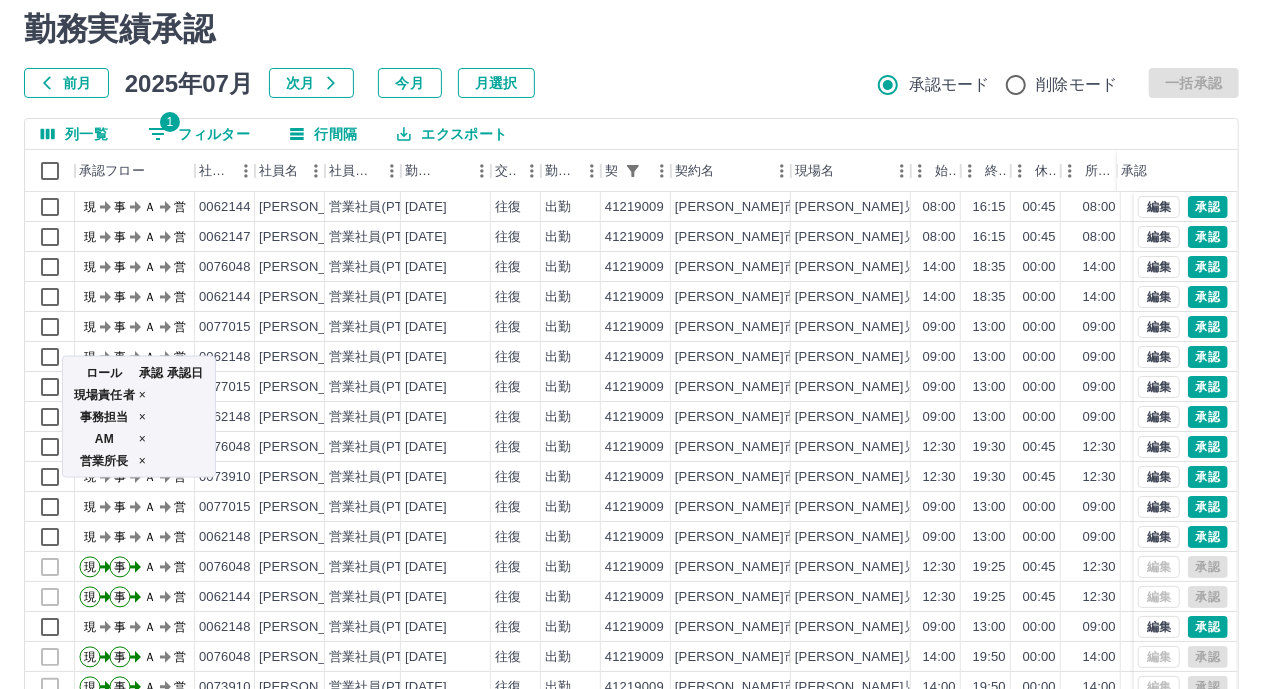 scroll, scrollTop: 0, scrollLeft: 0, axis: both 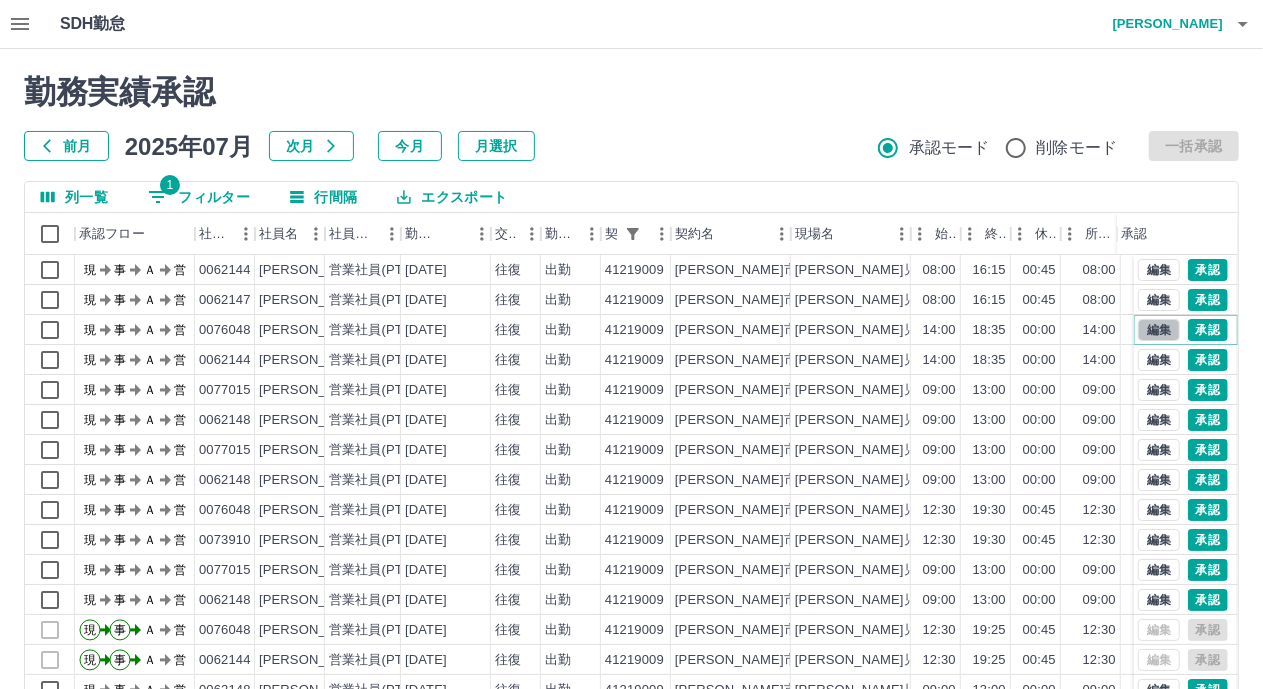 click on "編集" at bounding box center [1159, 330] 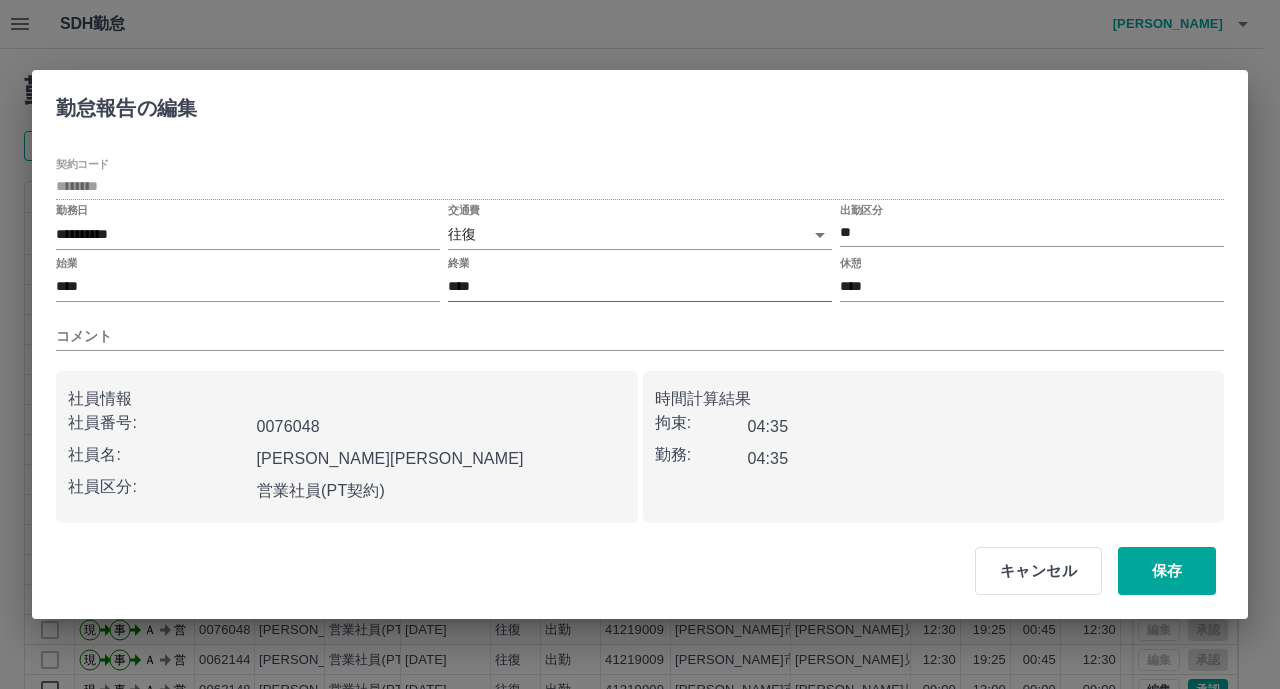 click on "****" at bounding box center (640, 287) 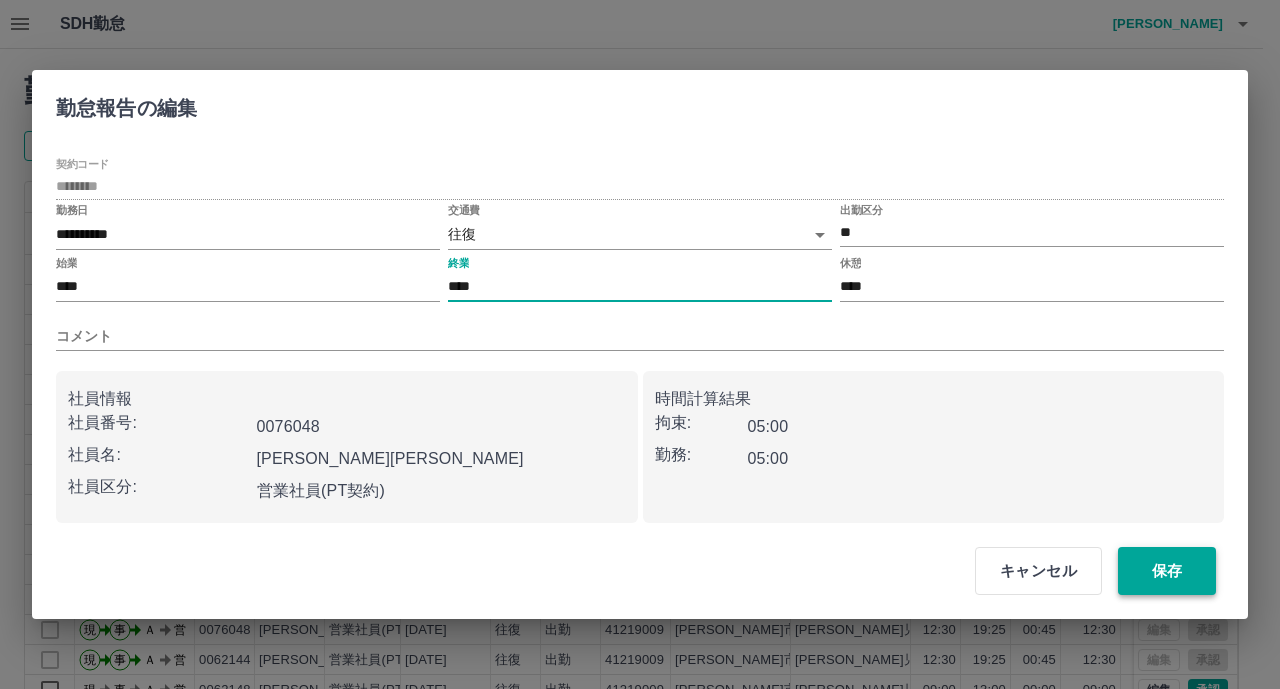 type on "****" 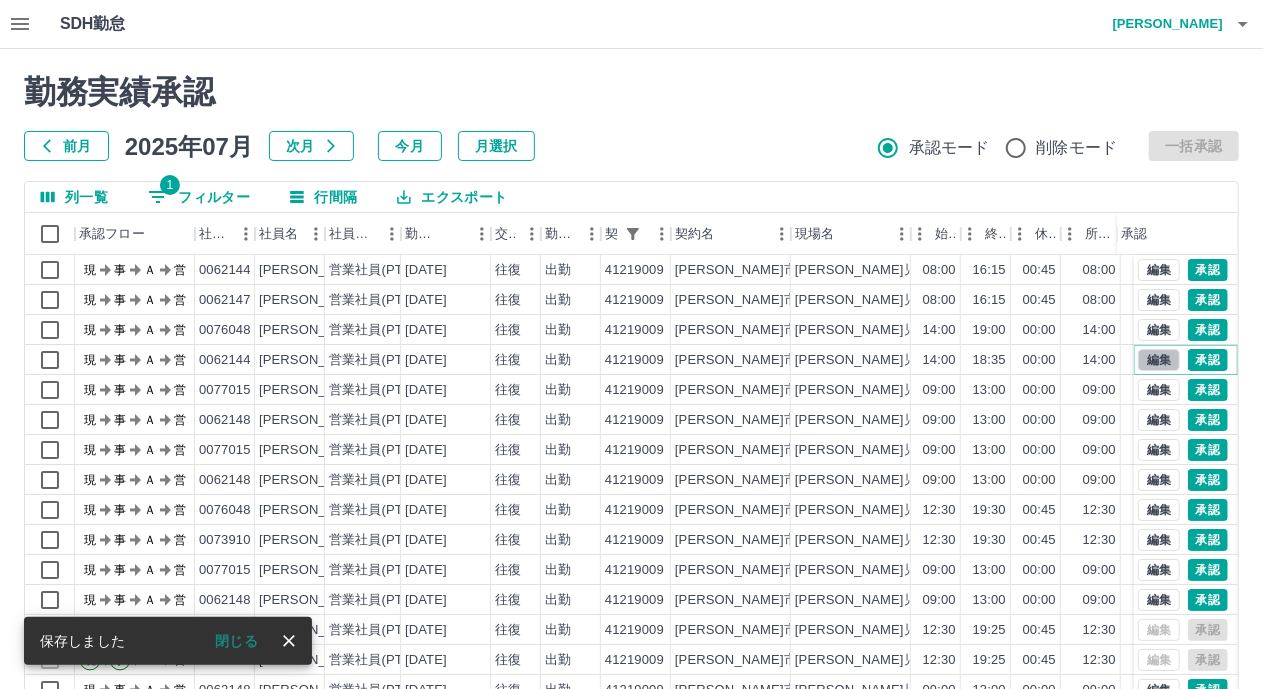 click on "編集" at bounding box center [1159, 360] 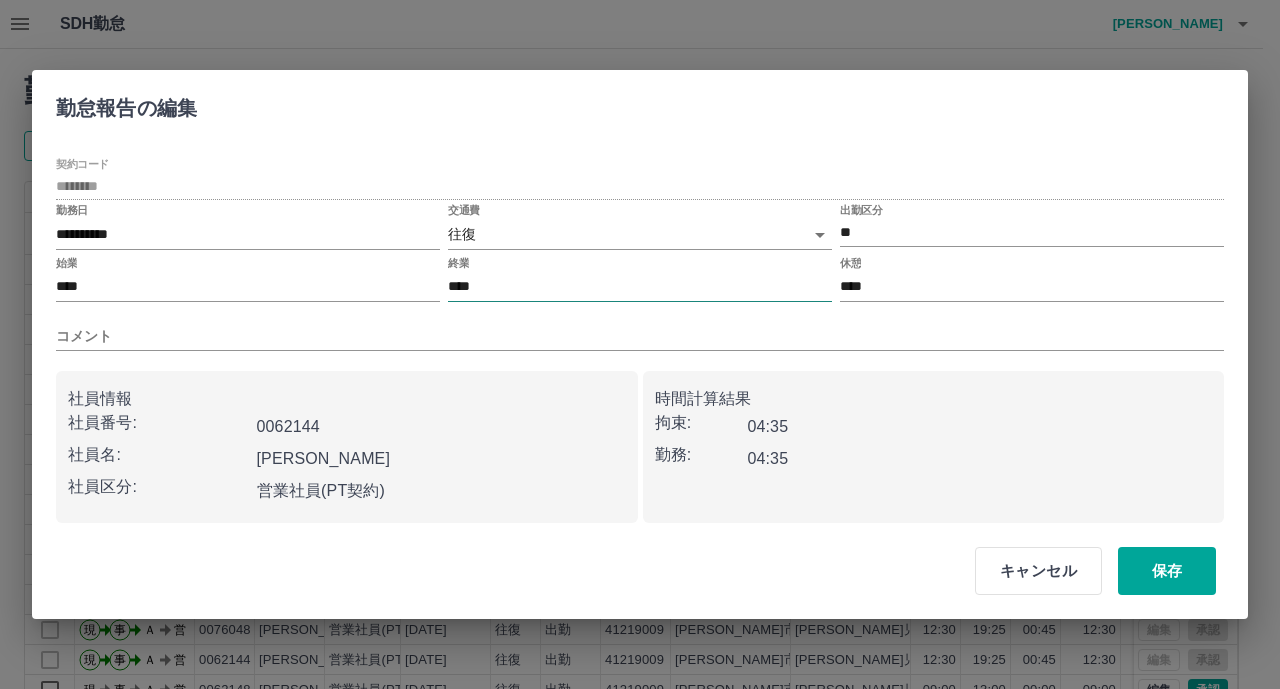 click on "****" at bounding box center (640, 287) 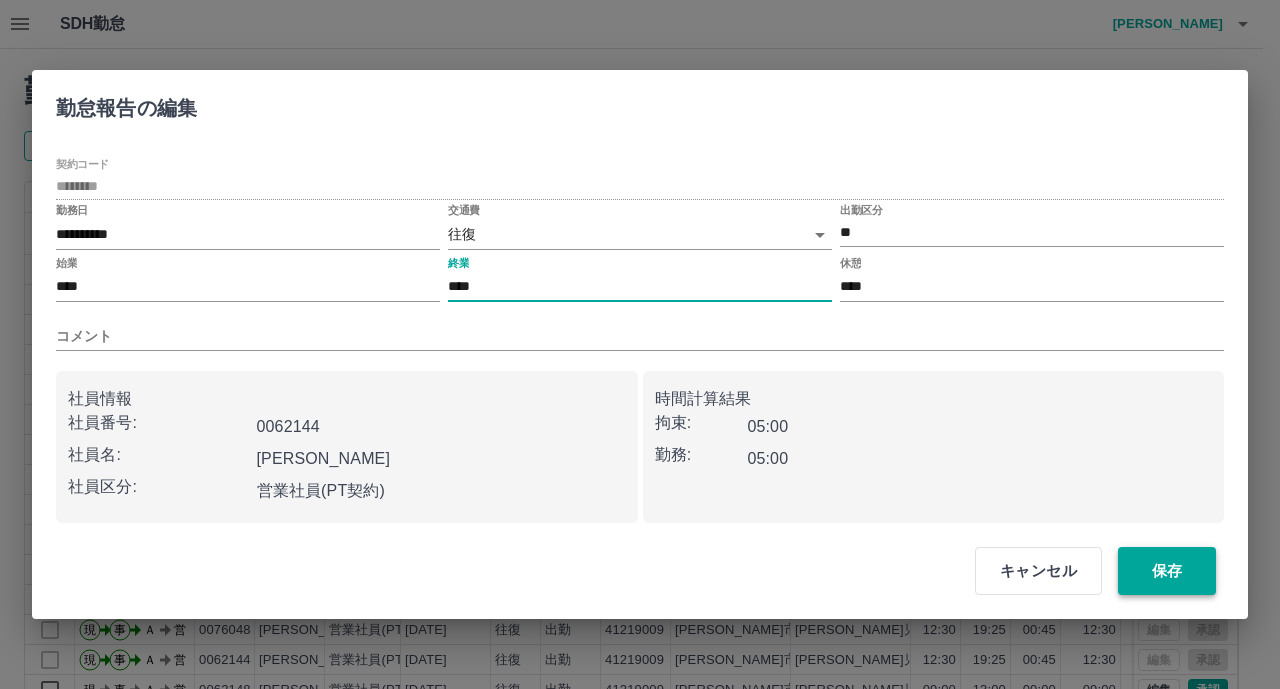 type on "****" 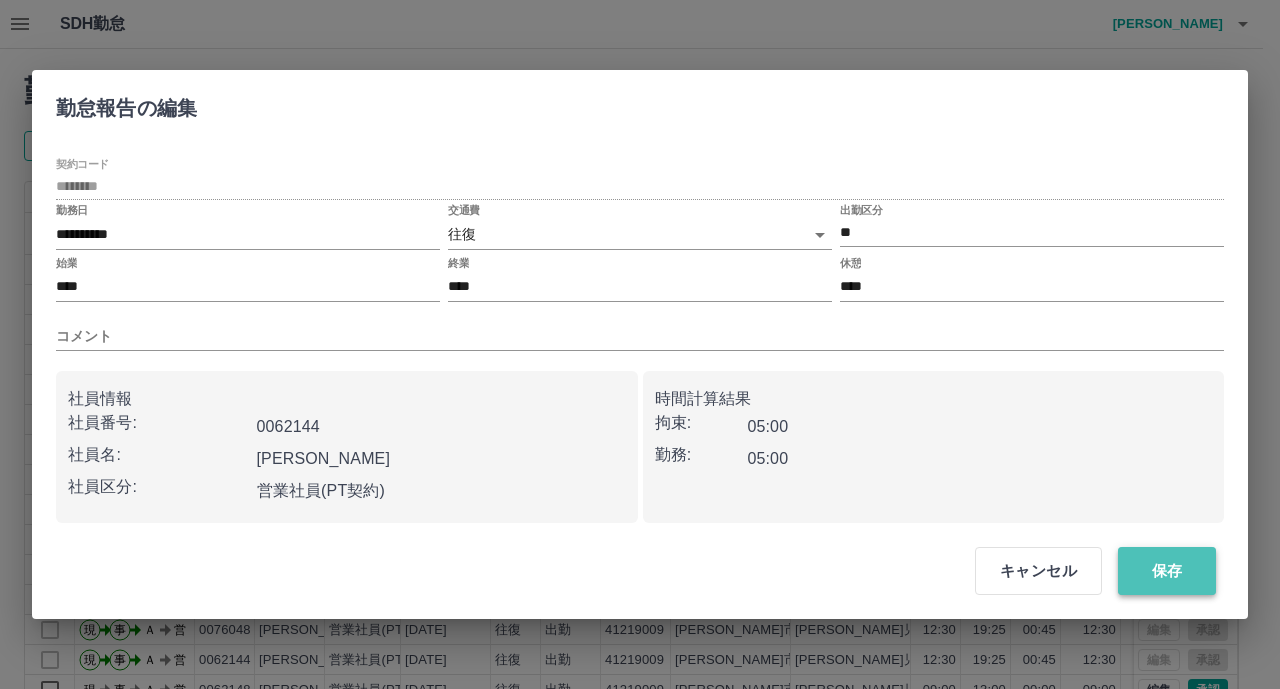 click on "保存" at bounding box center [1167, 571] 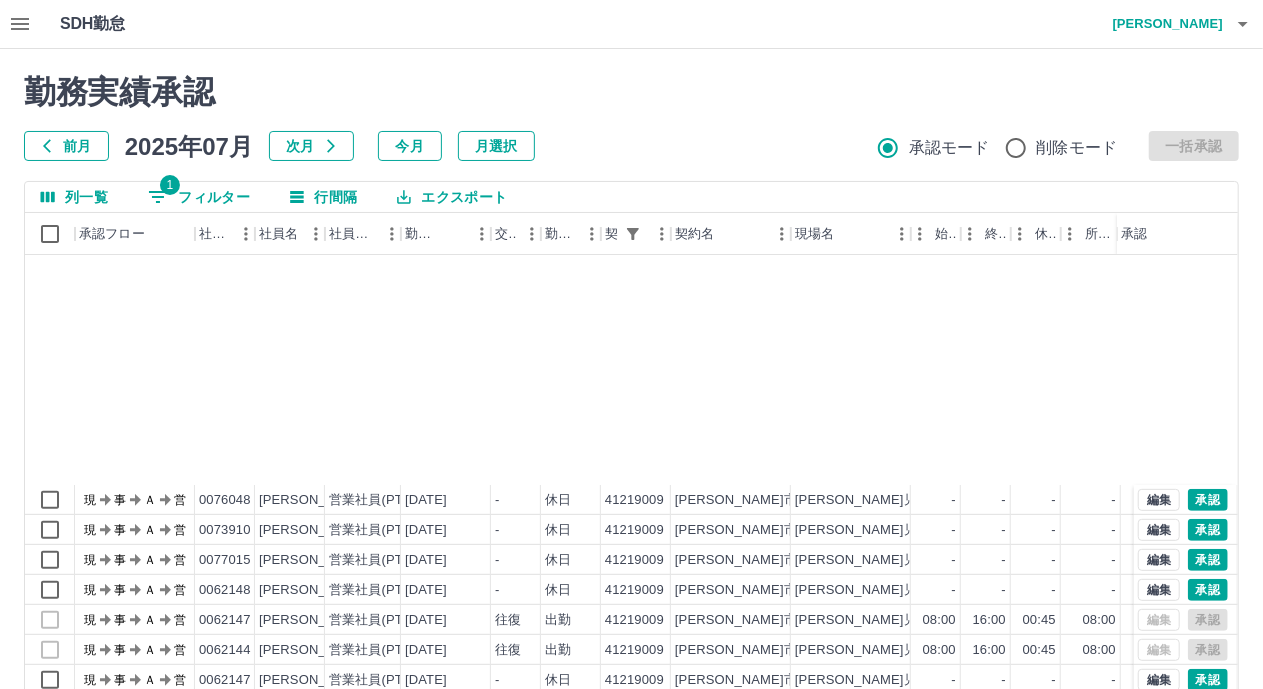 scroll, scrollTop: 700, scrollLeft: 0, axis: vertical 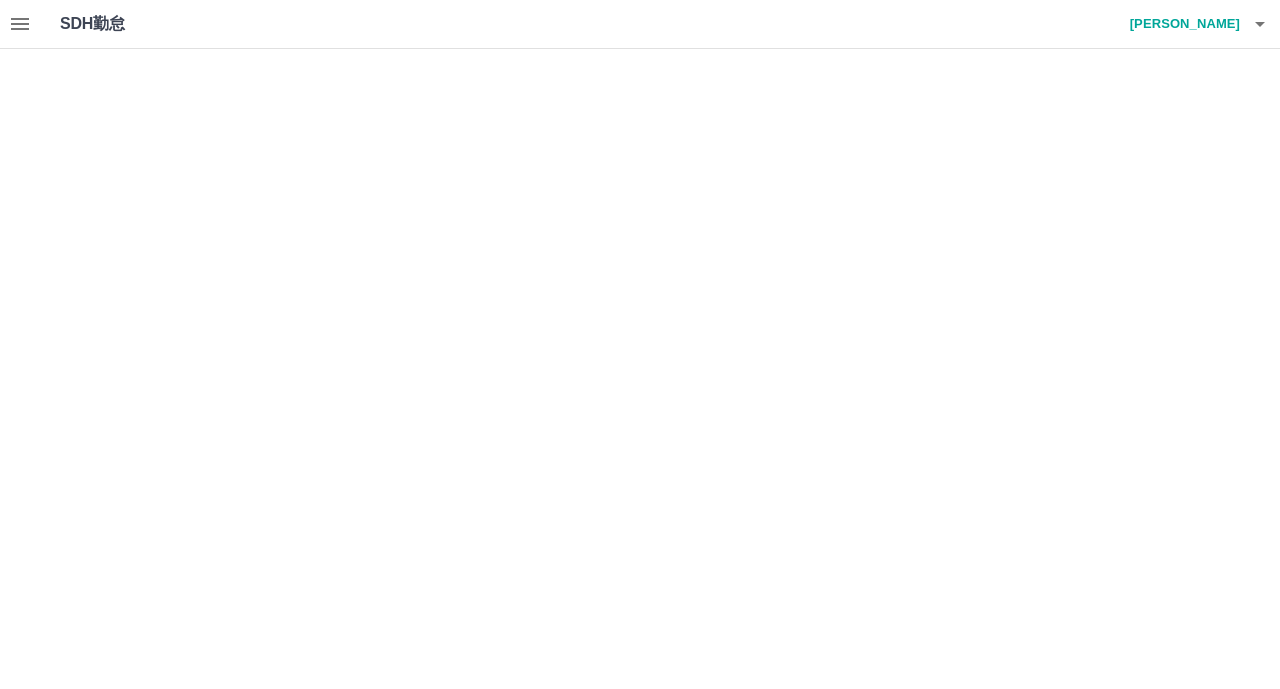 click 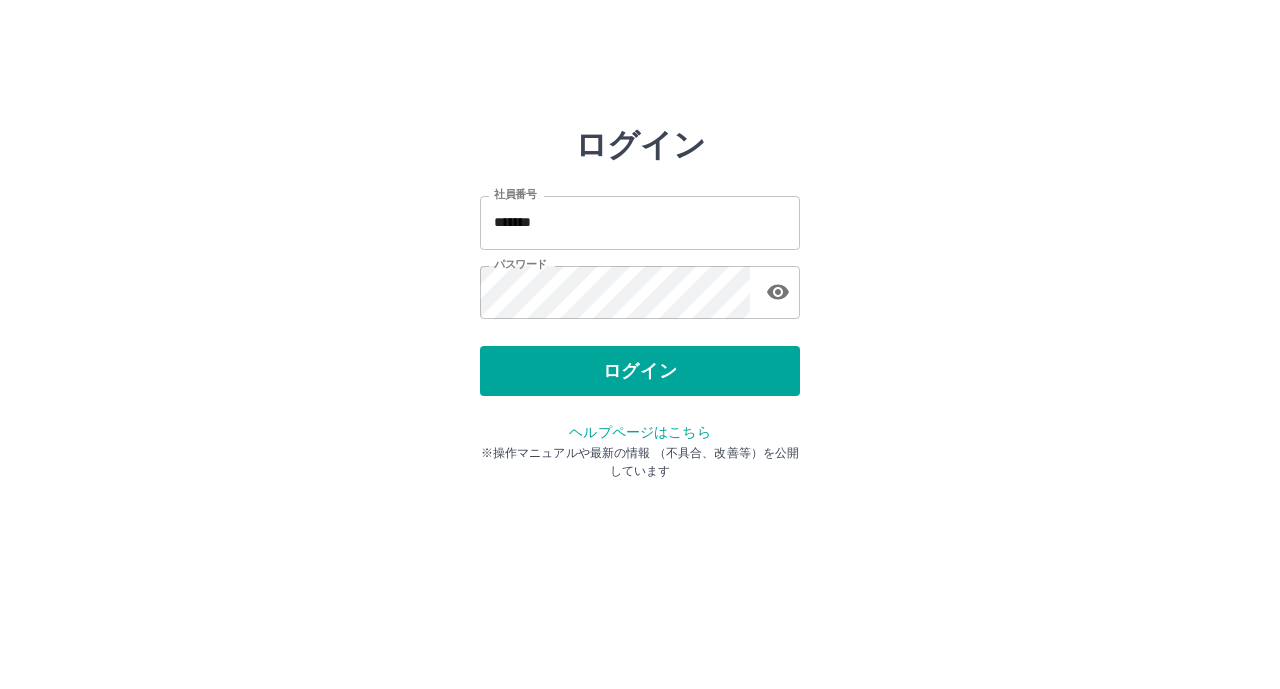 scroll, scrollTop: 0, scrollLeft: 0, axis: both 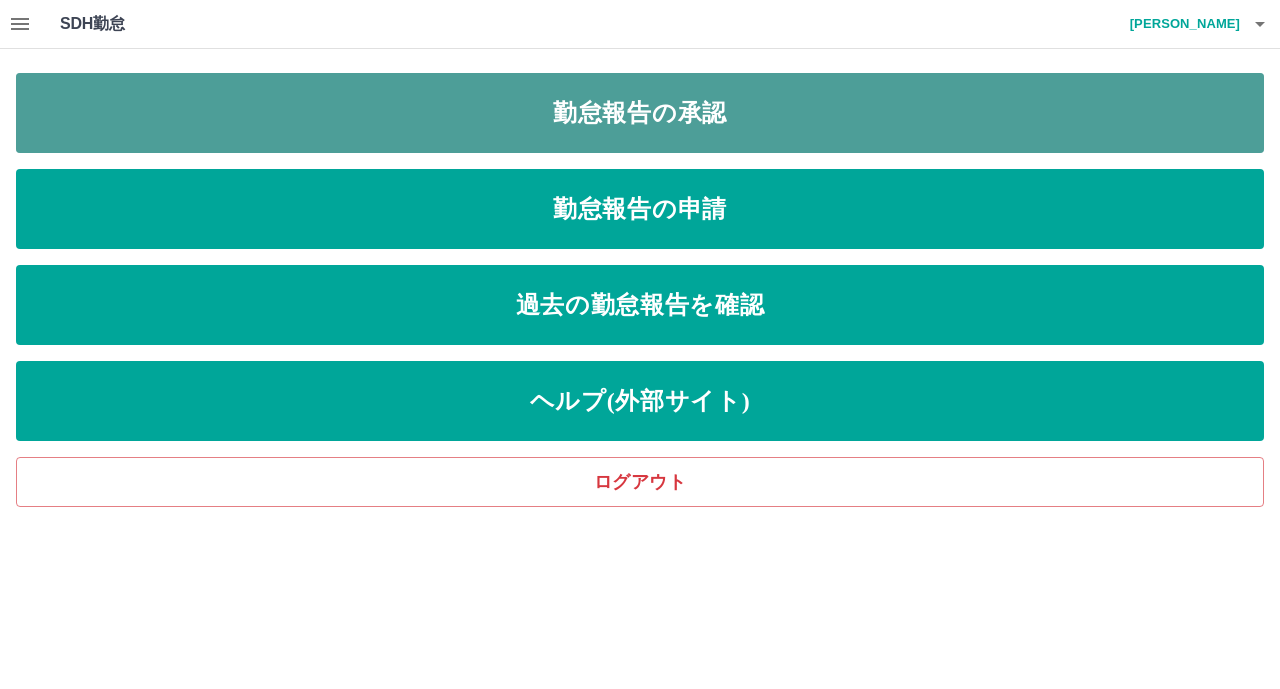 click on "勤怠報告の承認" at bounding box center [640, 113] 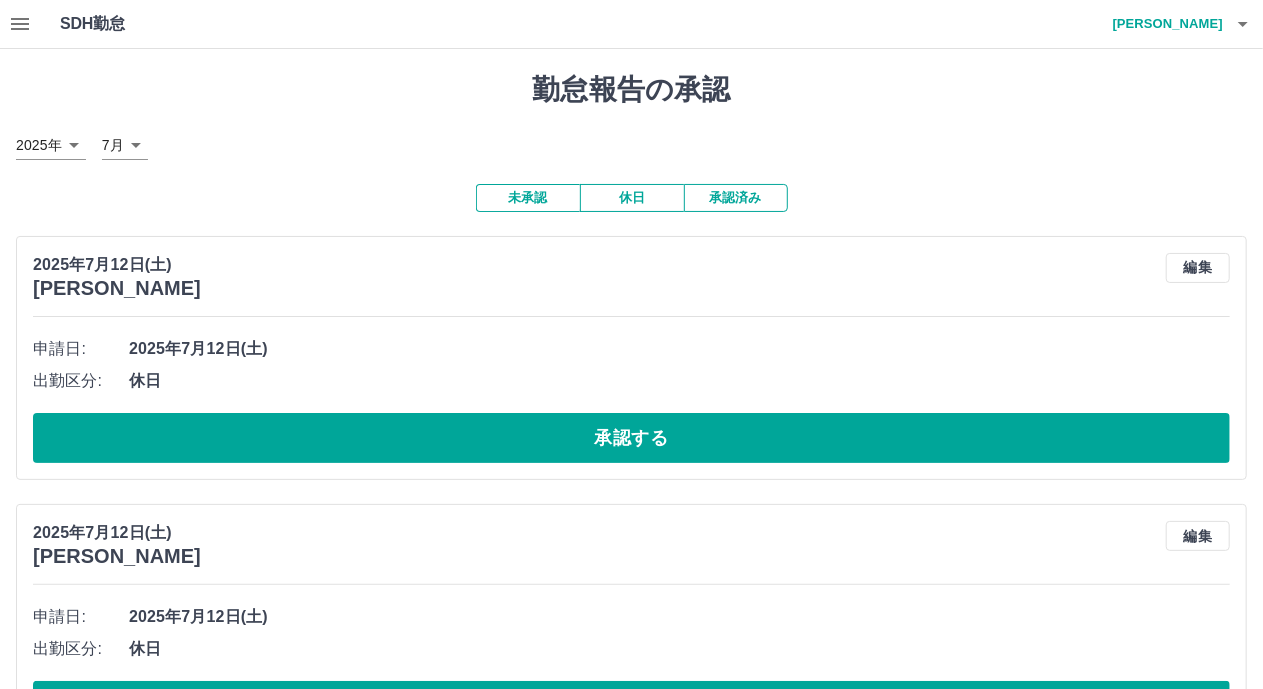 click 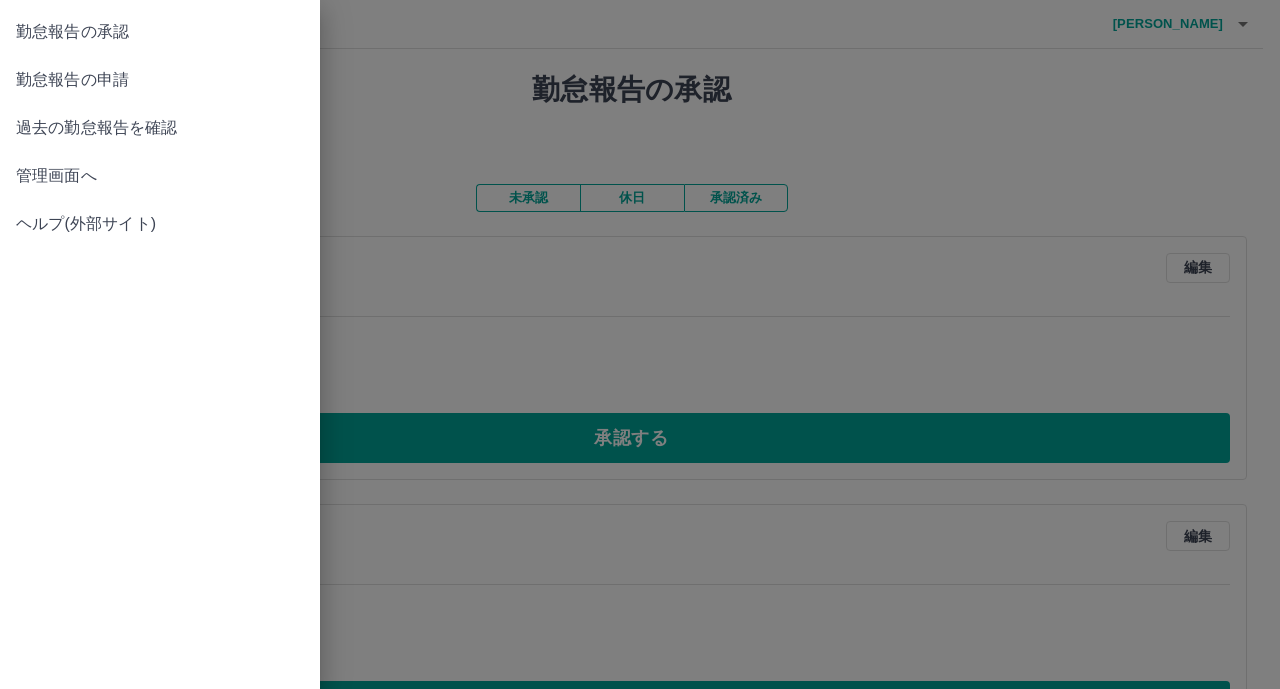 click on "管理画面へ" at bounding box center [160, 176] 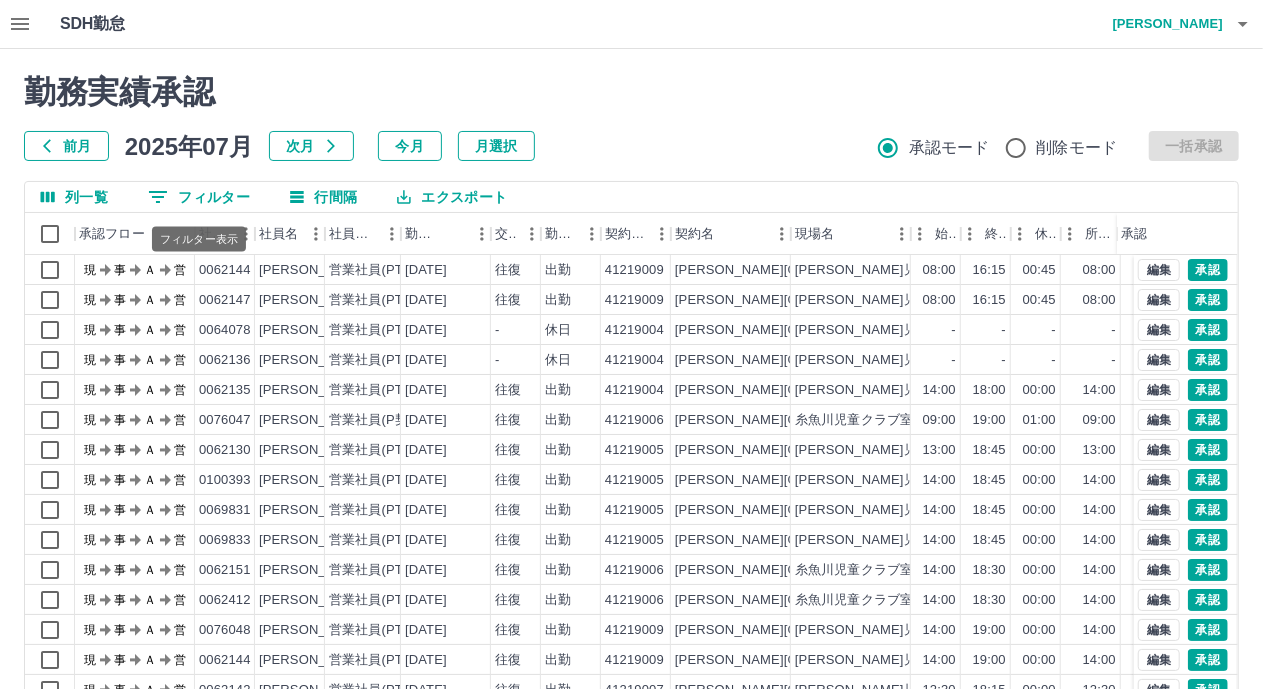 click 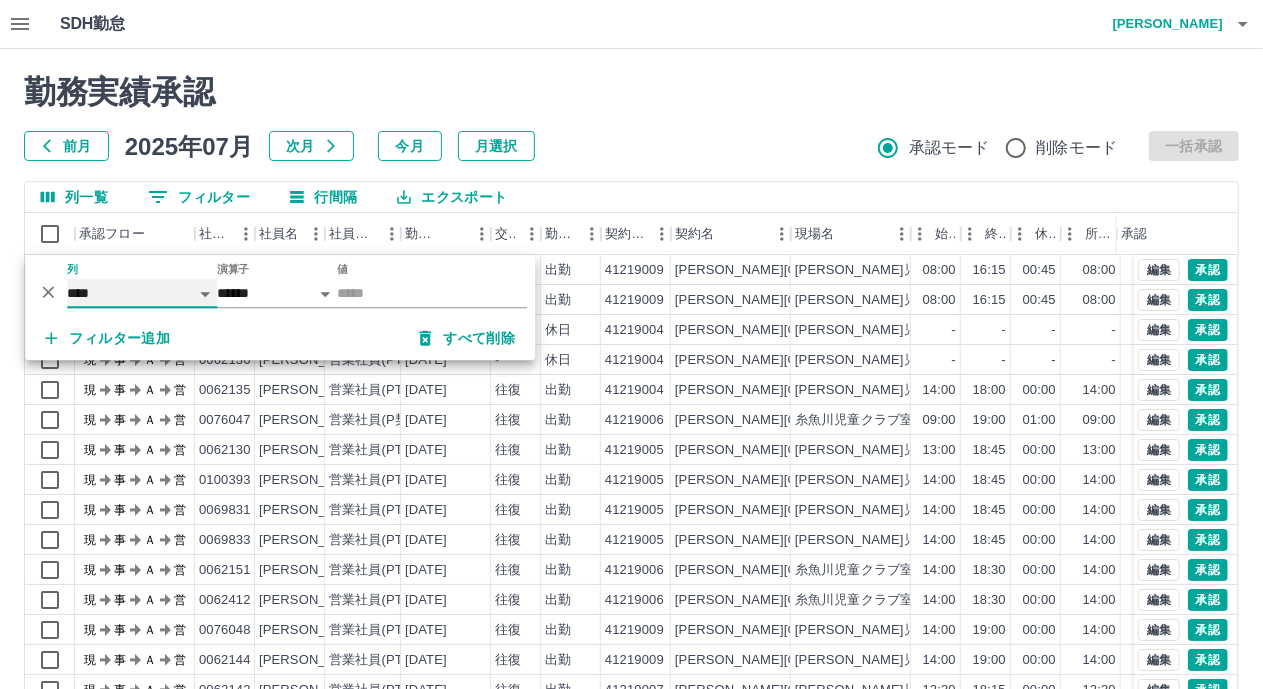 click on "**** *** **** *** *** **** ***** *** *** ** ** ** **** **** **** ** ** *** **** *****" at bounding box center [142, 293] 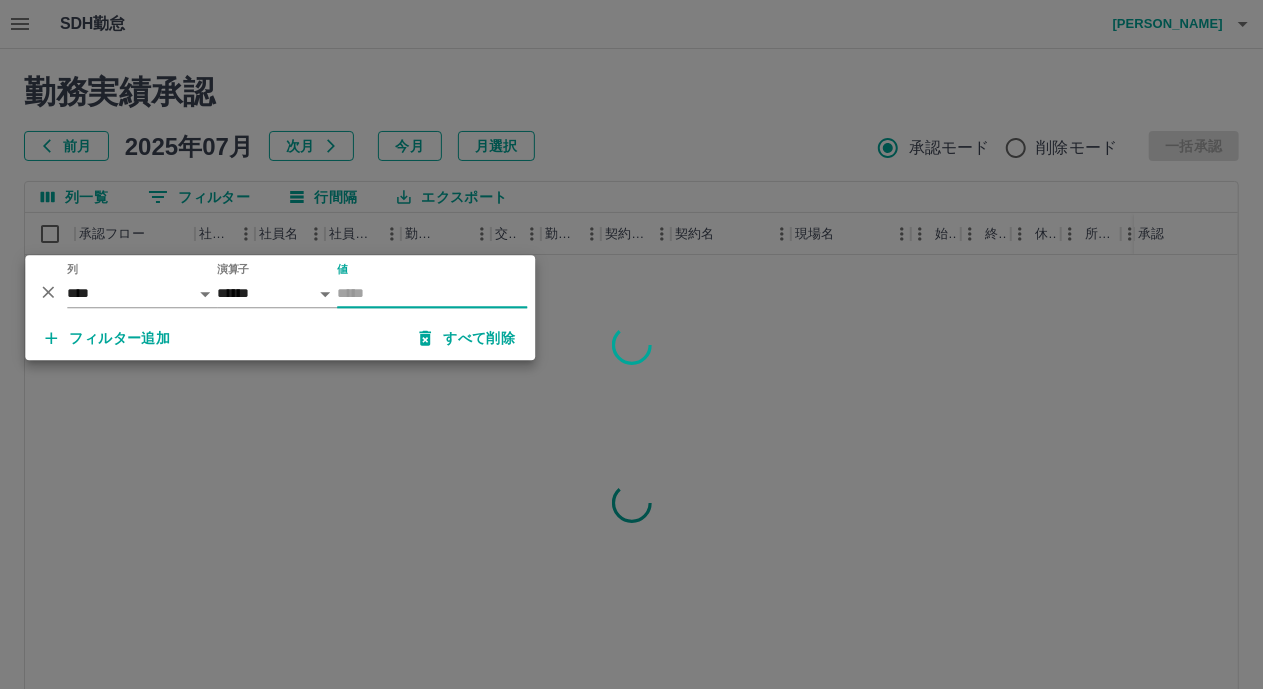 click on "値" at bounding box center [432, 293] 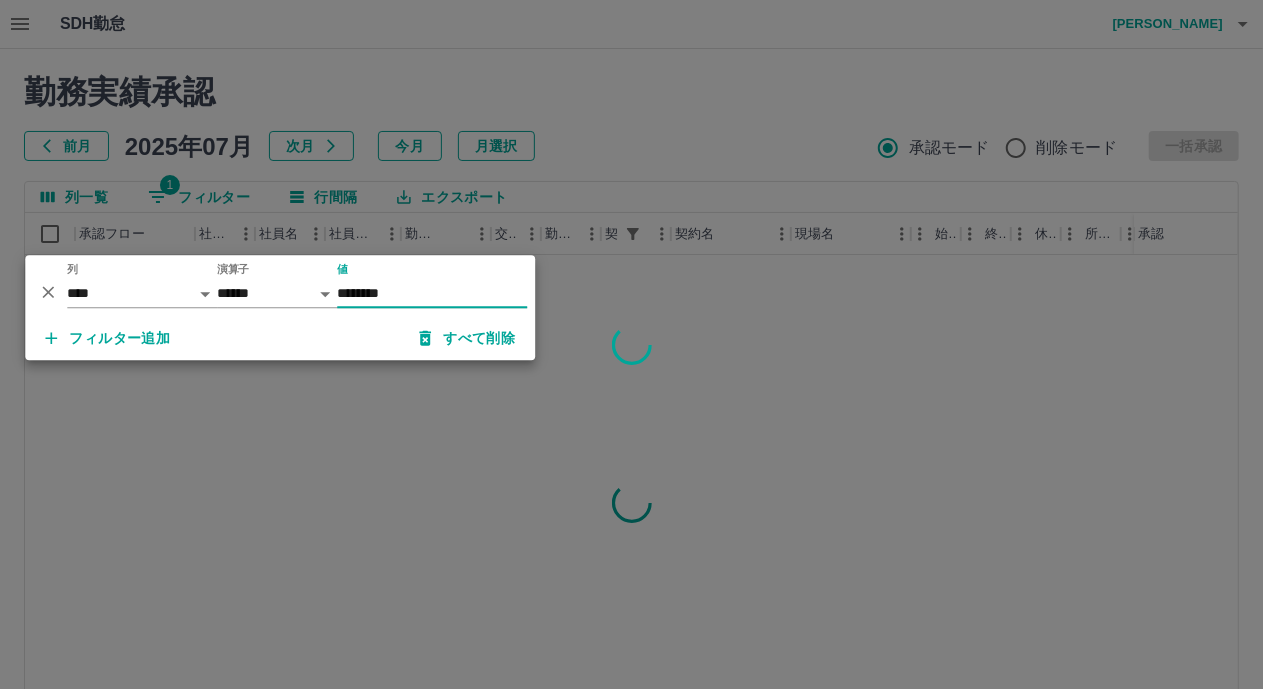 type on "********" 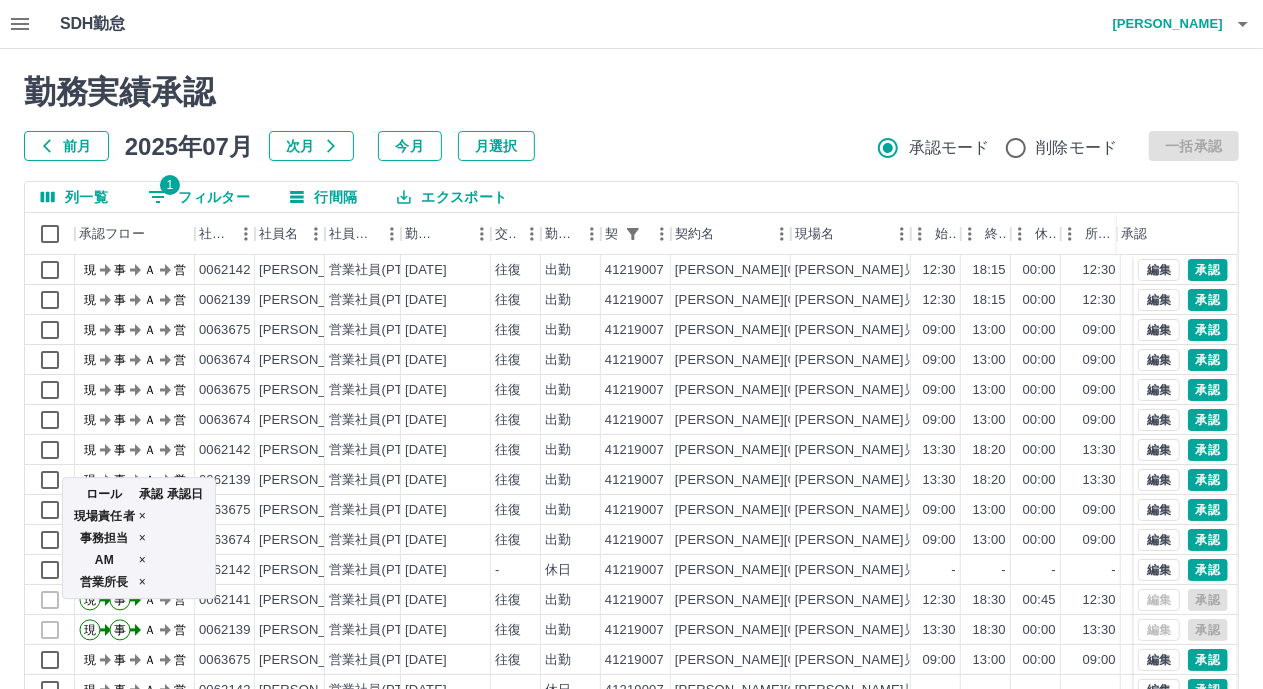 scroll, scrollTop: 100, scrollLeft: 0, axis: vertical 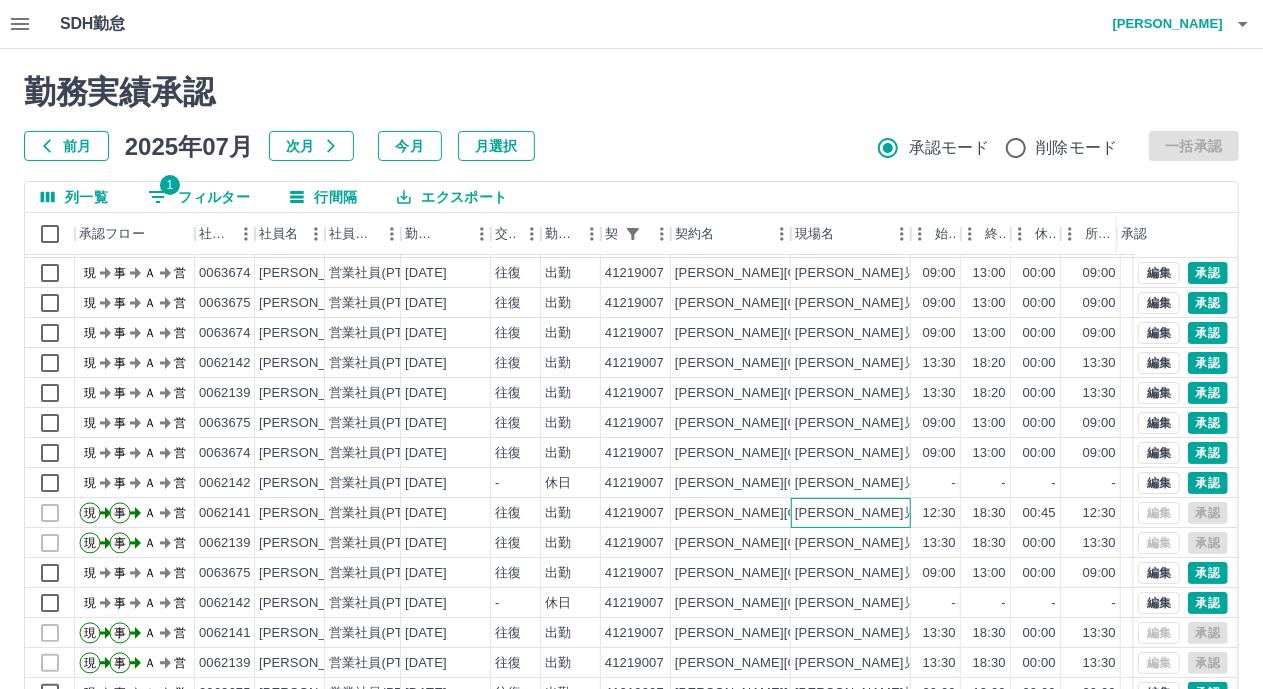 click on "[PERSON_NAME]児童クラブ室" at bounding box center [851, 513] 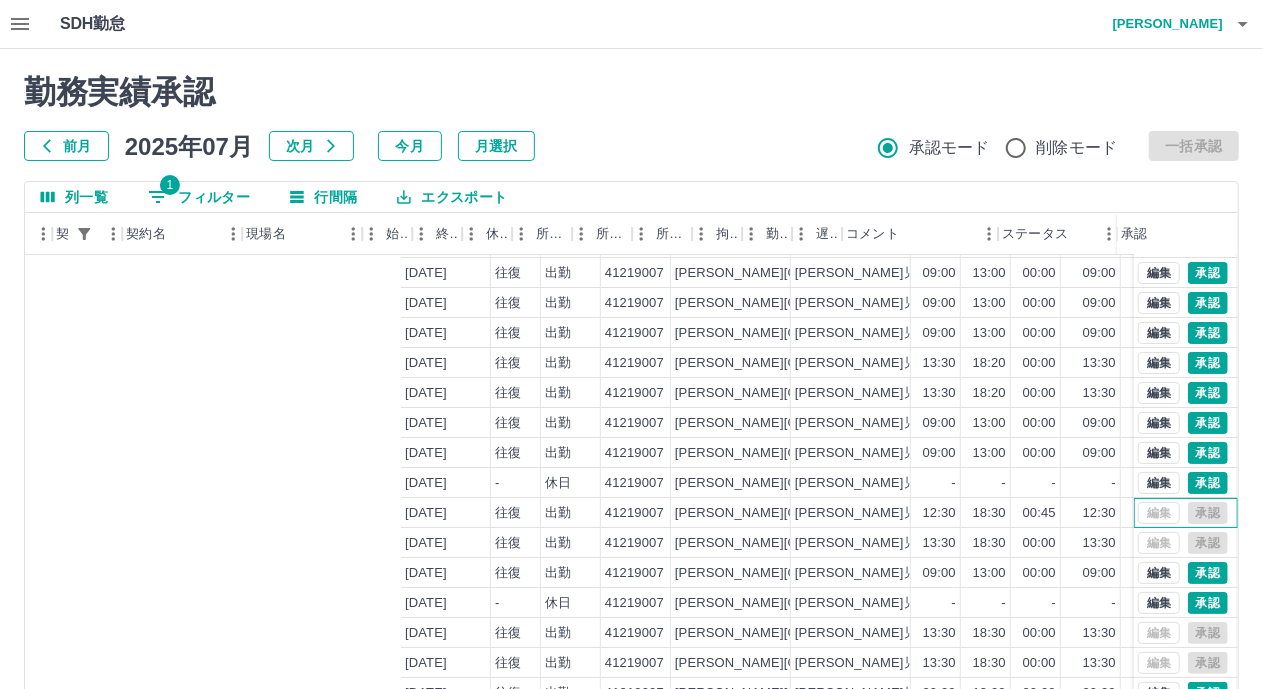 scroll, scrollTop: 100, scrollLeft: 549, axis: both 